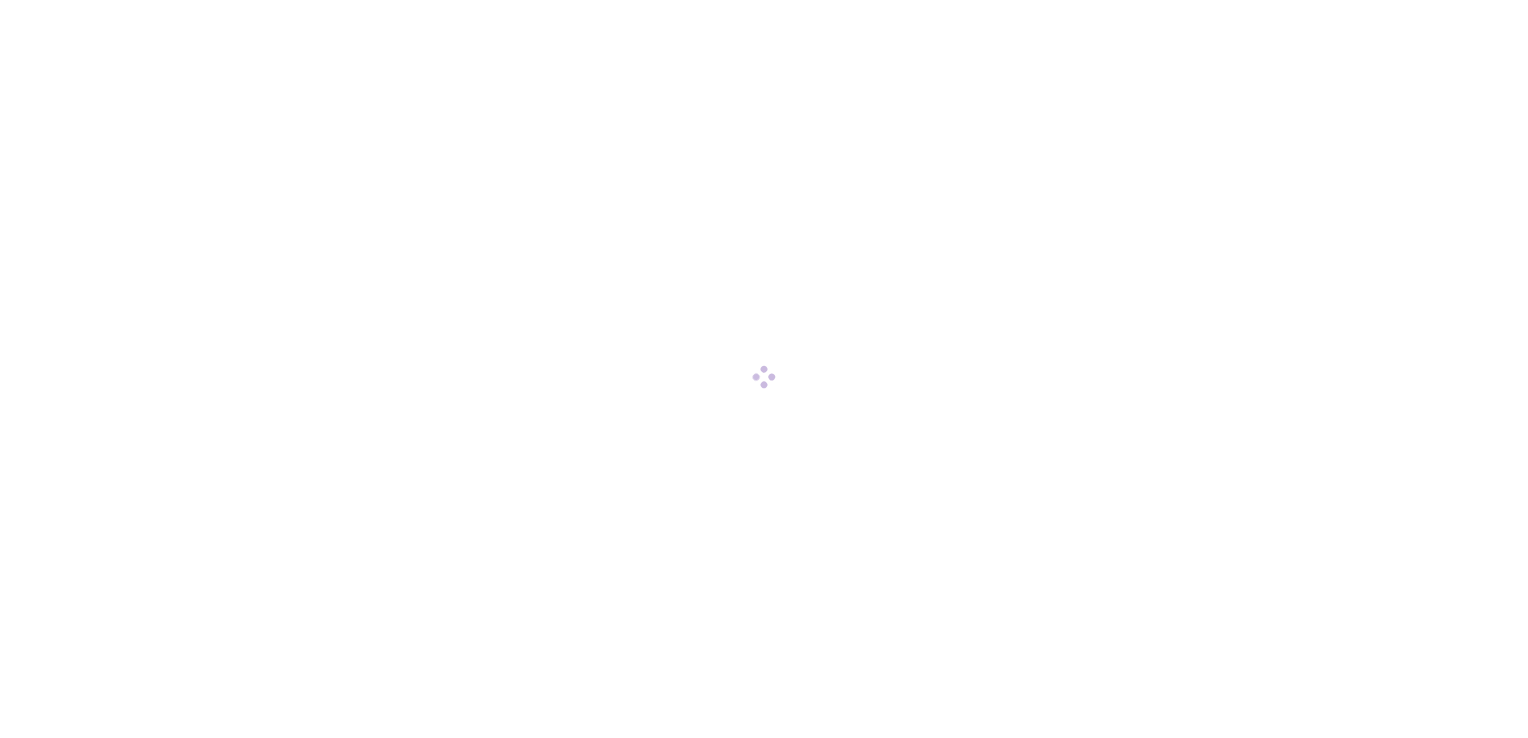 scroll, scrollTop: 0, scrollLeft: 0, axis: both 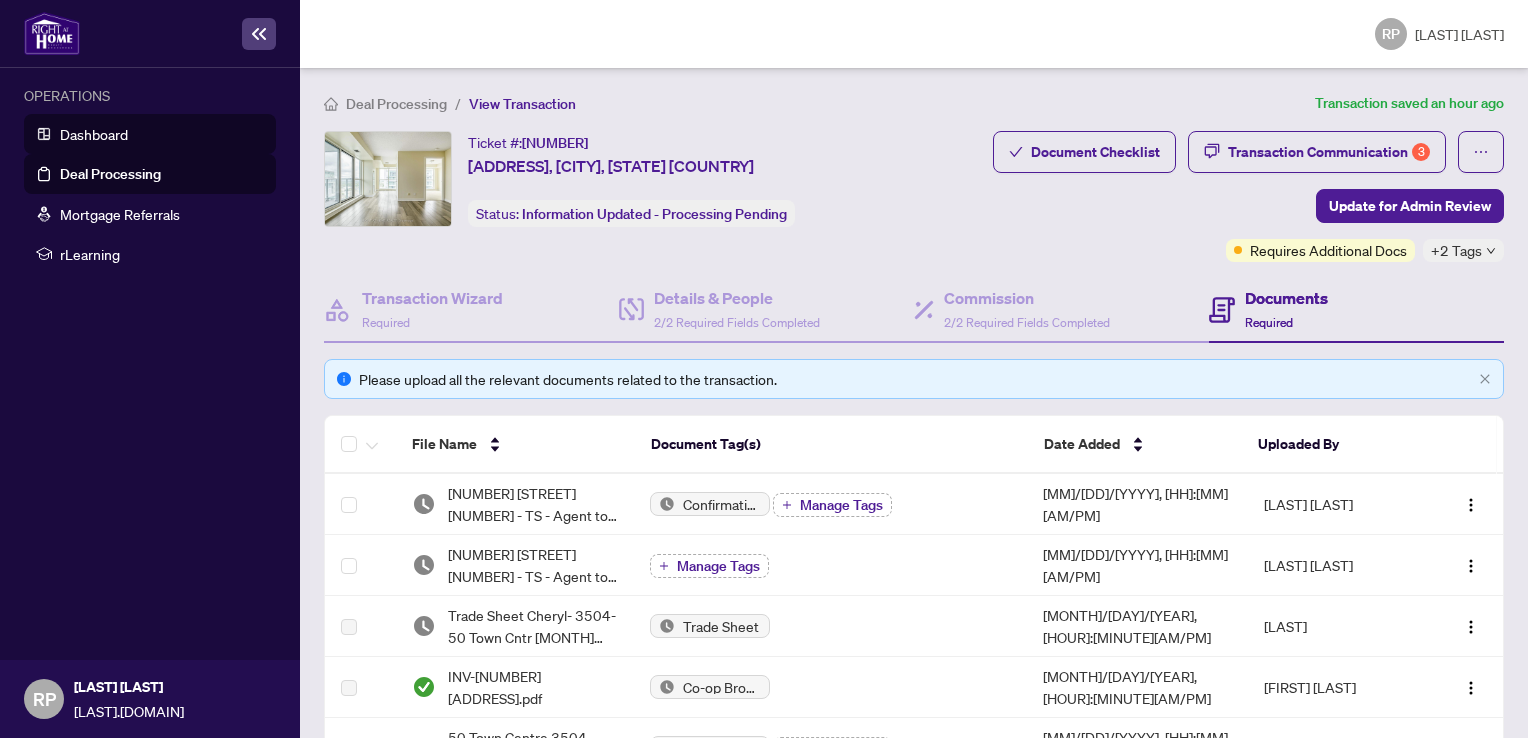 click on "Dashboard" at bounding box center [94, 134] 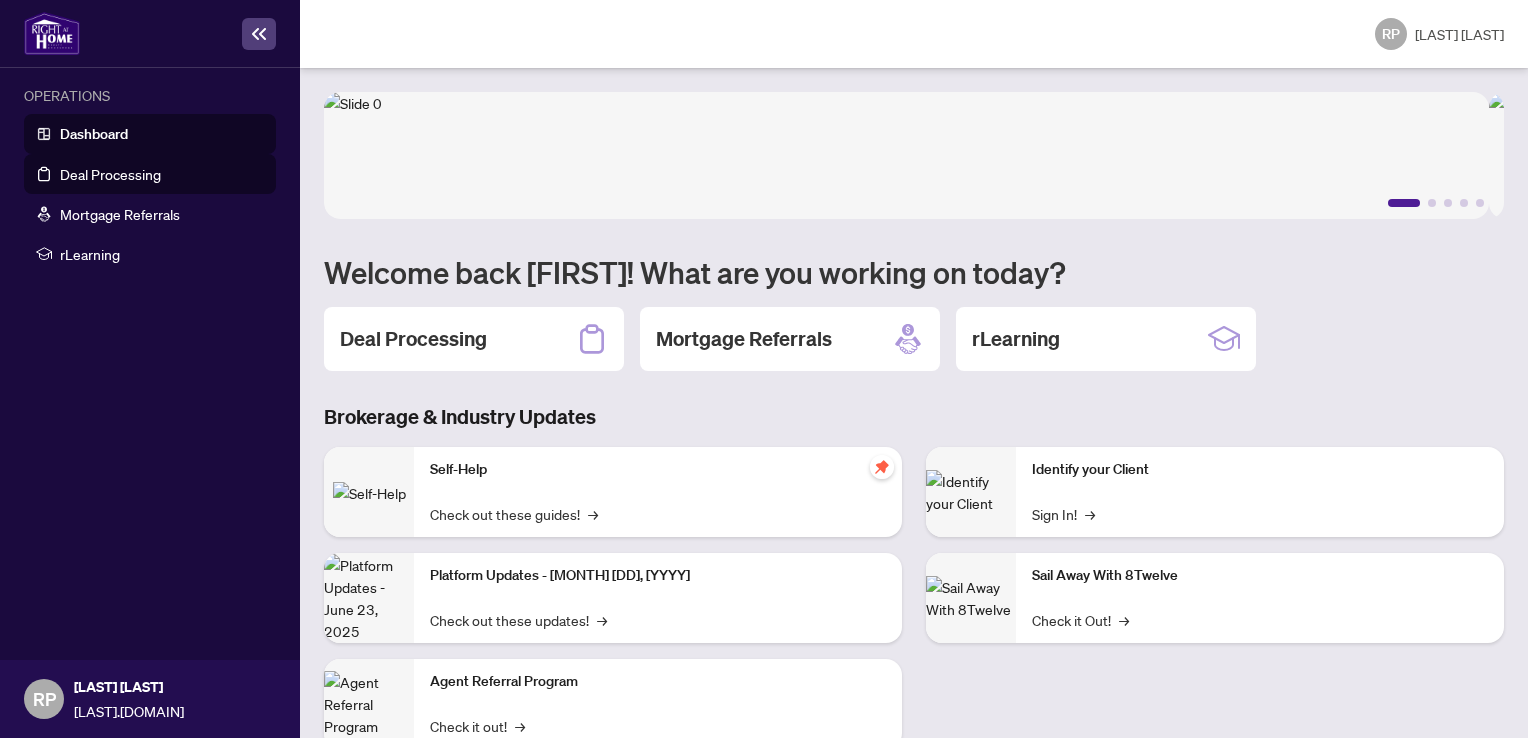 click on "Deal Processing" at bounding box center (110, 174) 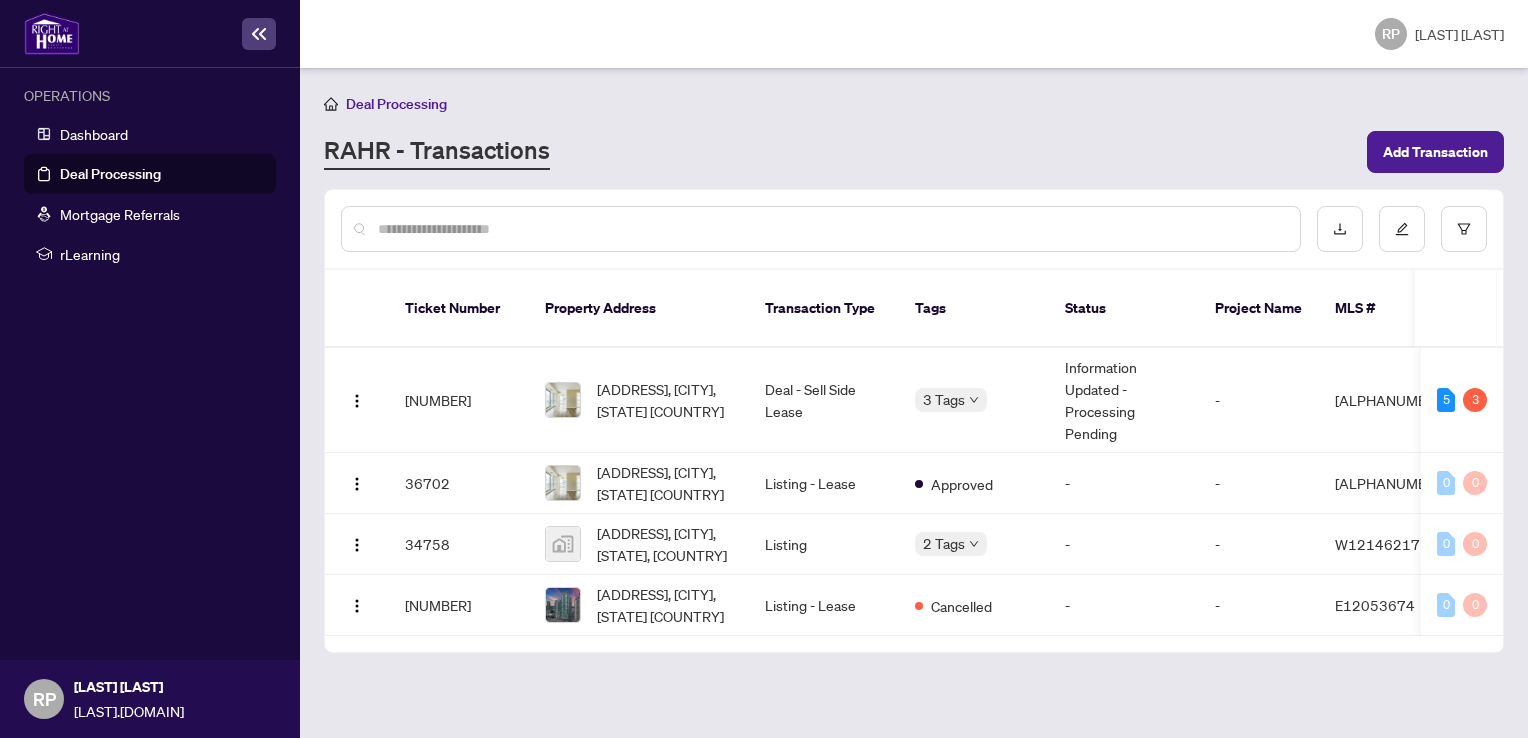 click on "Deal Processing RAHR - Transactions Add Transaction Ticket Number Property Address Transaction Type Tags Status Project Name MLS # Trade Number Last Updated By Last Modified Date Created By Created Date                             37783 [ADDRESS], [CITY], [STATE] [COUNTRY] Deal - Sell Side Lease 3 Tags Information Updated - Processing Pending - E12177516 2507673 [FIRST] [LAST] [DATE] [FIRST] [LAST] [DATE] 5 3 36702 [ADDRESS], [CITY], [STATE] Listing - Lease Approved - - E12177516 2507673 [FIRST] [LAST] [DATE] [FIRST] [LAST] [DATE] 0 0 34758 [ADDRESS], [CITY], [STATE] Listing 2 Tags - - W12146217 - [FIRST] [LAST] [DATE] [FIRST] [LAST] [DATE] 0 0" at bounding box center (914, 403) 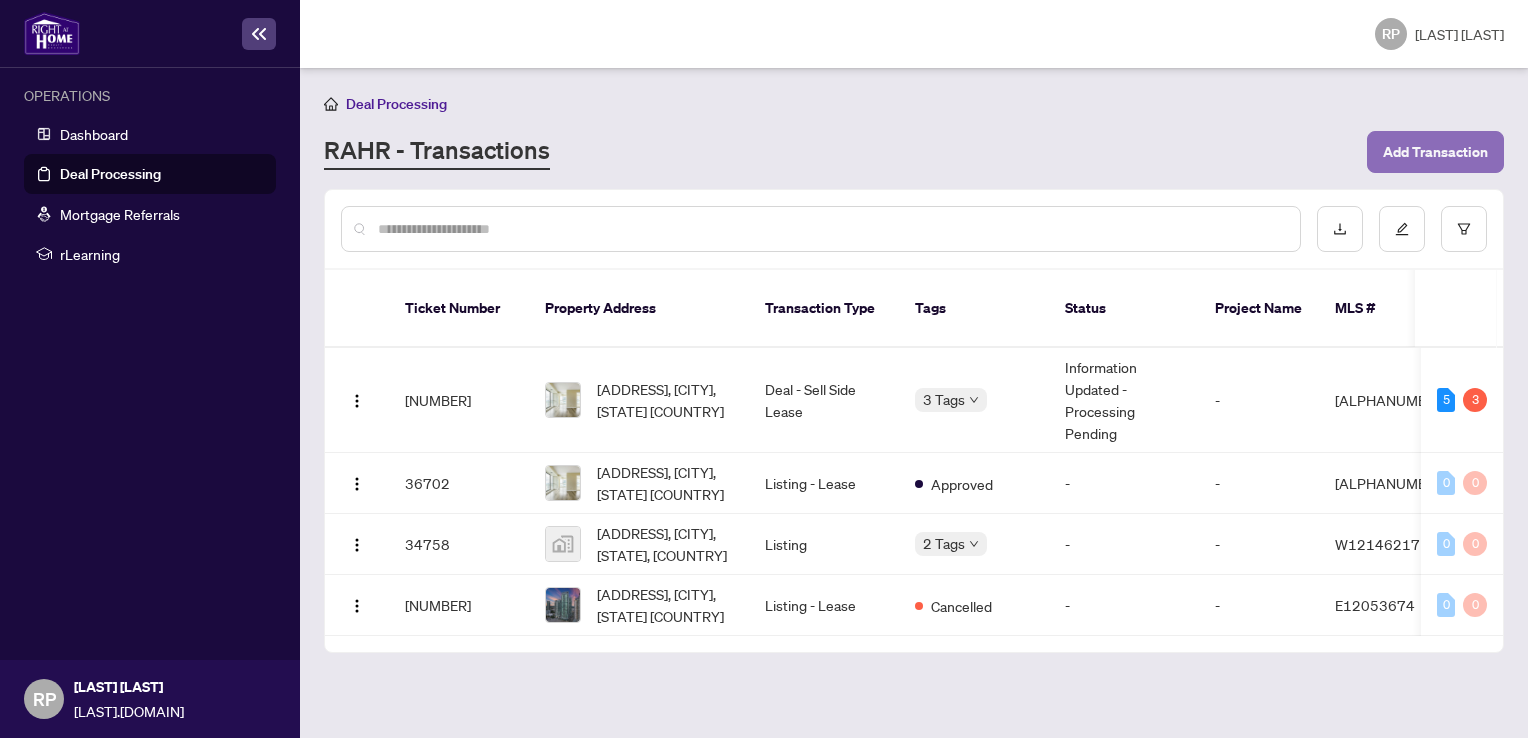 click on "Add Transaction" at bounding box center [1435, 152] 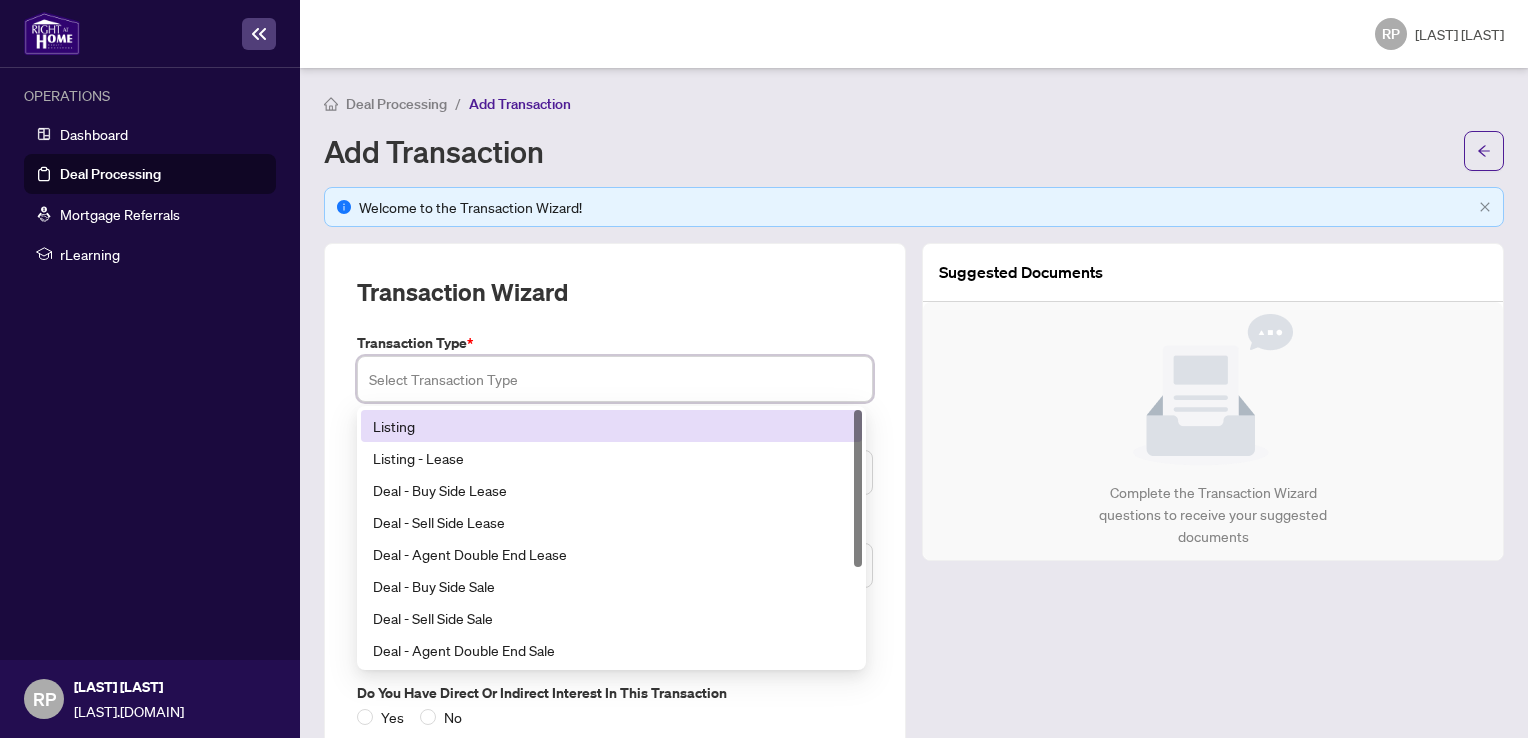 click at bounding box center [615, 379] 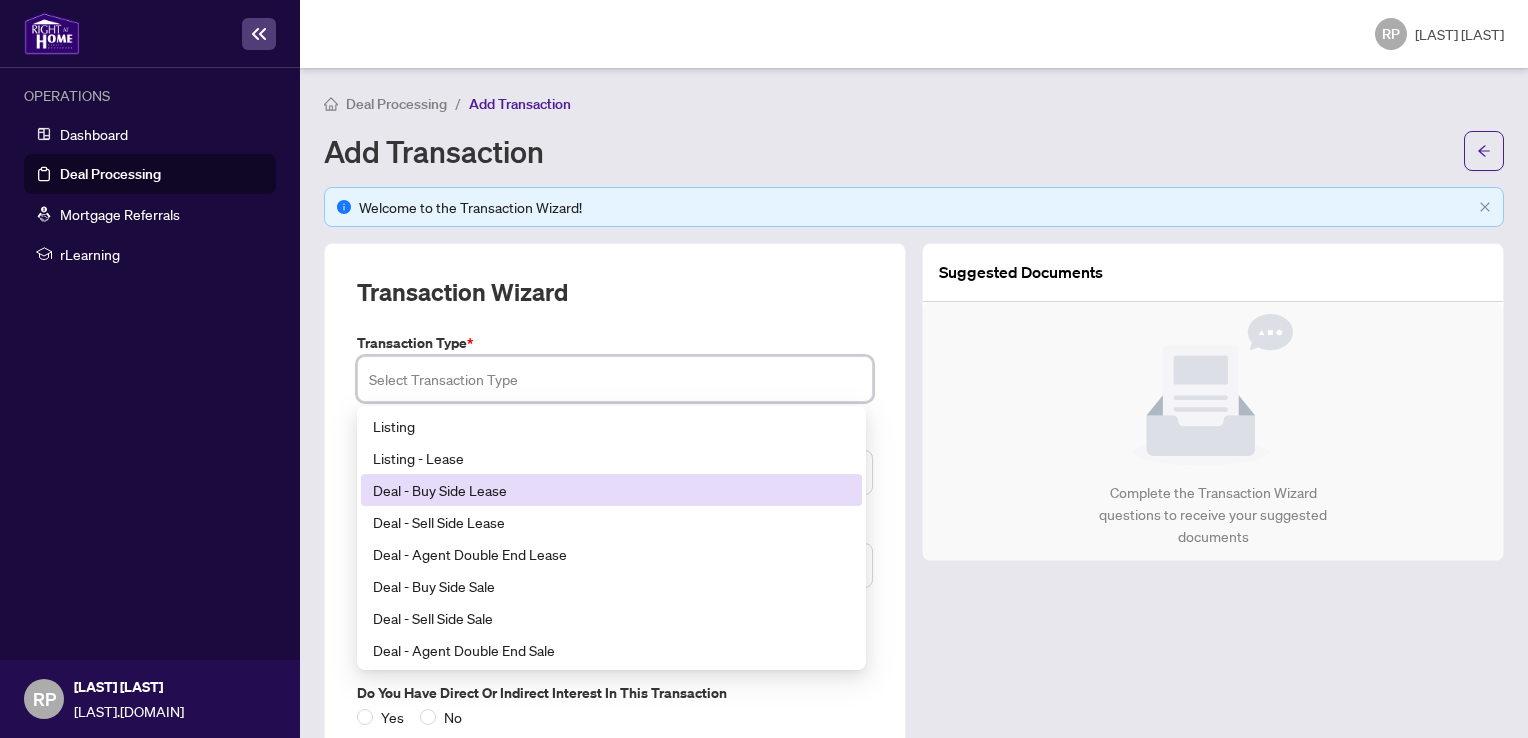 click on "Deal - Buy Side Lease" at bounding box center (611, 490) 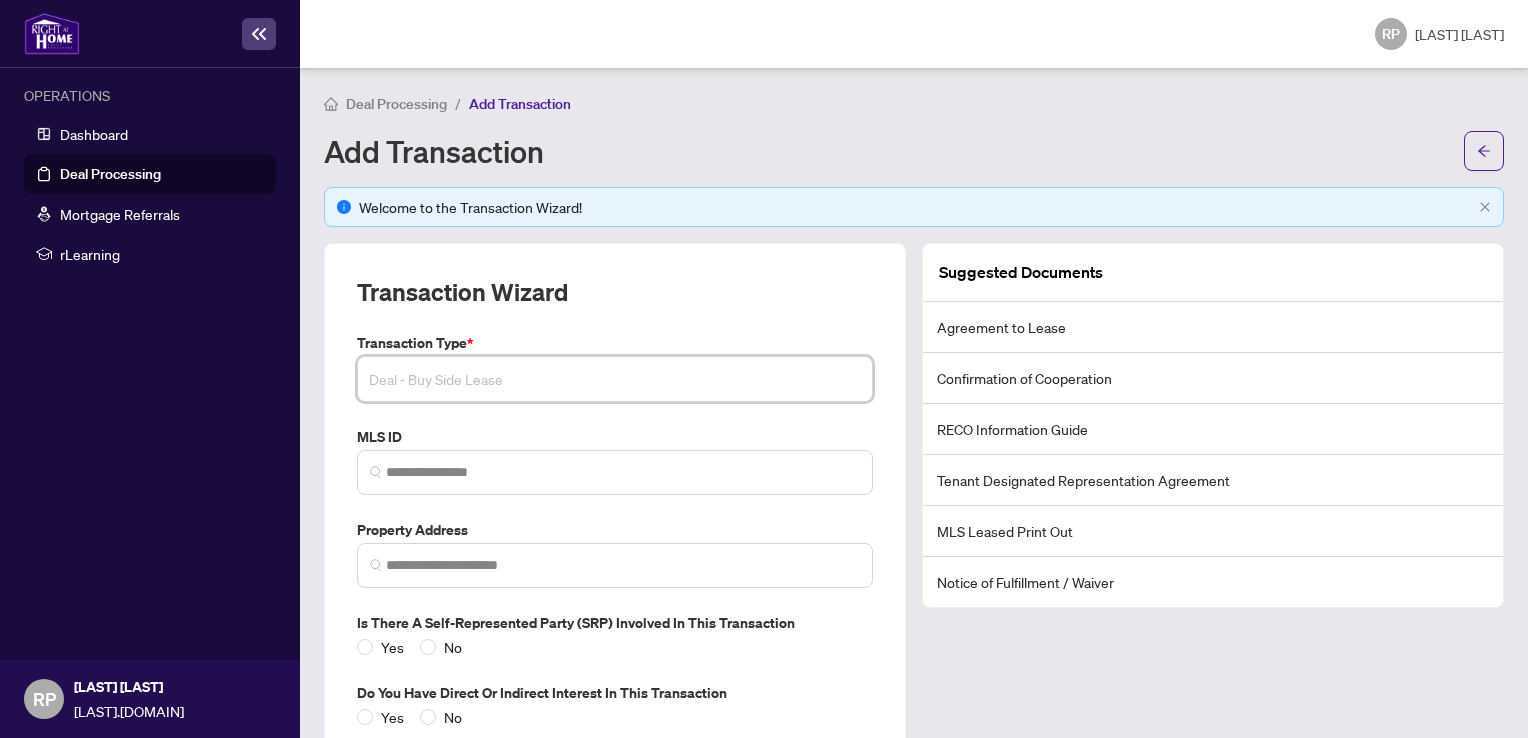 click on "Deal - Buy Side Lease" at bounding box center [615, 379] 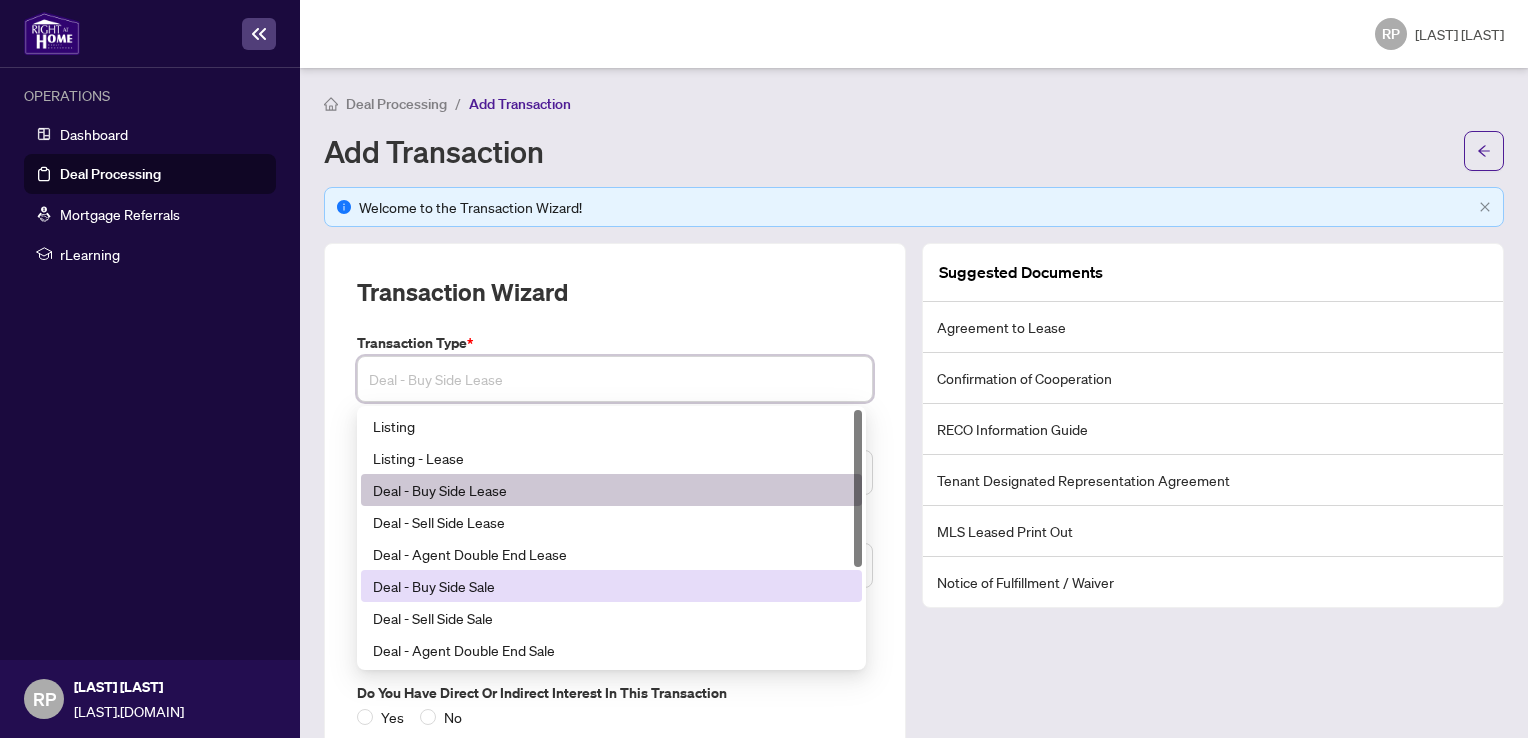 click on "Deal - Buy Side Sale" at bounding box center [611, 586] 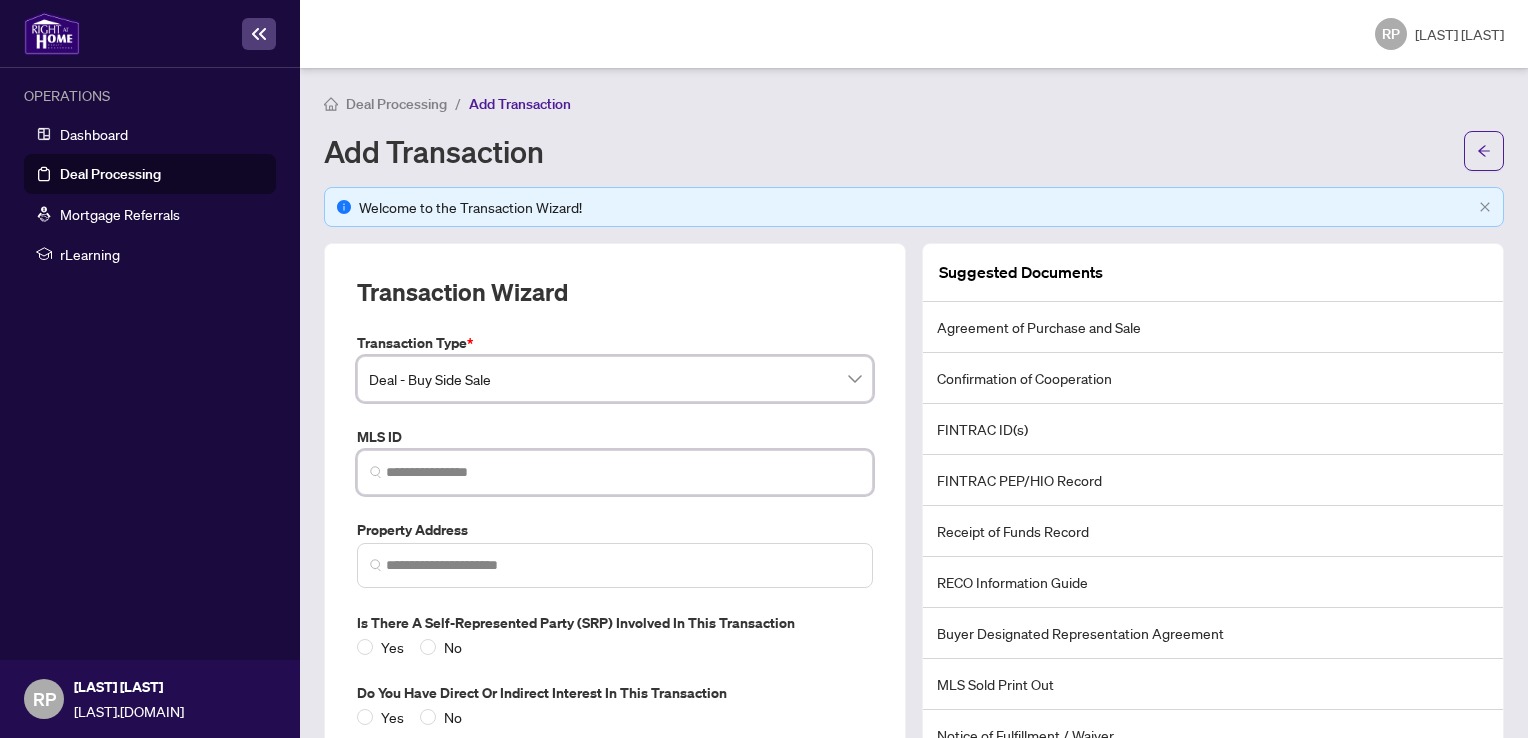 click at bounding box center (623, 472) 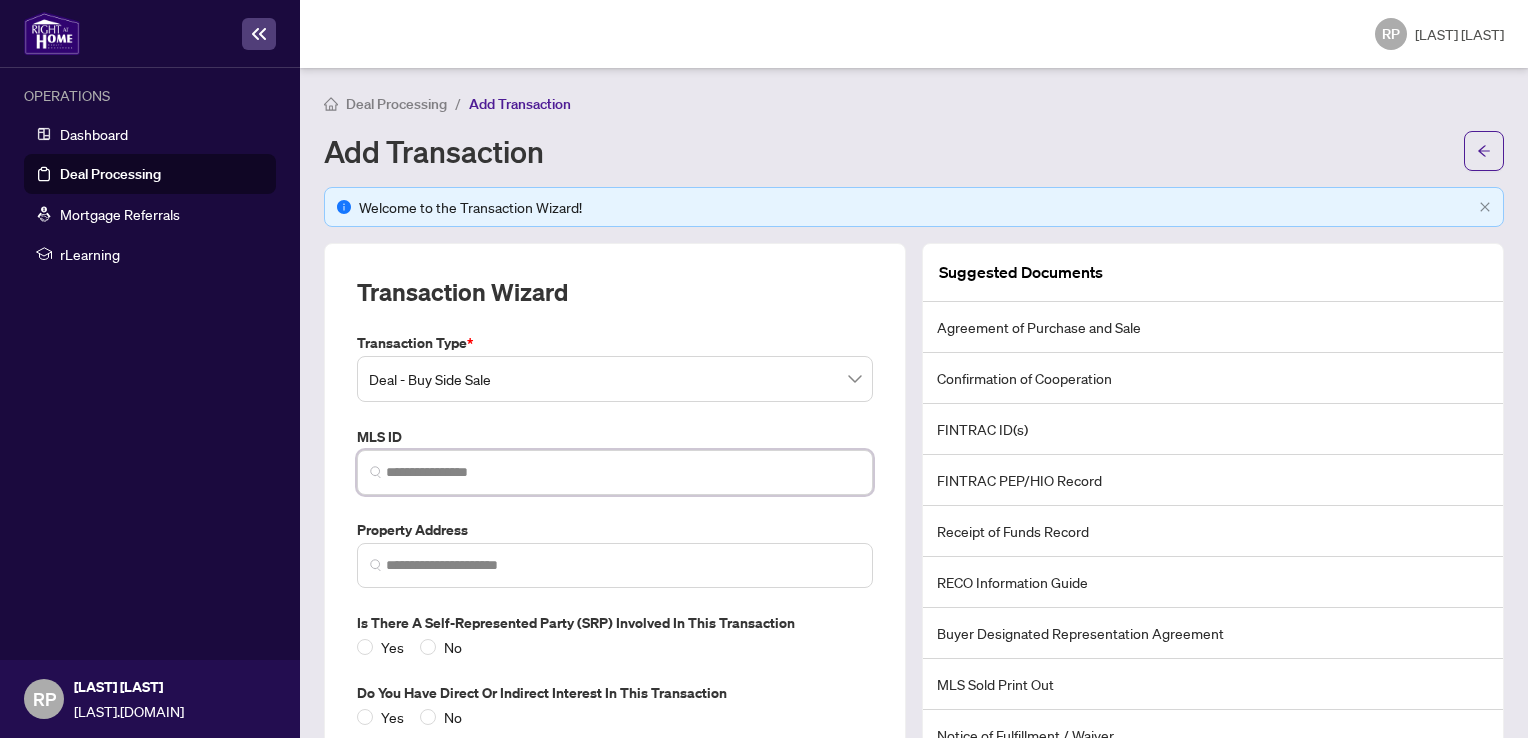 paste on "*********" 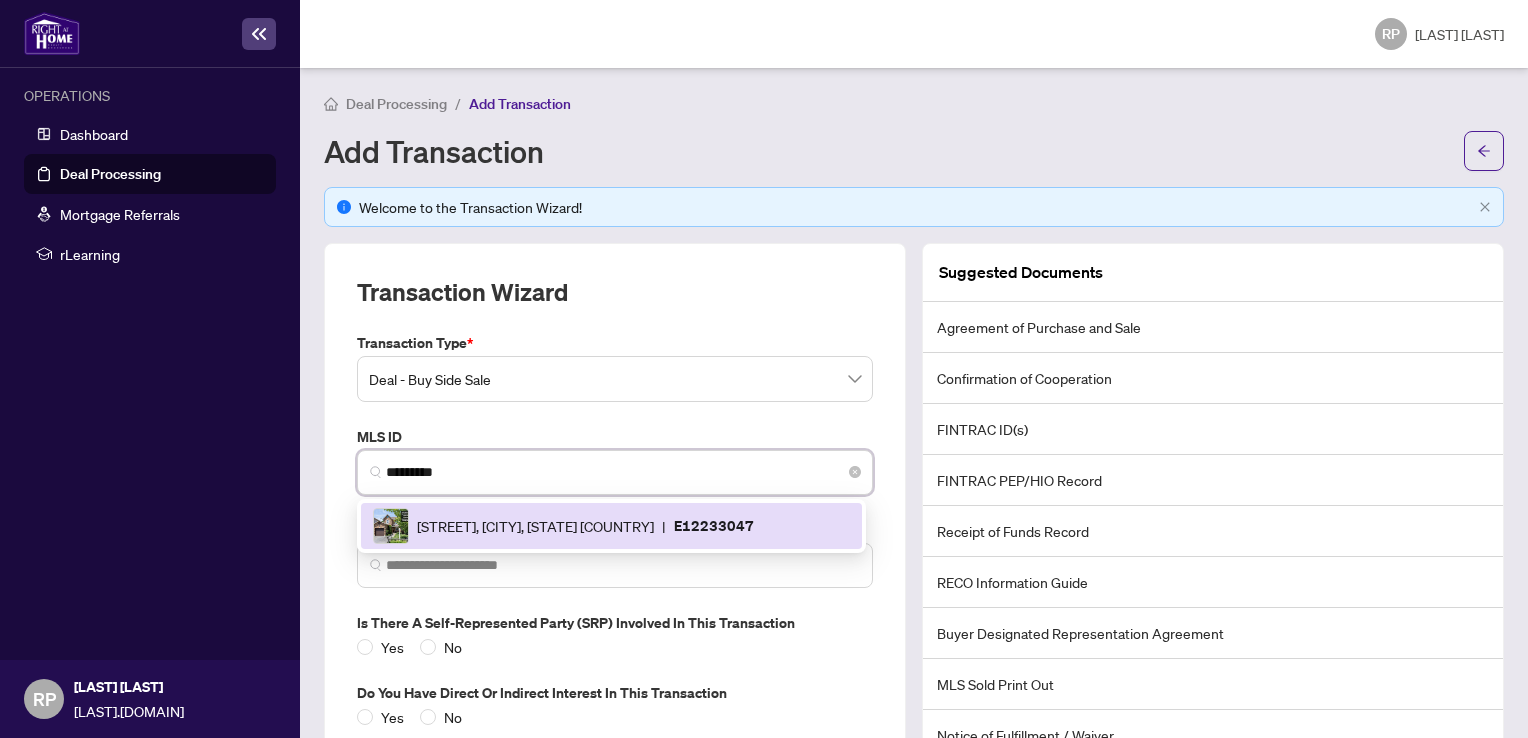click on "[STREET], [CITY], [STATE] [COUNTRY]" at bounding box center (535, 526) 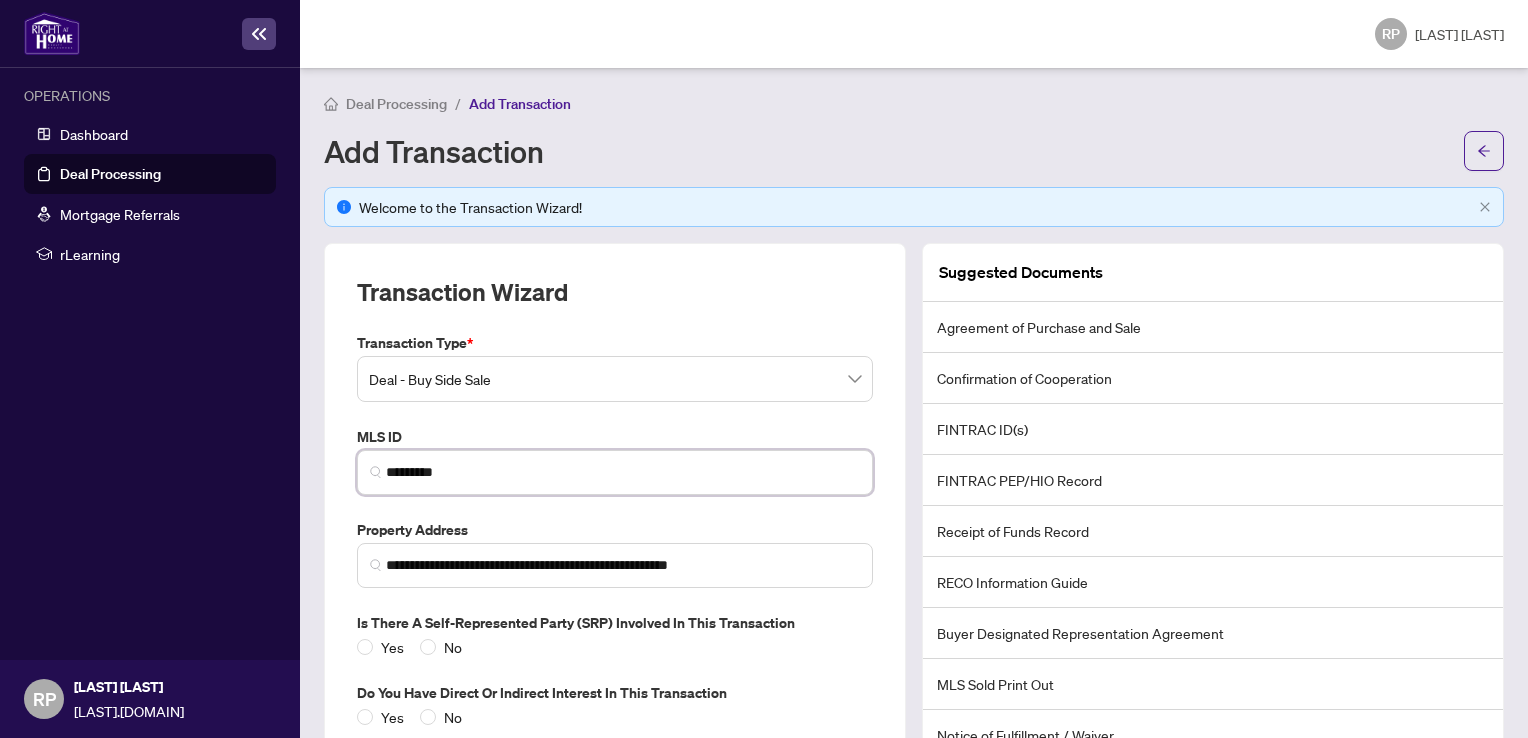 scroll, scrollTop: 134, scrollLeft: 0, axis: vertical 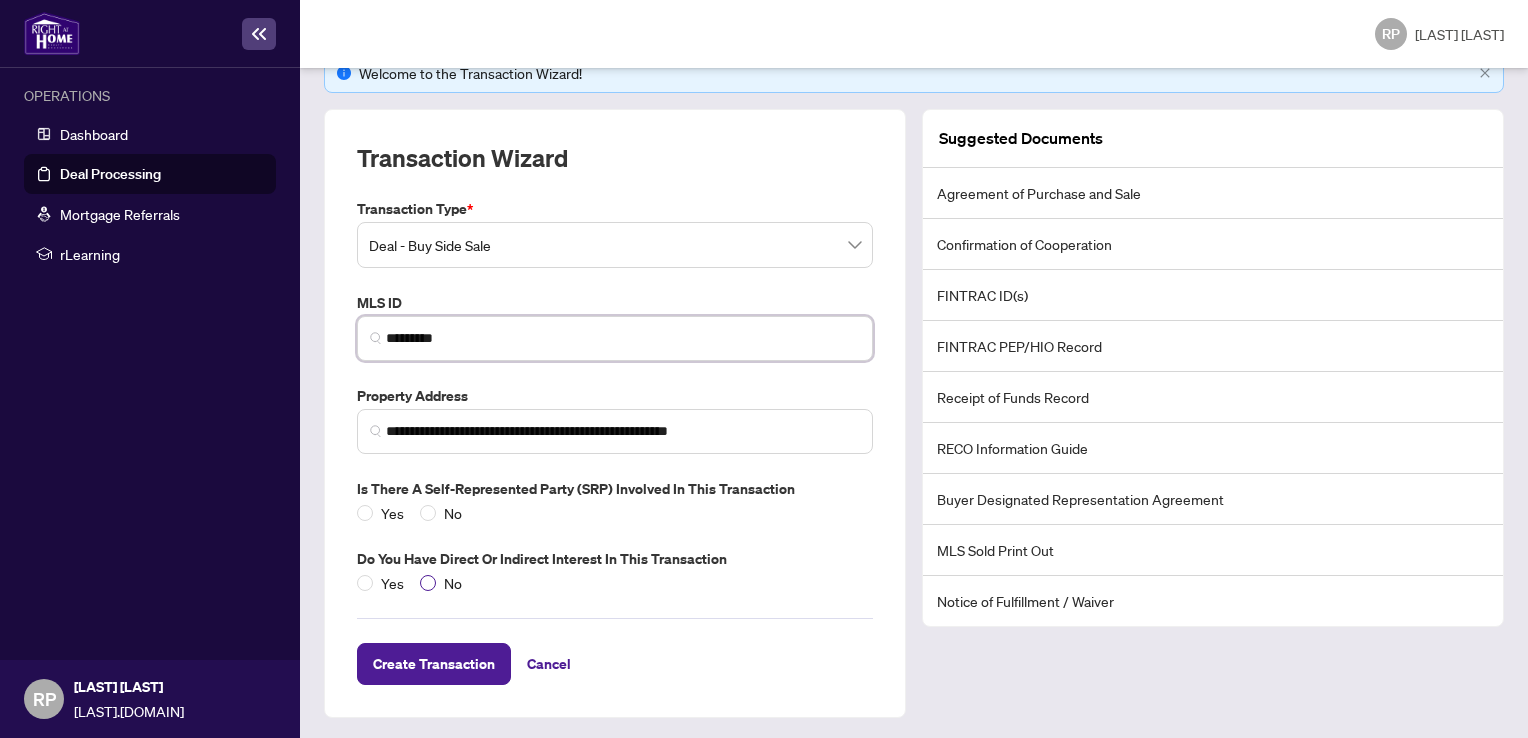 type on "*********" 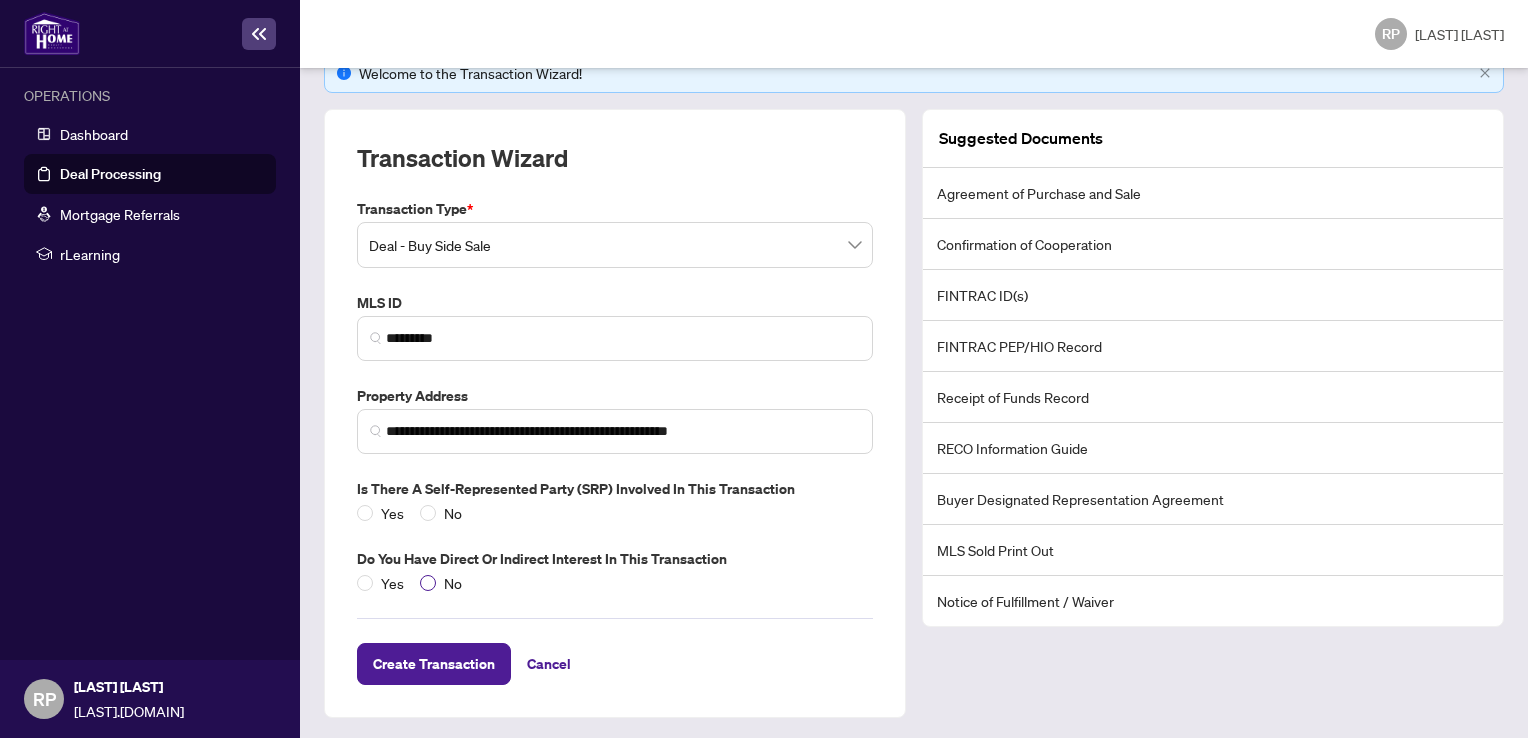 click on "No" at bounding box center [392, 583] 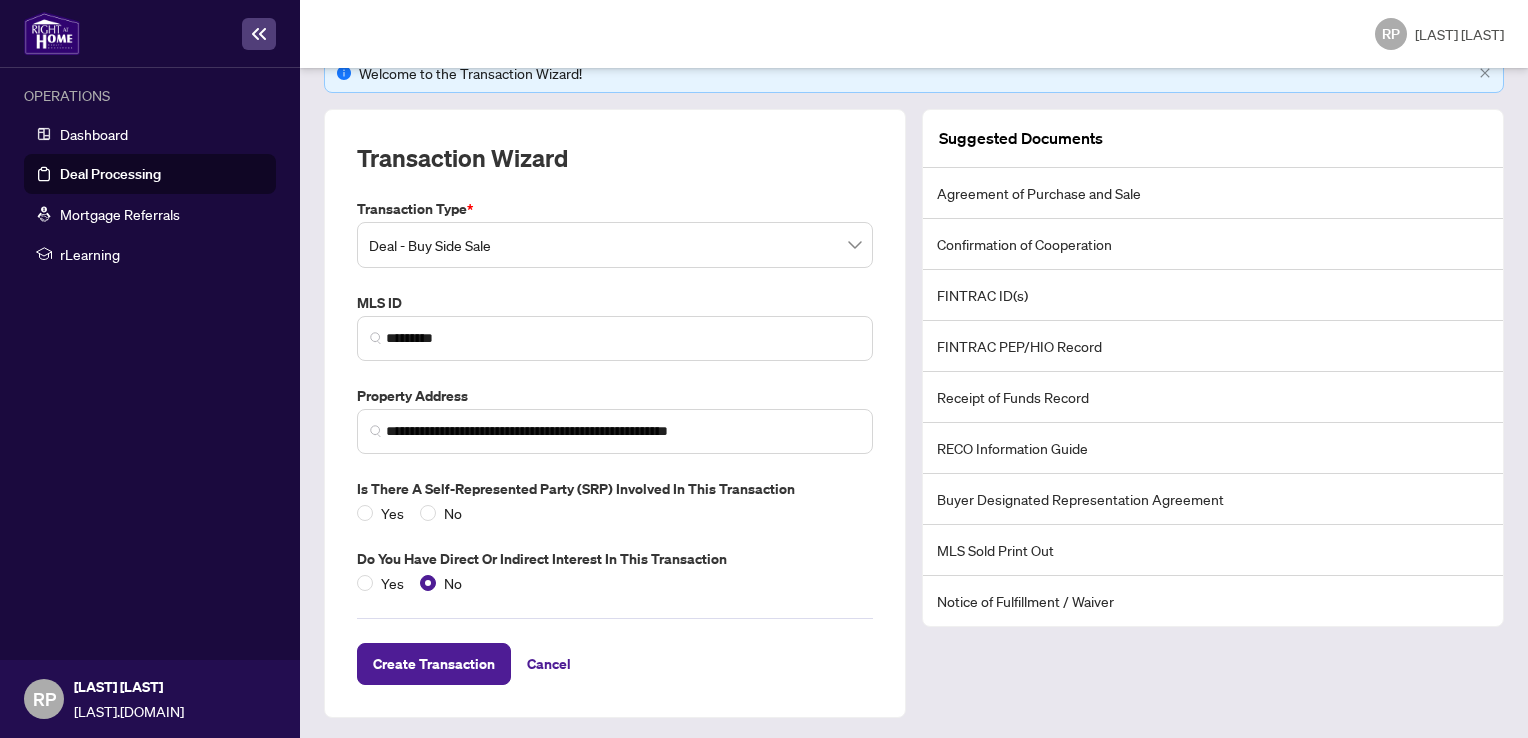 click on "**********" at bounding box center (615, 396) 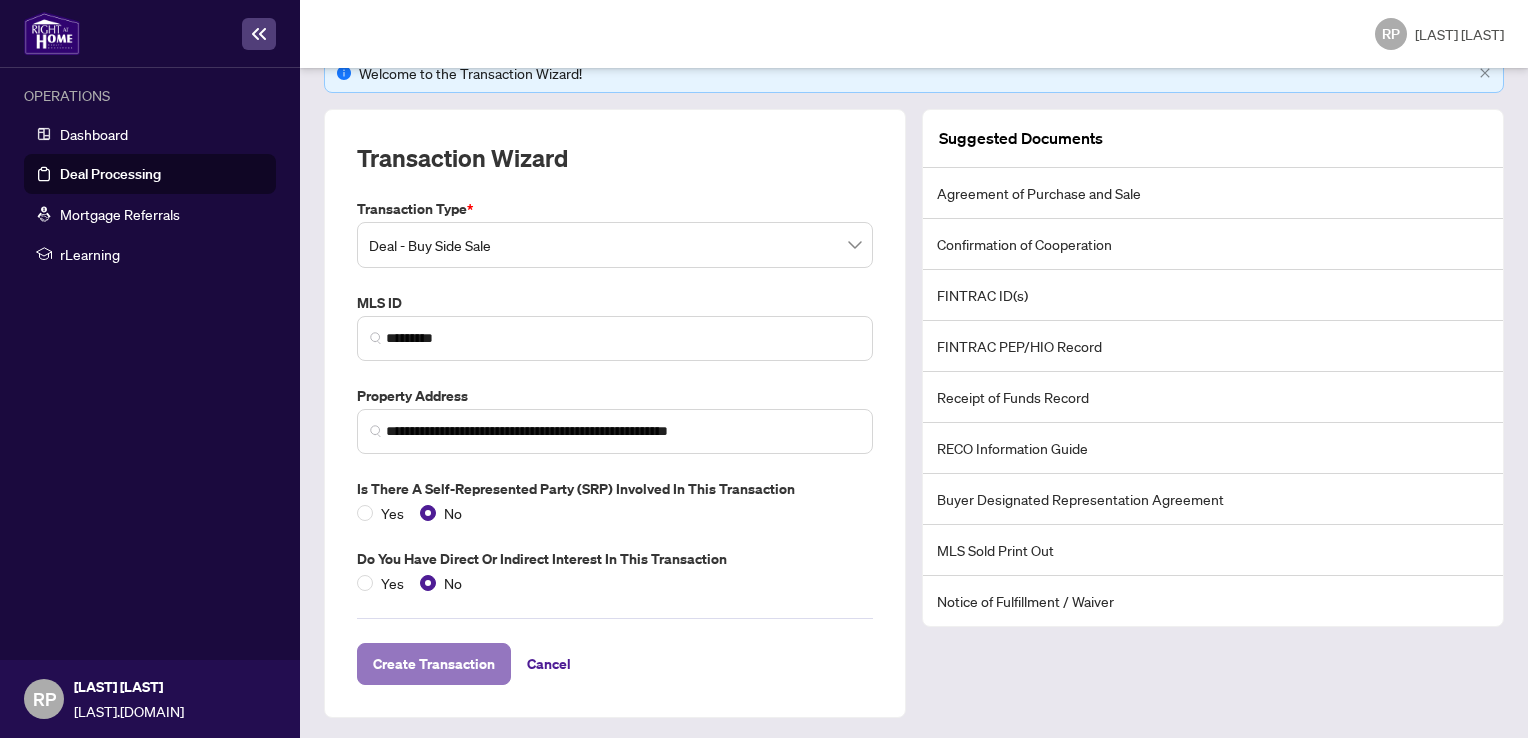 click on "Create Transaction" at bounding box center (434, 664) 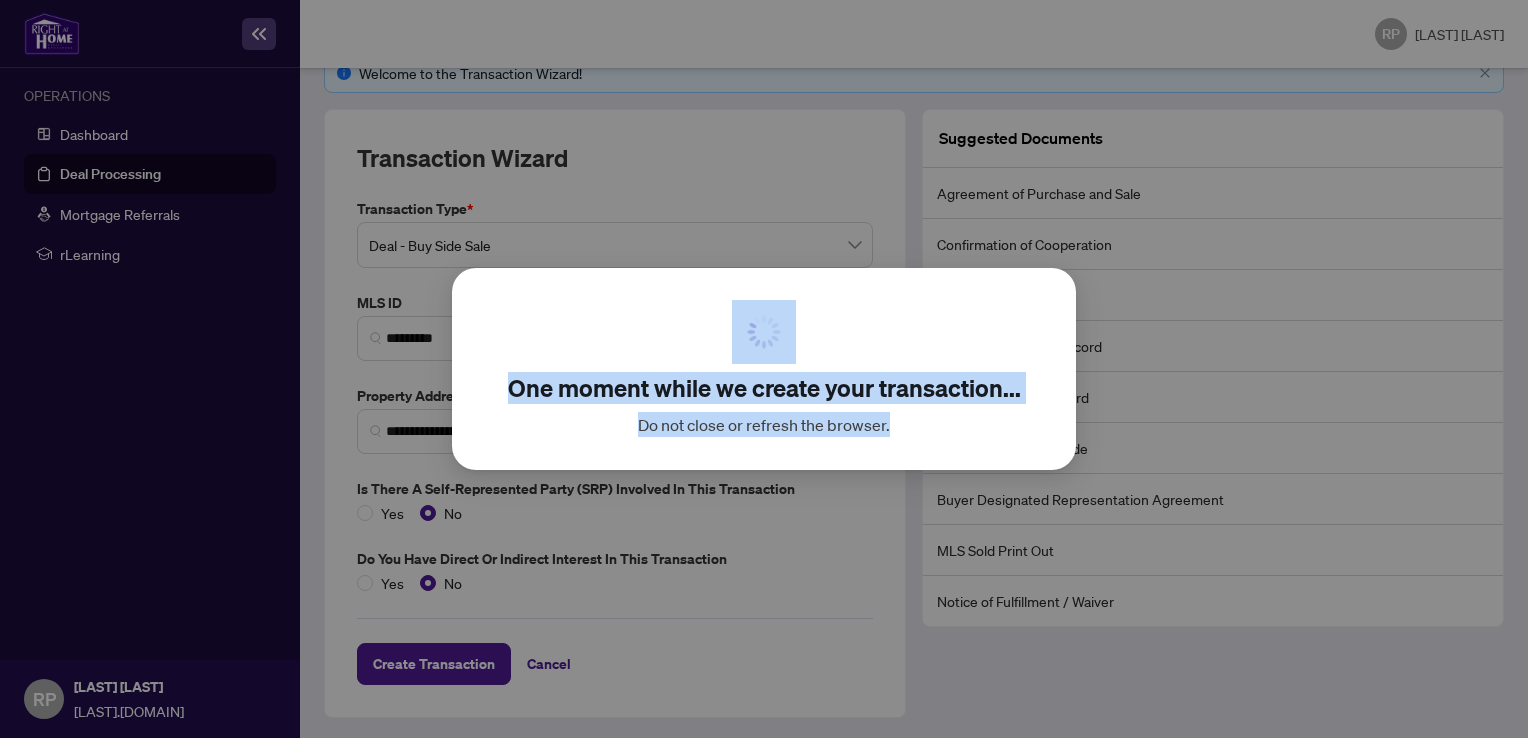 drag, startPoint x: 424, startPoint y: 674, endPoint x: 880, endPoint y: 532, distance: 477.59814 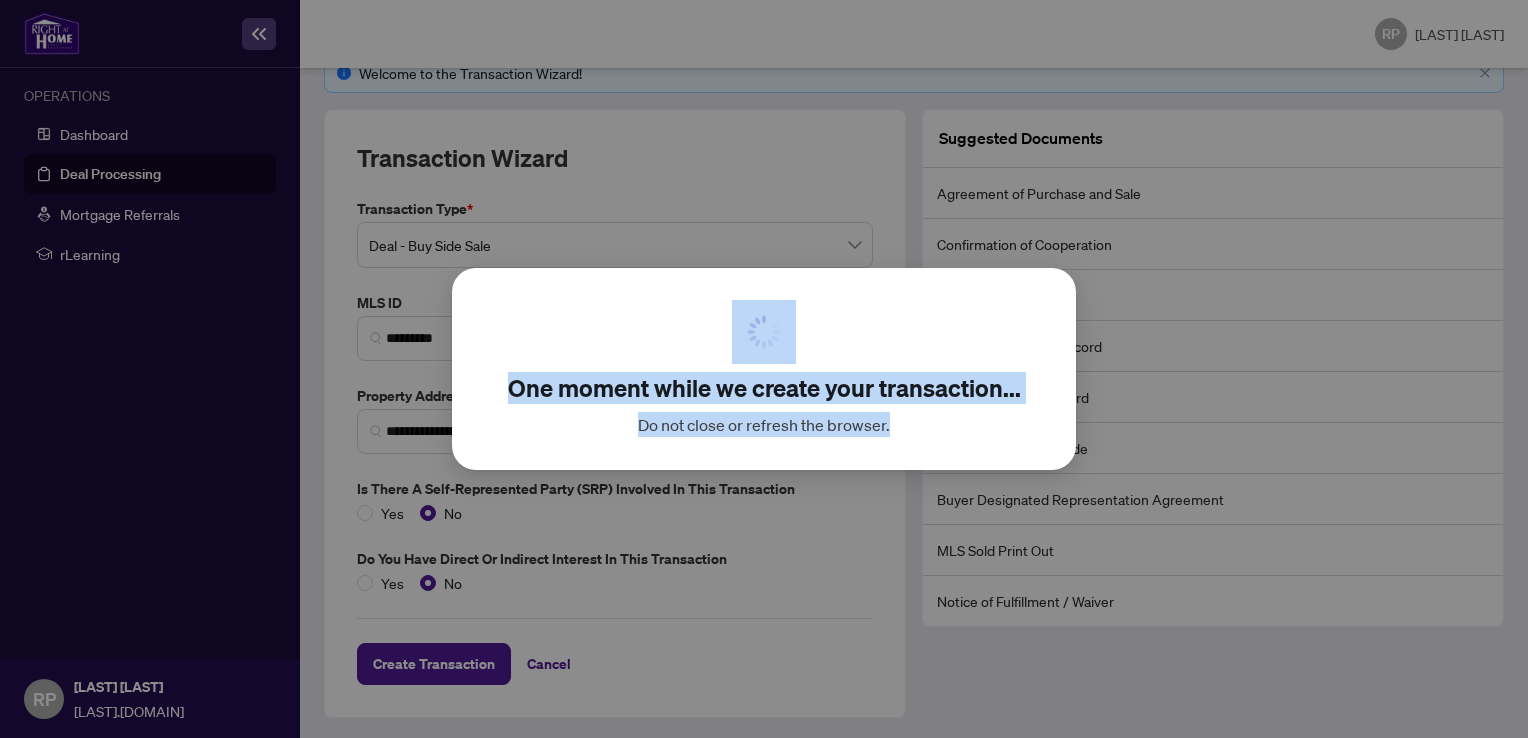 click on "One moment while we create your transaction... Do not close or refresh the browser. Cancel OK" at bounding box center (764, 369) 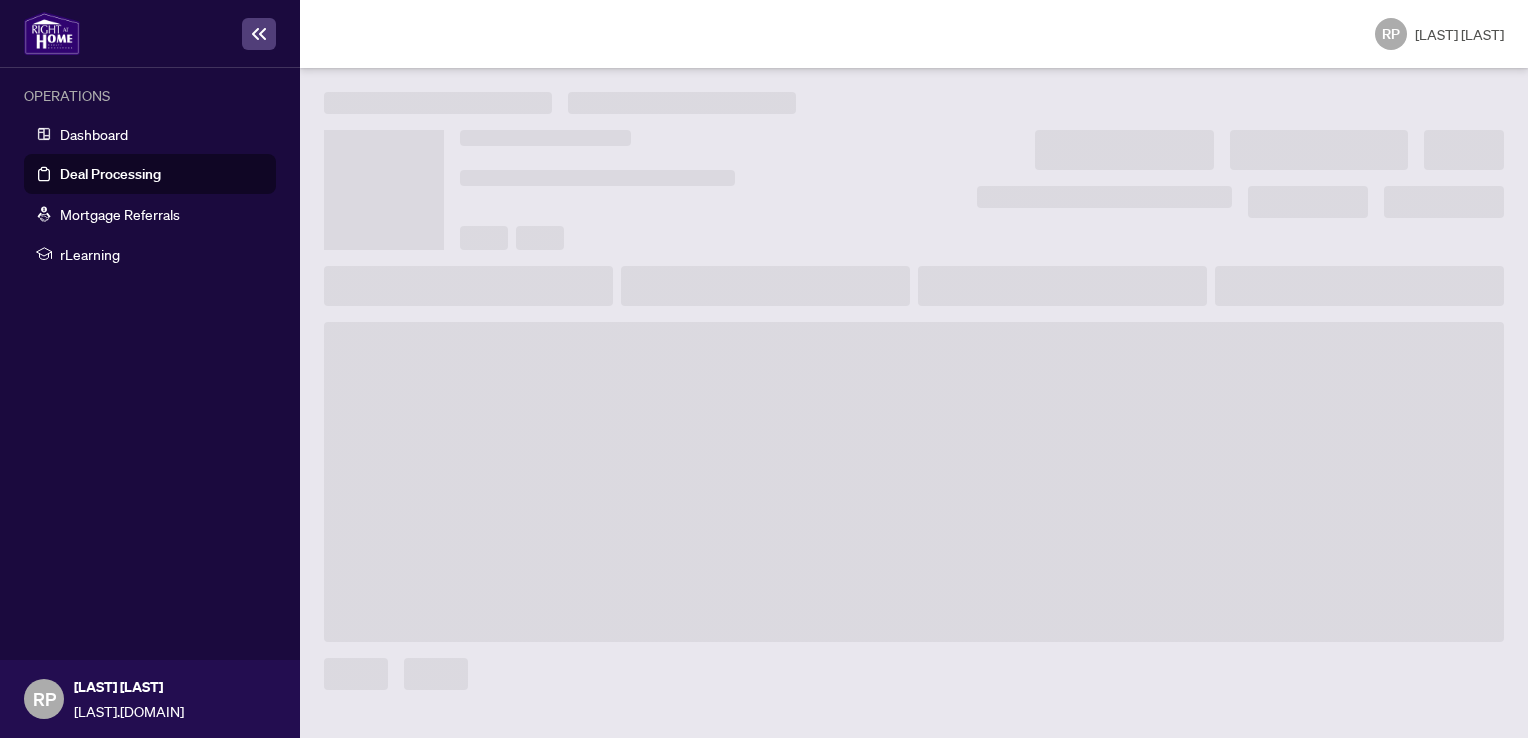 scroll, scrollTop: 0, scrollLeft: 0, axis: both 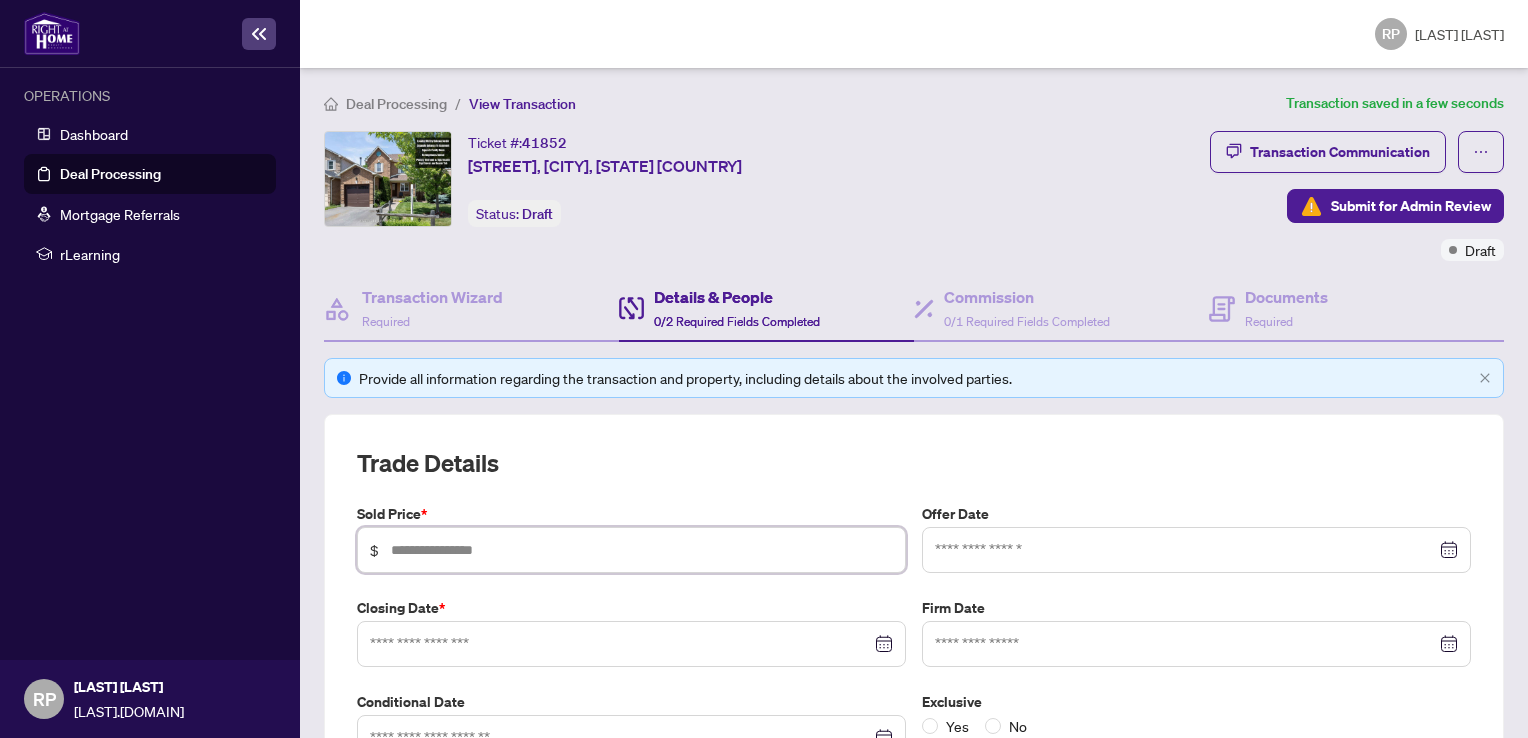 click at bounding box center (642, 550) 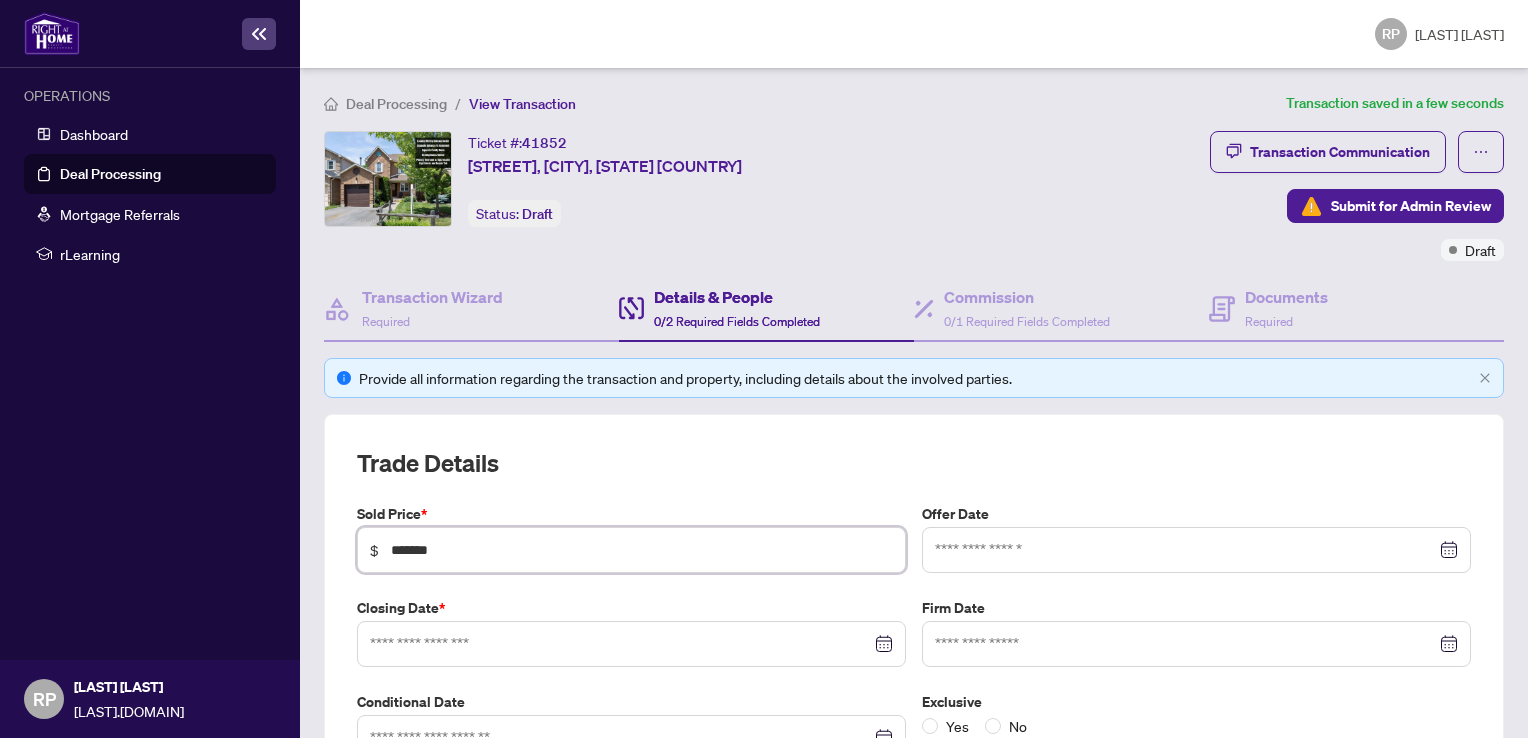 click at bounding box center (1196, 550) 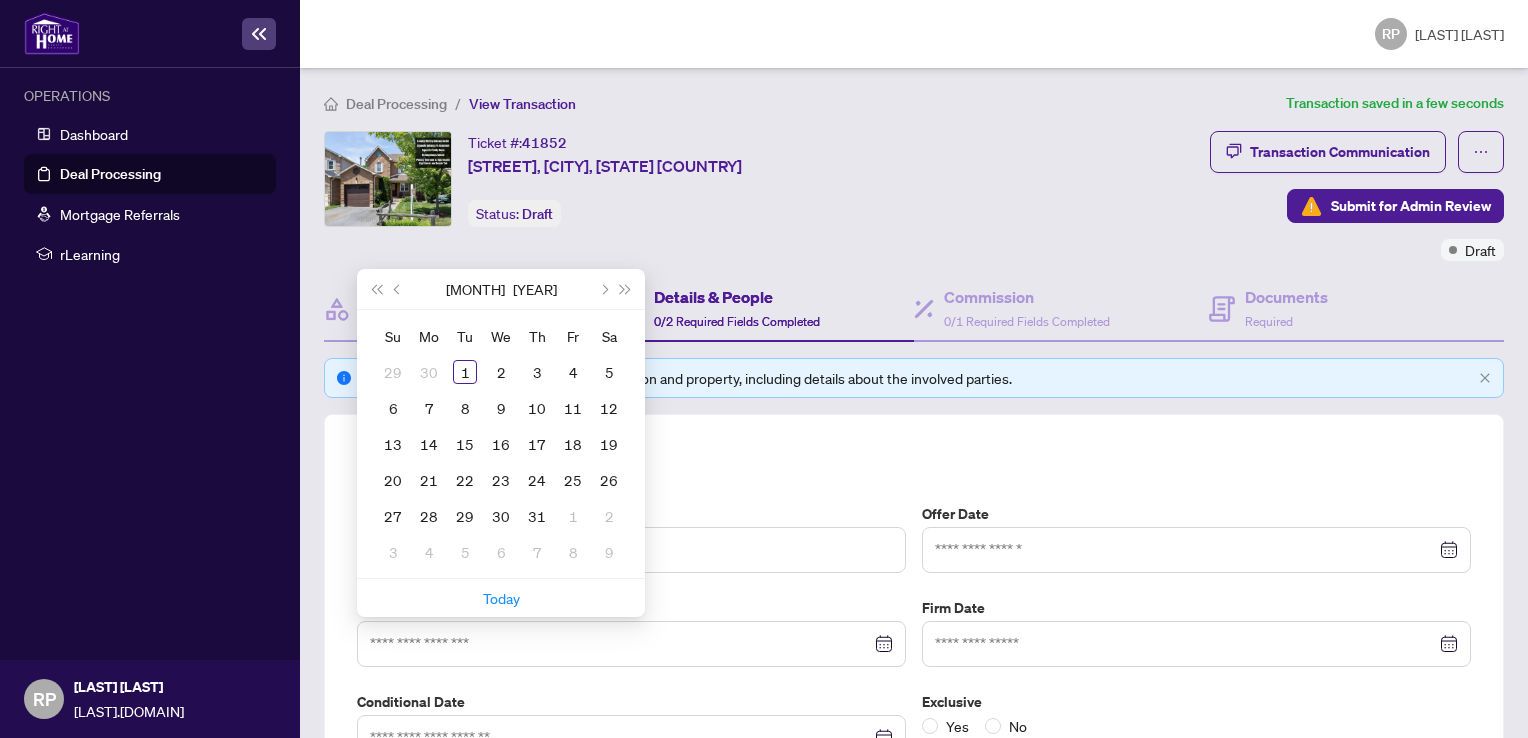 click on "Trade Details Sold Price * $ ******* Offer Date Closing Date * [MONTH] [YEAR] Su Mo Tu We Th Fr Sa 29 30 1 2 3 4 5 6 7 8 9 10 11 12 13 14 15 16 17 18 19 20 21 22 23 24 25 26 27 28 29 30 31 1 2 3 4 5 6 7 8 9 Today Firm Date Conditional Date Exclusive Yes No Deposit No  deposit  added yet. Add Deposit Unit/Lot Number Mutual Release Date" at bounding box center [914, 752] 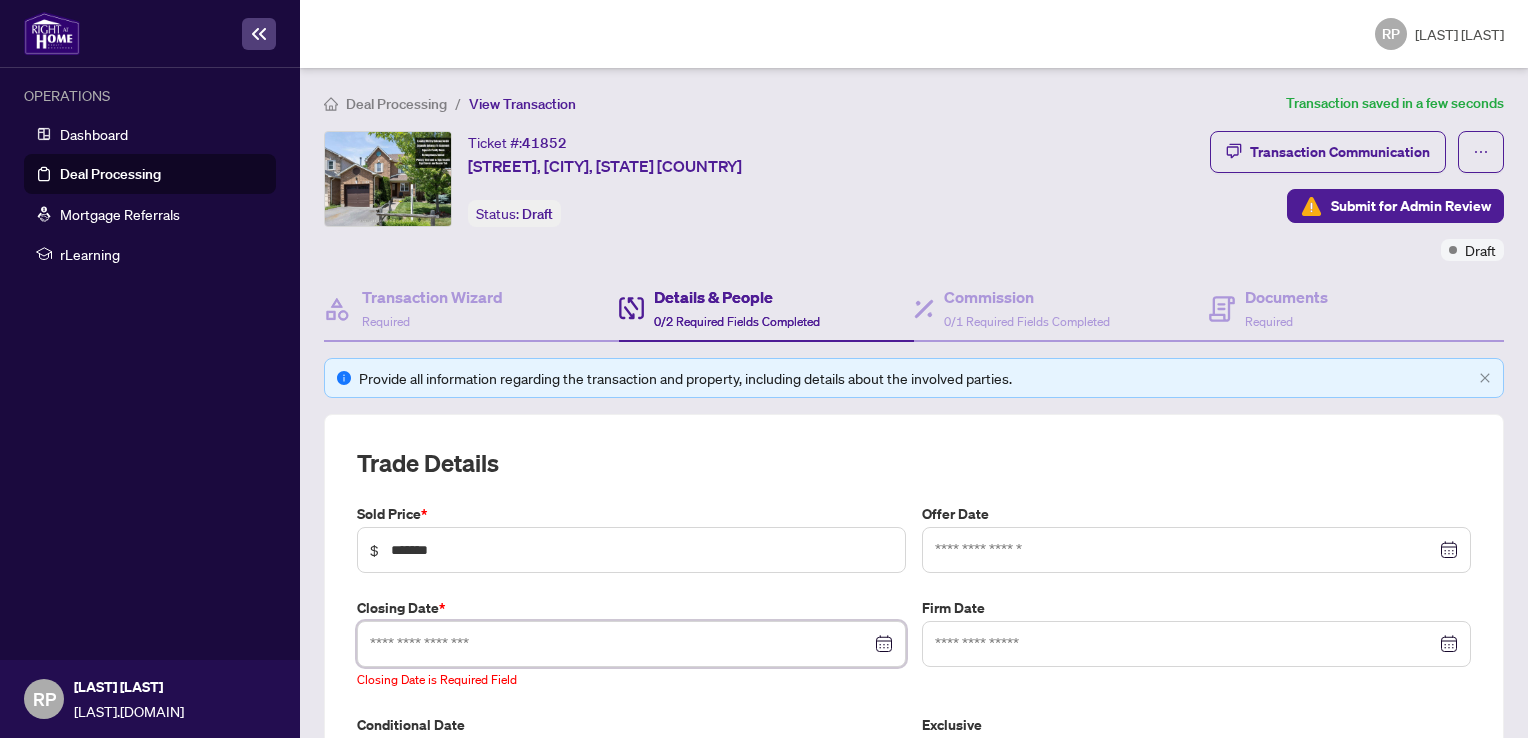 click at bounding box center (620, 644) 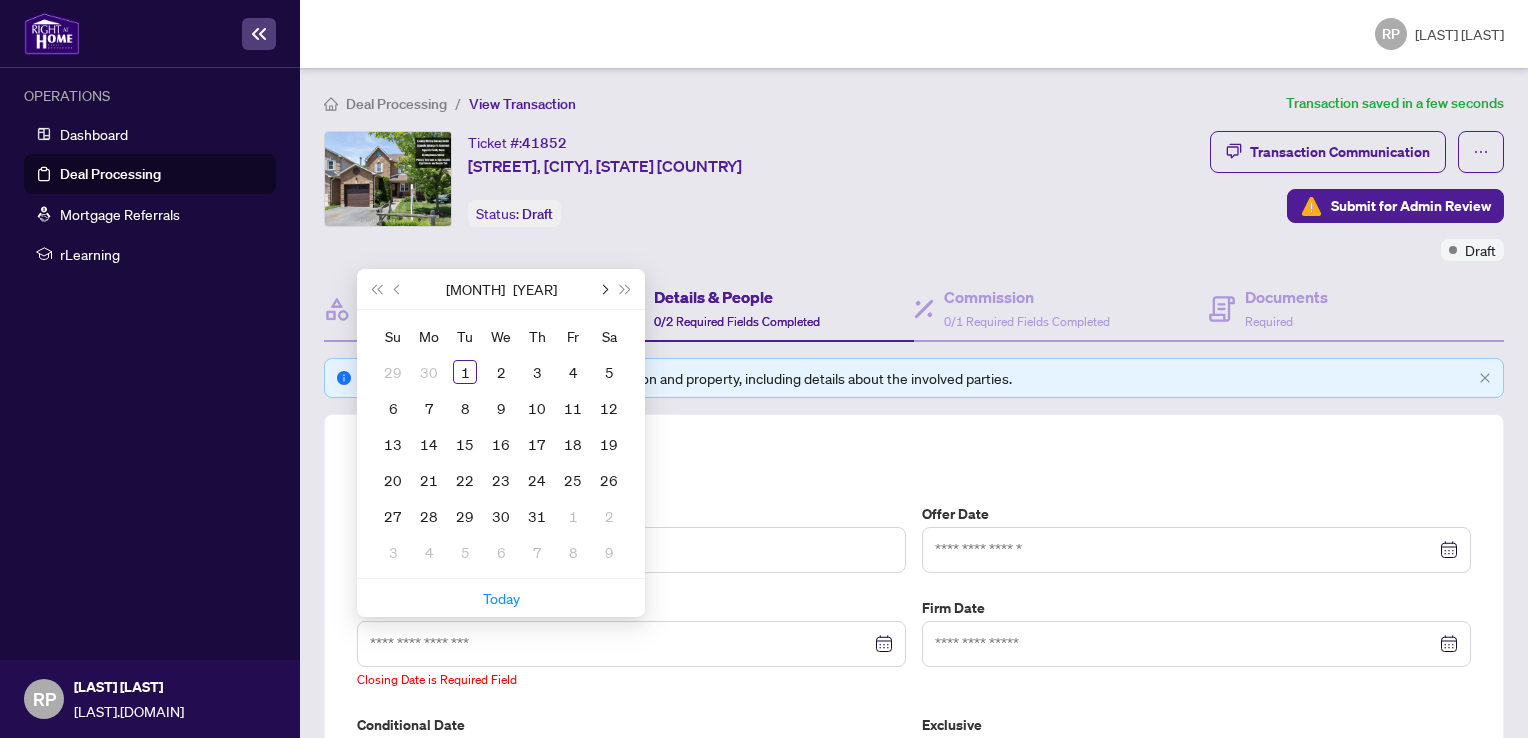 click at bounding box center (603, 289) 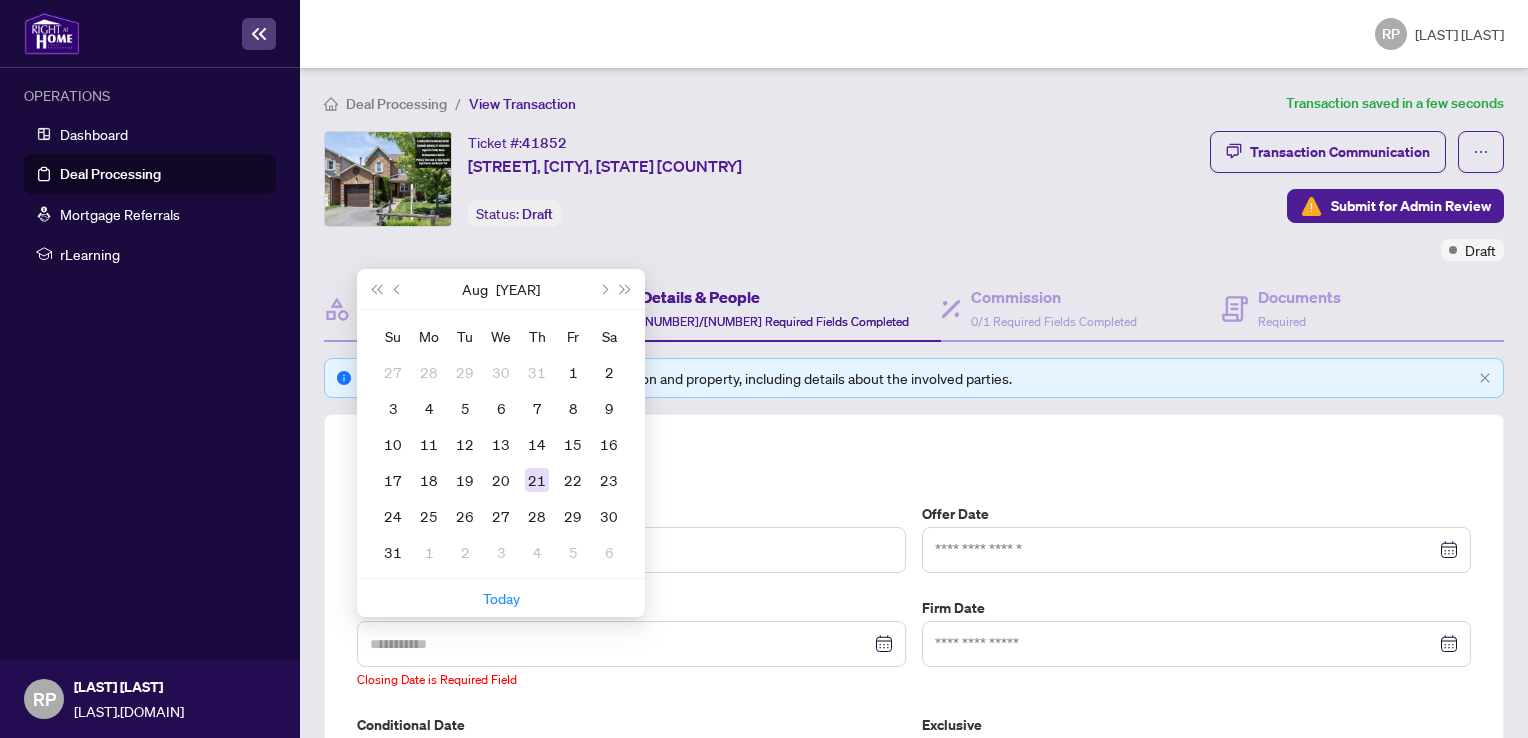 click on "21" at bounding box center (537, 480) 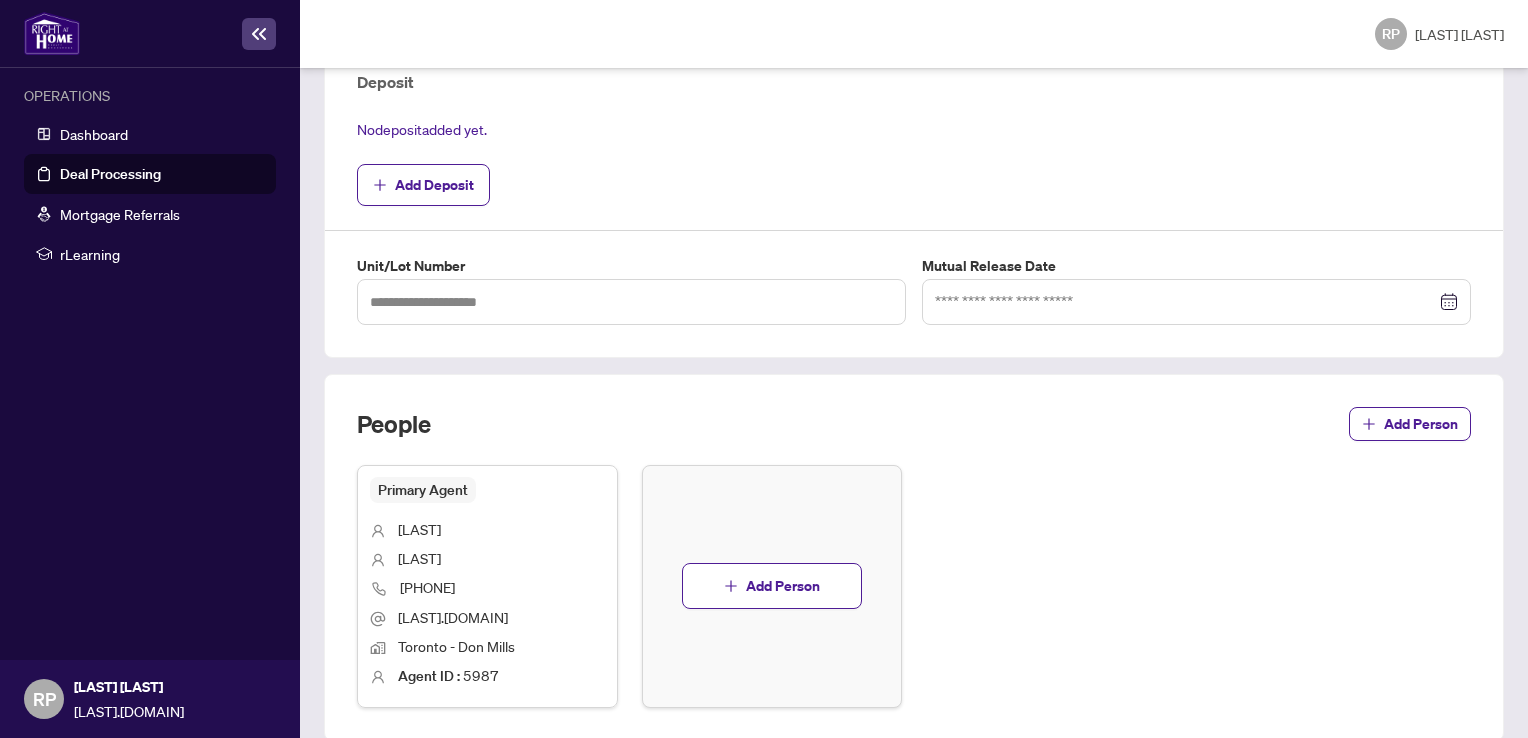 scroll, scrollTop: 734, scrollLeft: 0, axis: vertical 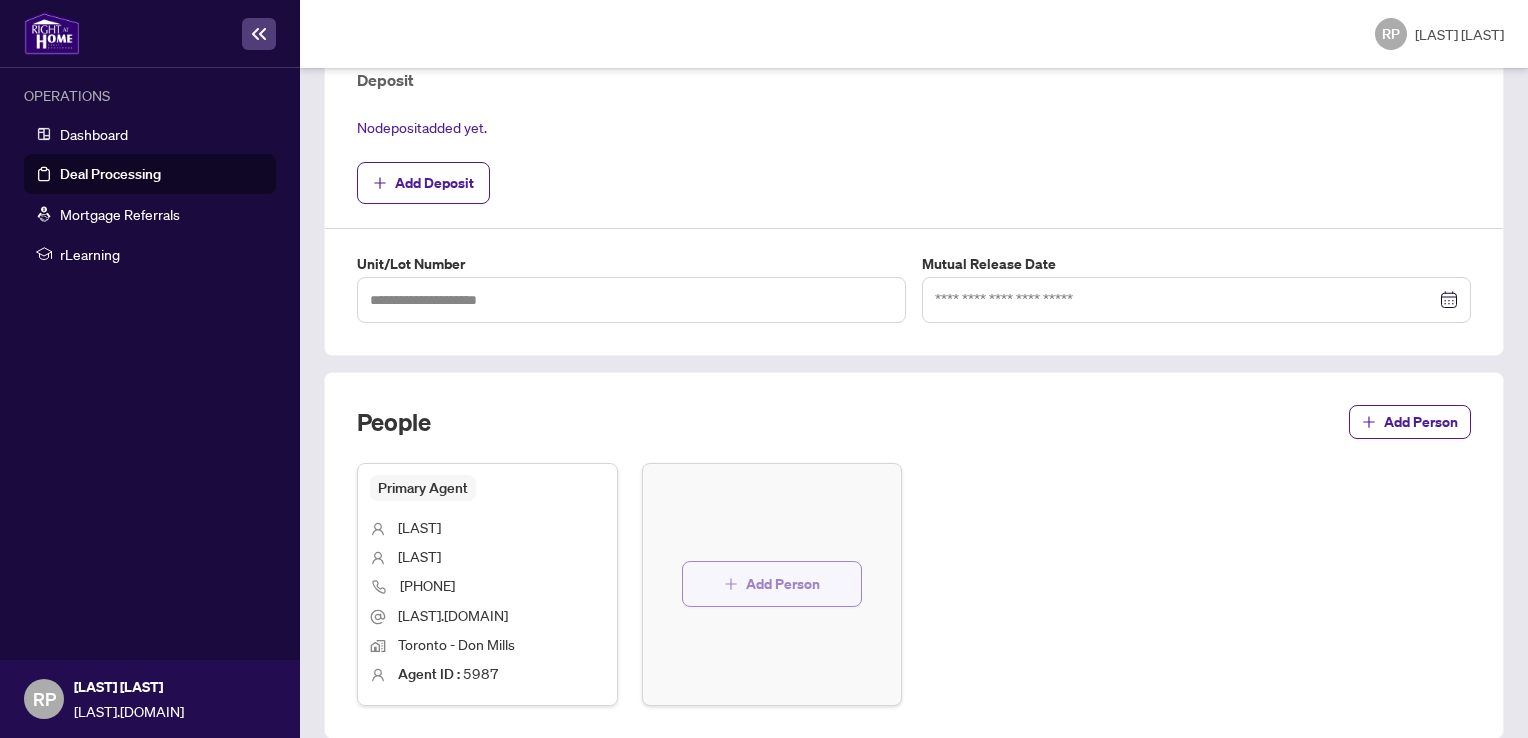 click on "Add Person" at bounding box center [783, 584] 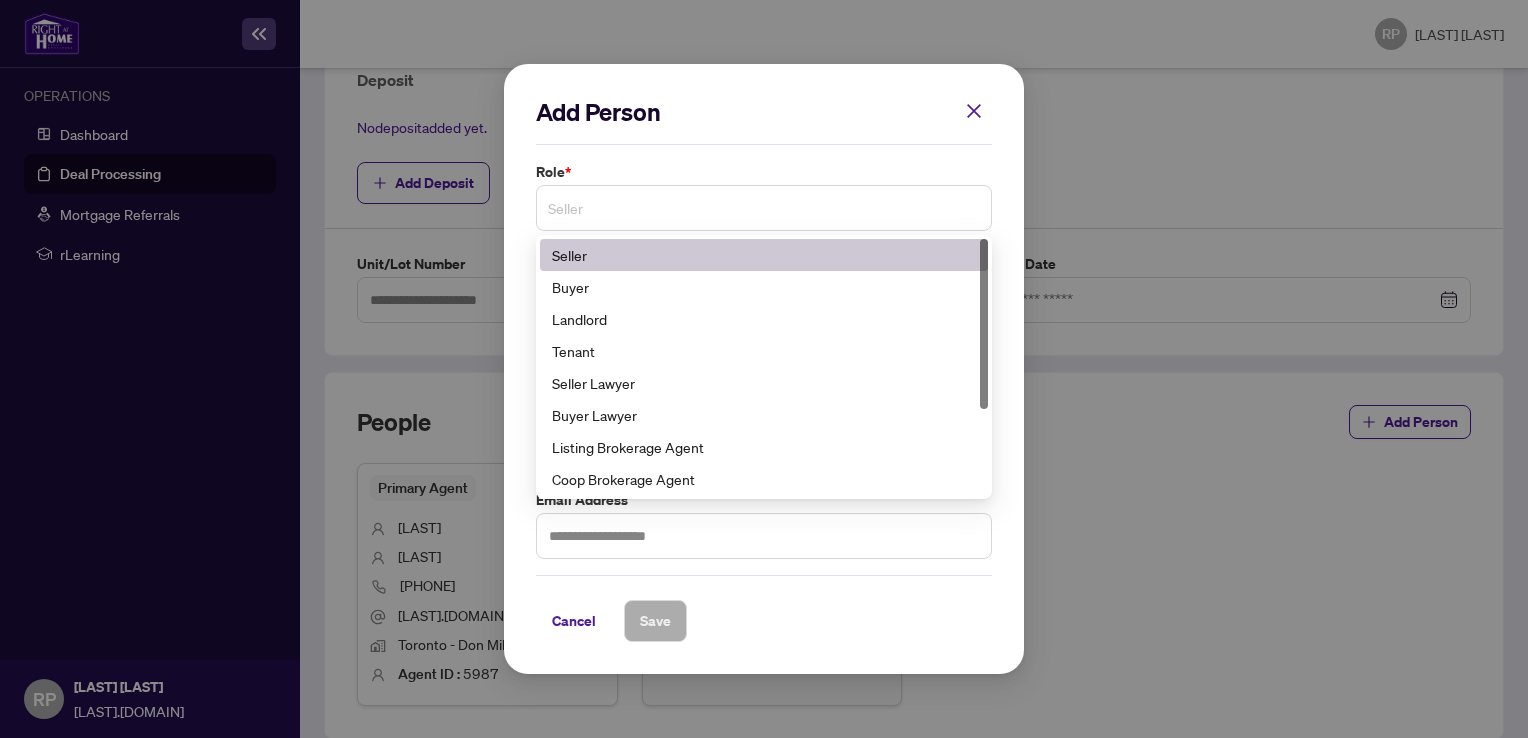 click on "Seller" at bounding box center [764, 208] 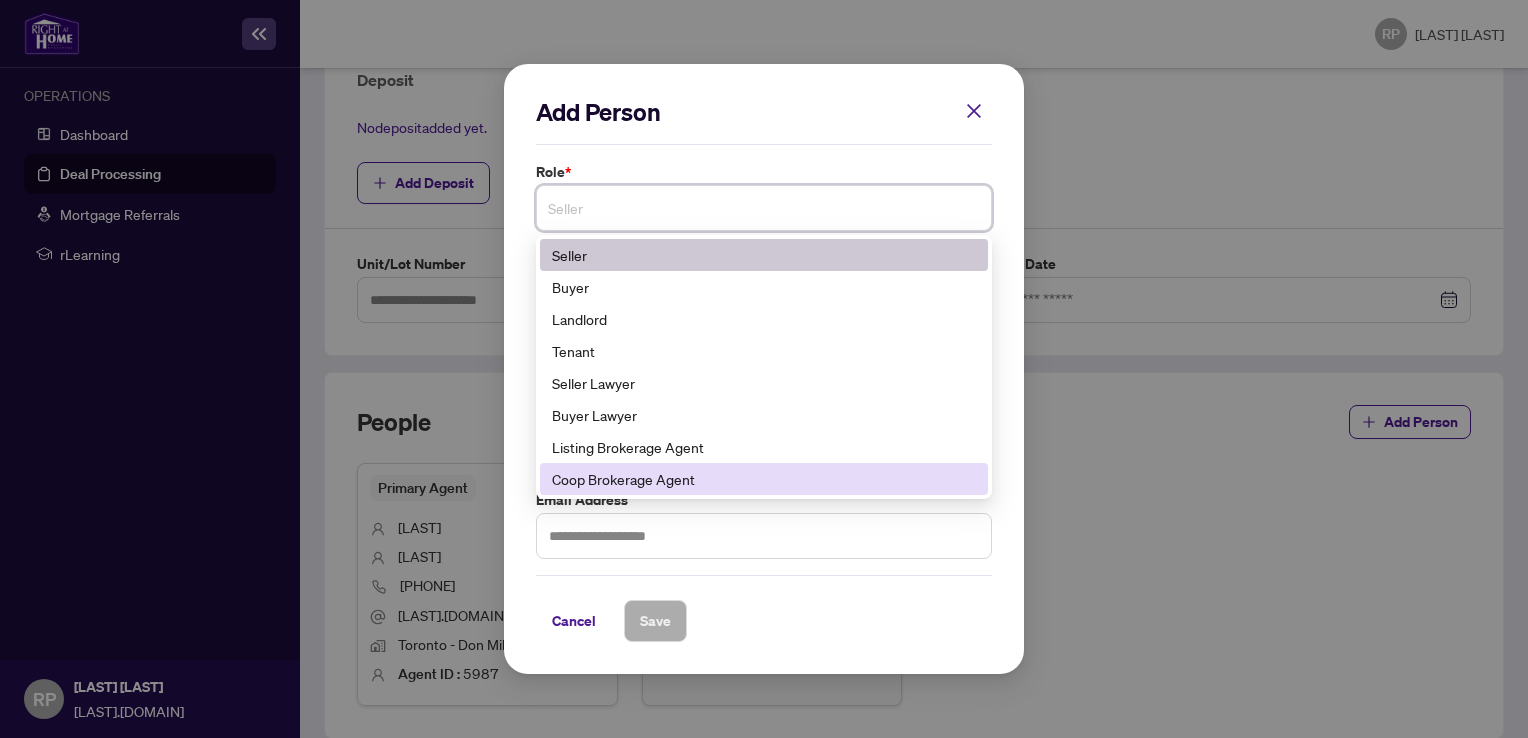 click on "Coop Brokerage Agent" at bounding box center [764, 479] 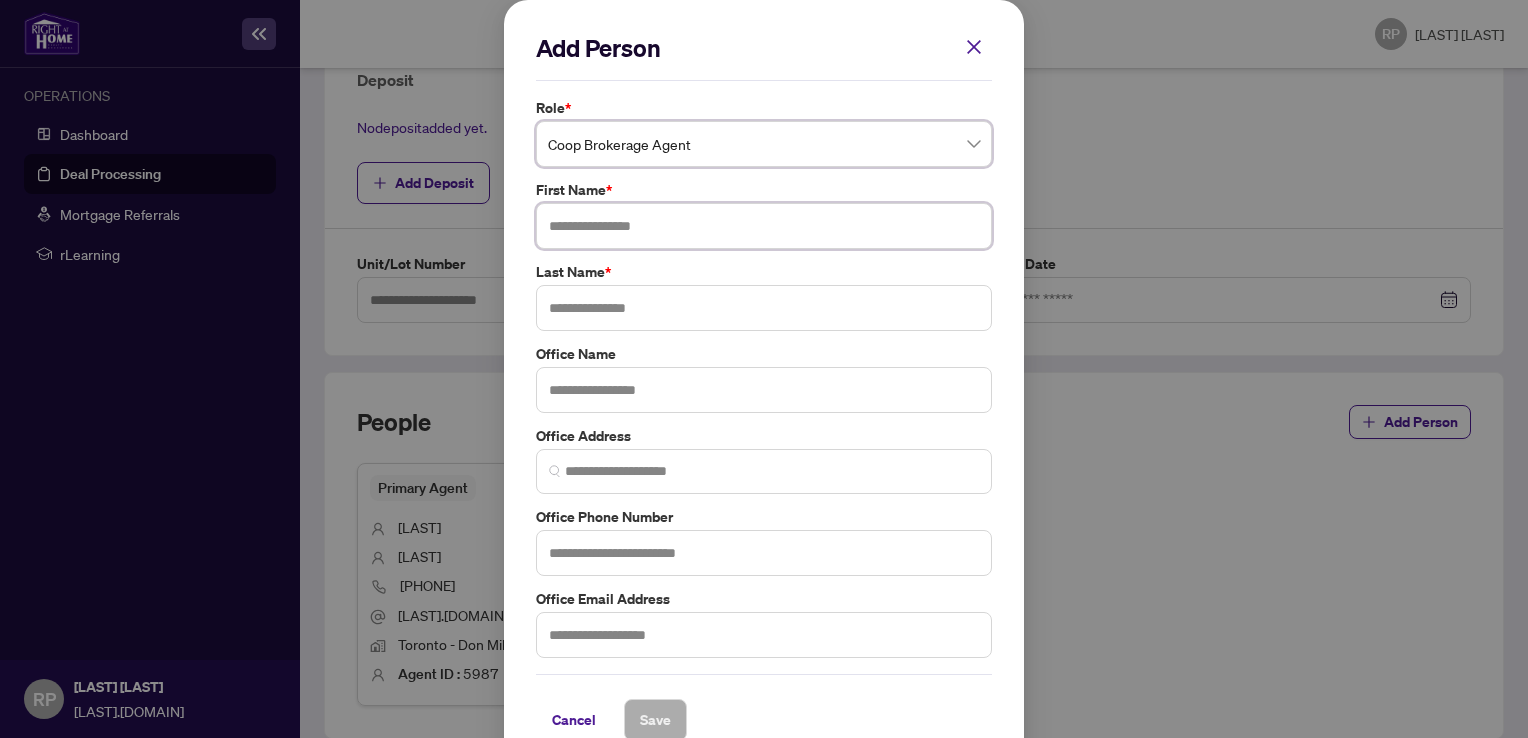 click at bounding box center [764, 226] 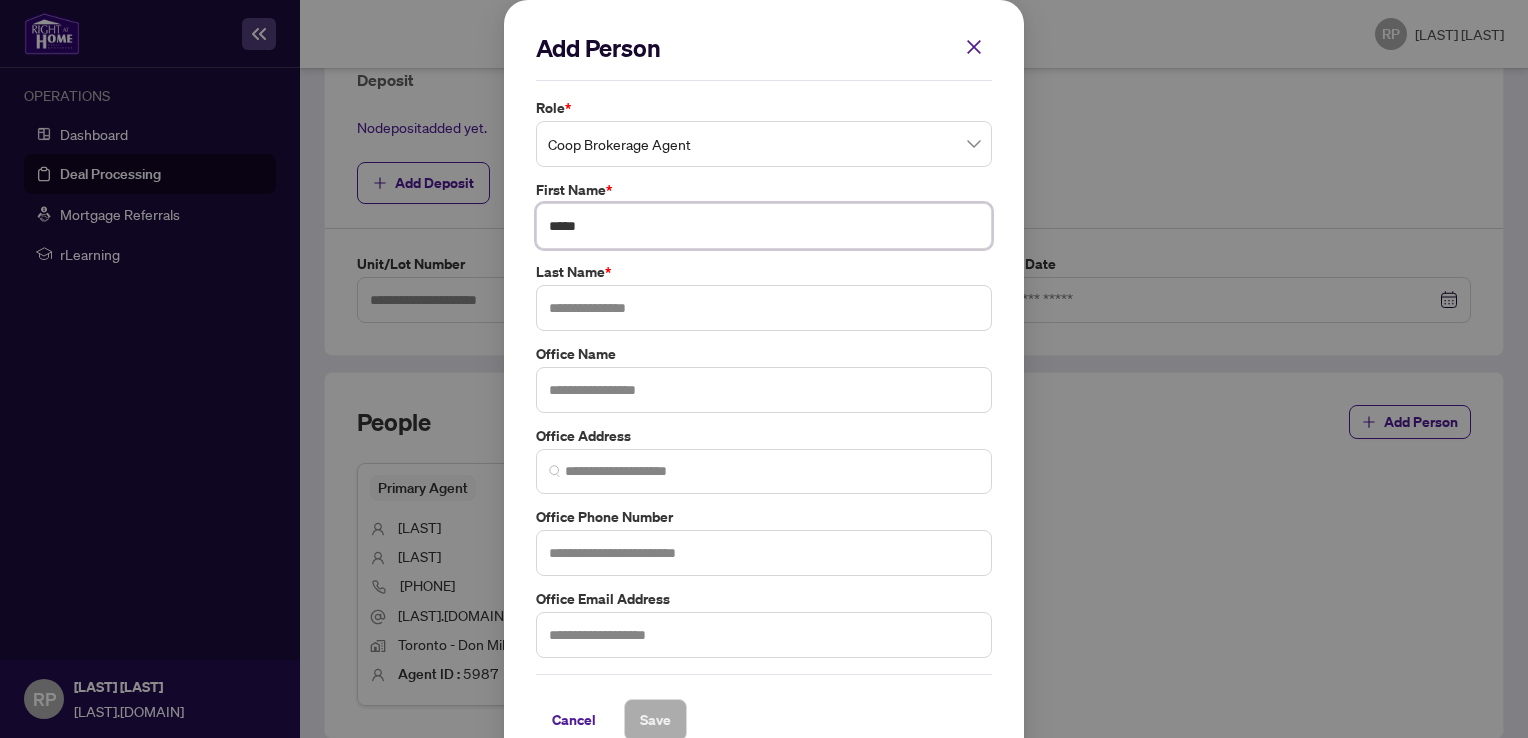 drag, startPoint x: 597, startPoint y: 231, endPoint x: 637, endPoint y: 169, distance: 73.78347 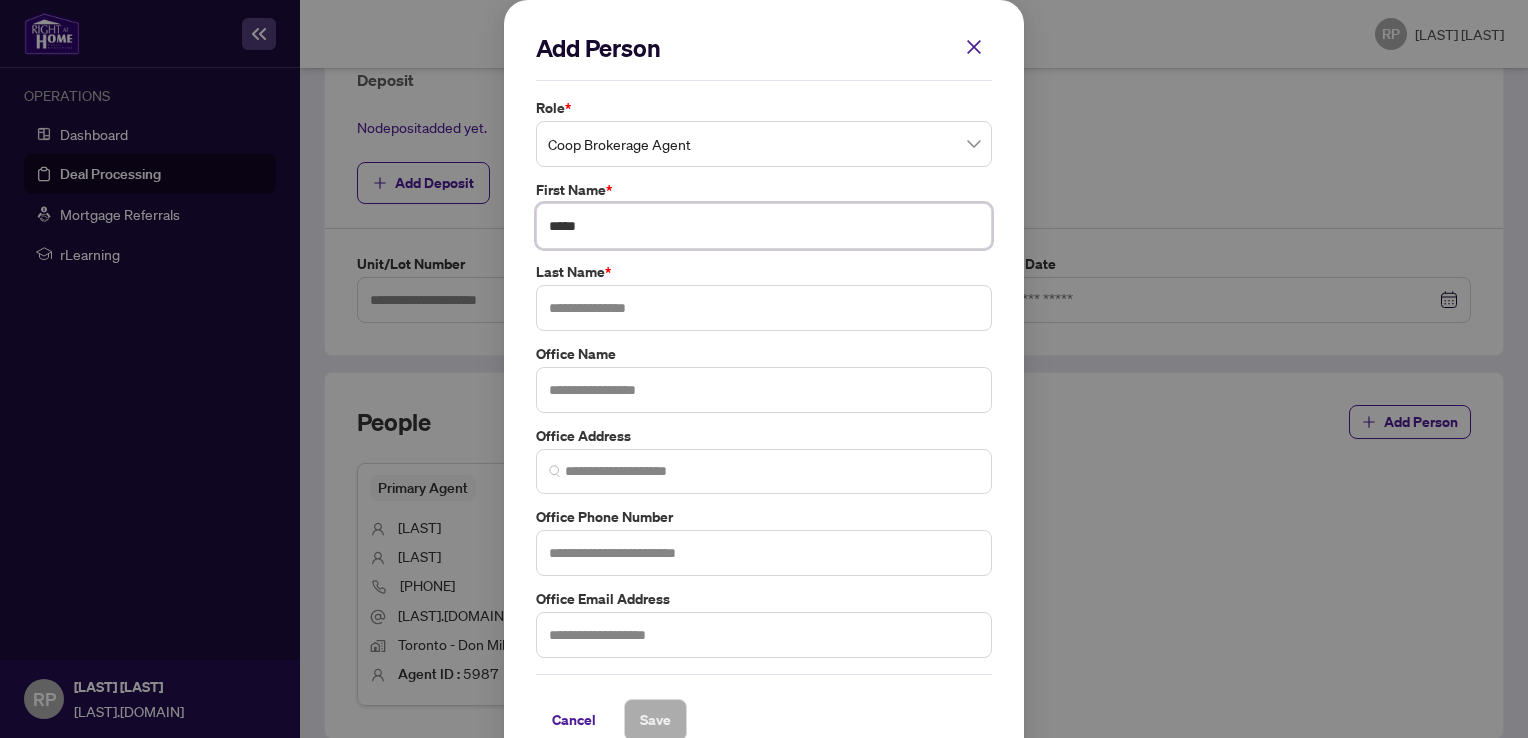 click on "Role * Coop Brokerage Agent 8 9 10 Seller Buyer Landlord Tenant Seller Lawyer Buyer Lawyer Listing Brokerage Agent Coop Brokerage Agent Additional RAHR agent Corporation Buyer First Name * ***** Last Name * Office Name Office Address Office Phone Number Office Email Address" at bounding box center [764, 377] 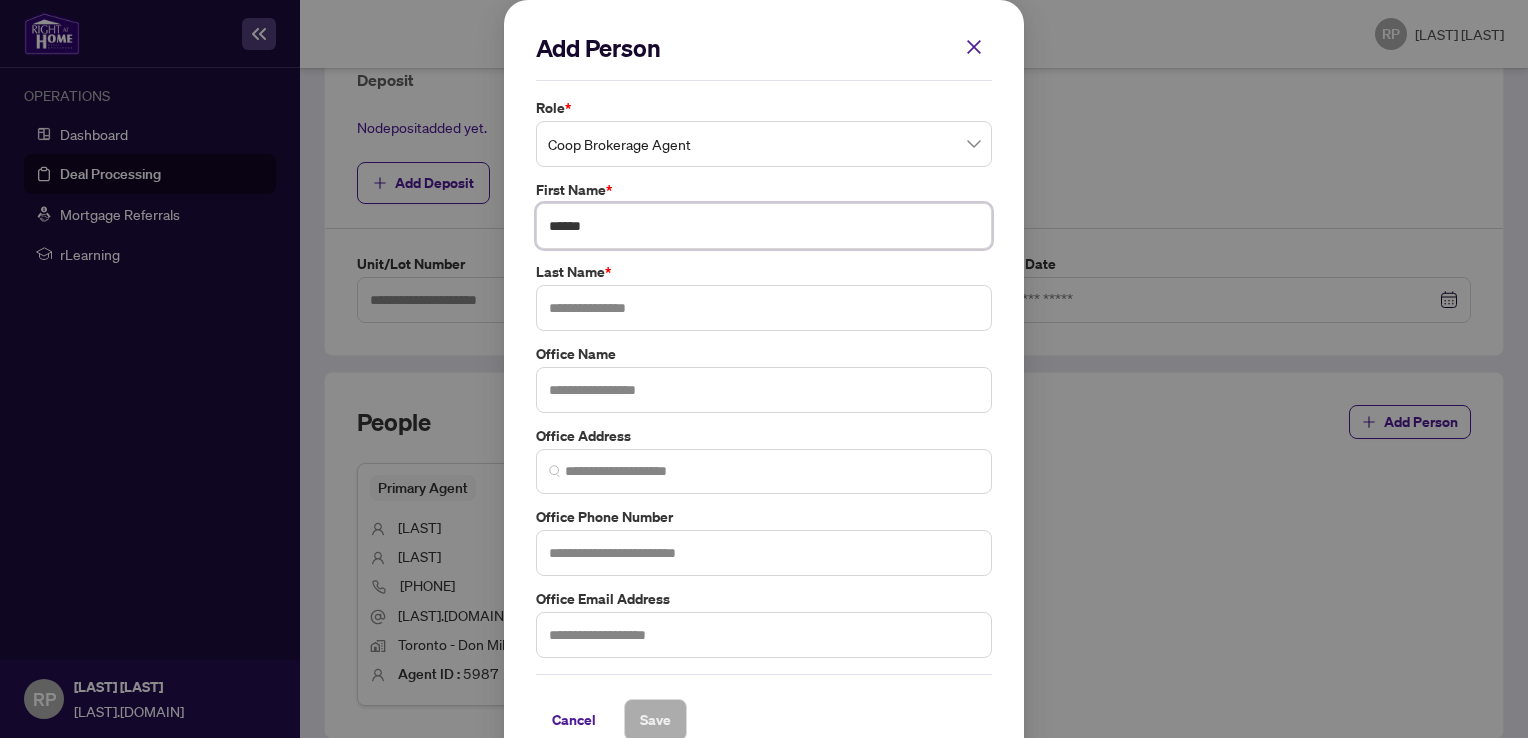 type on "******" 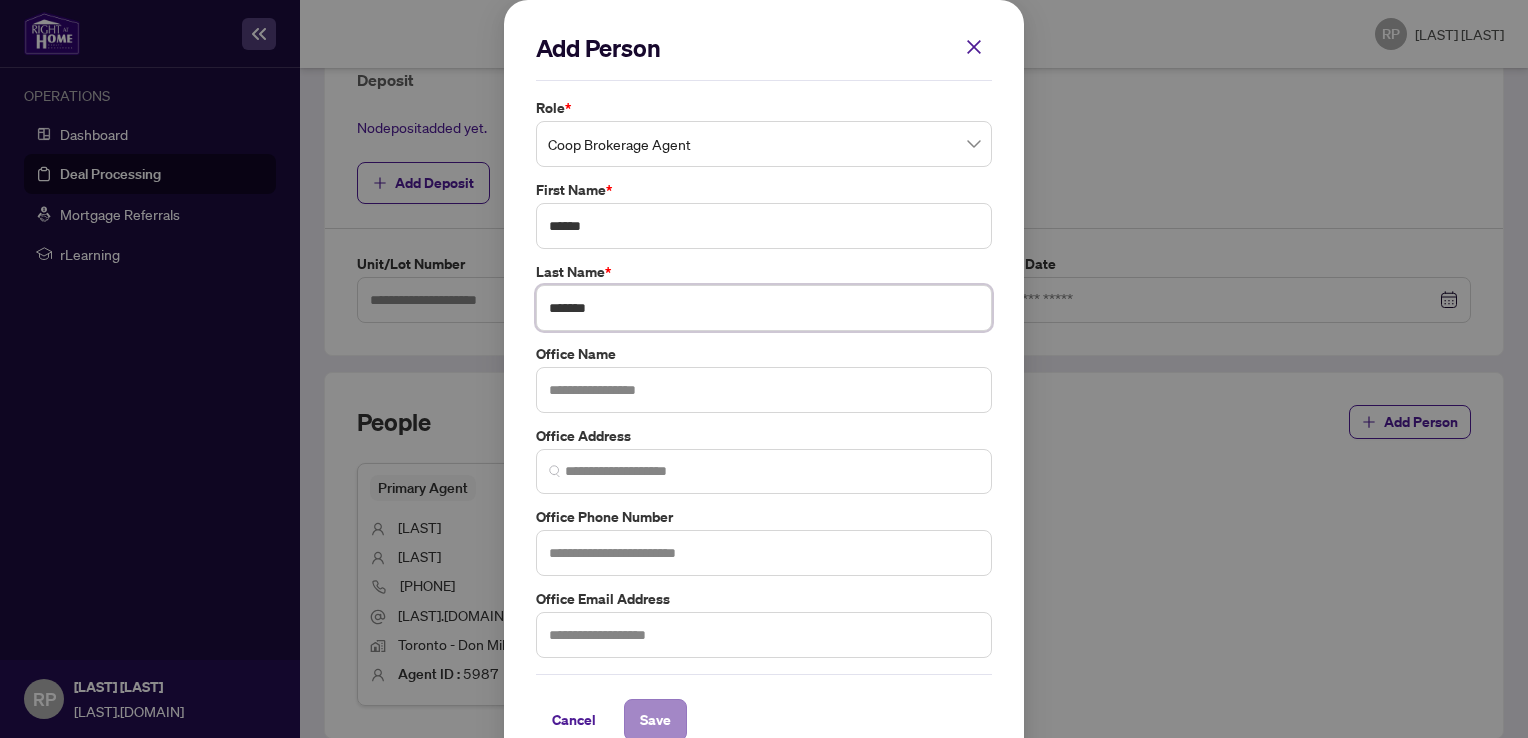 type on "*******" 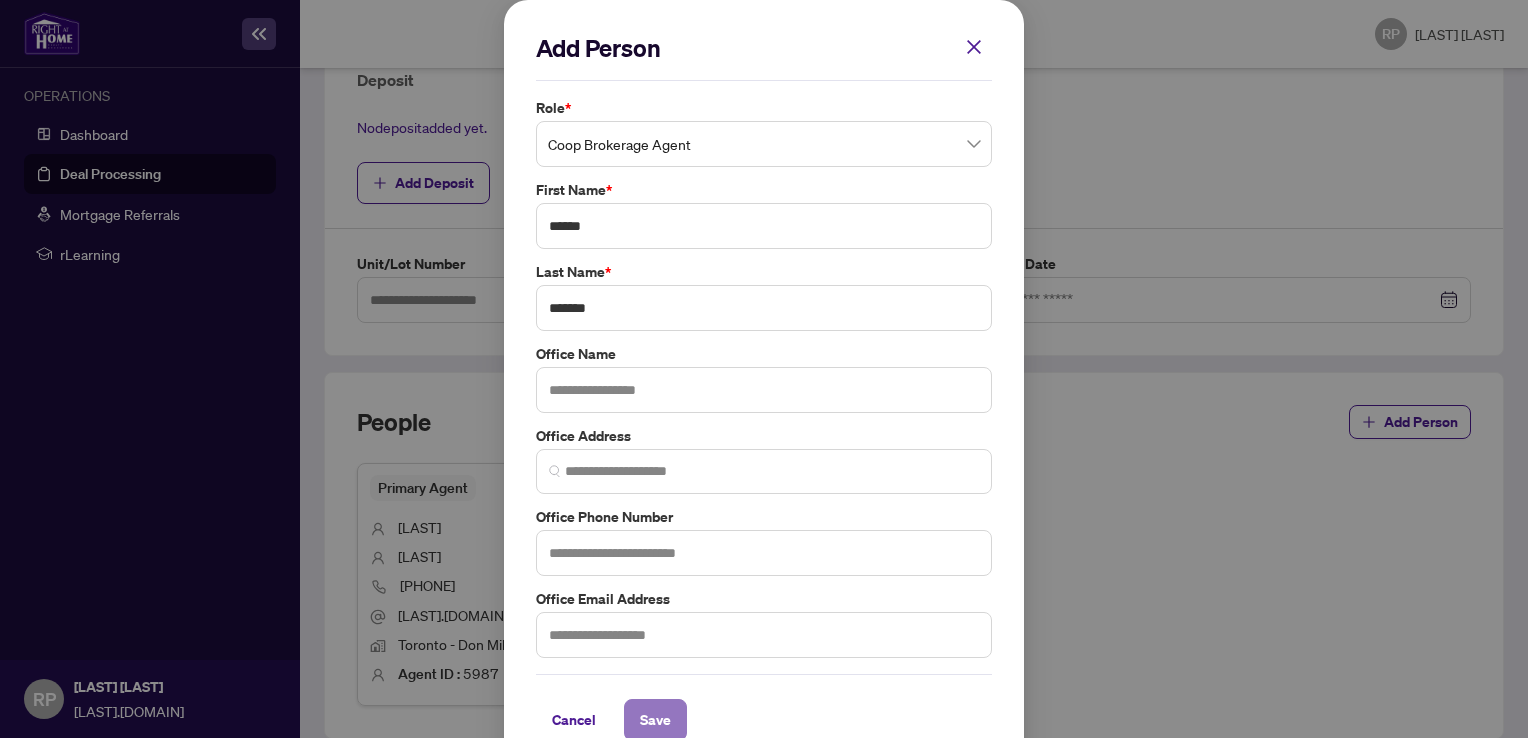 click on "Save" at bounding box center [655, 720] 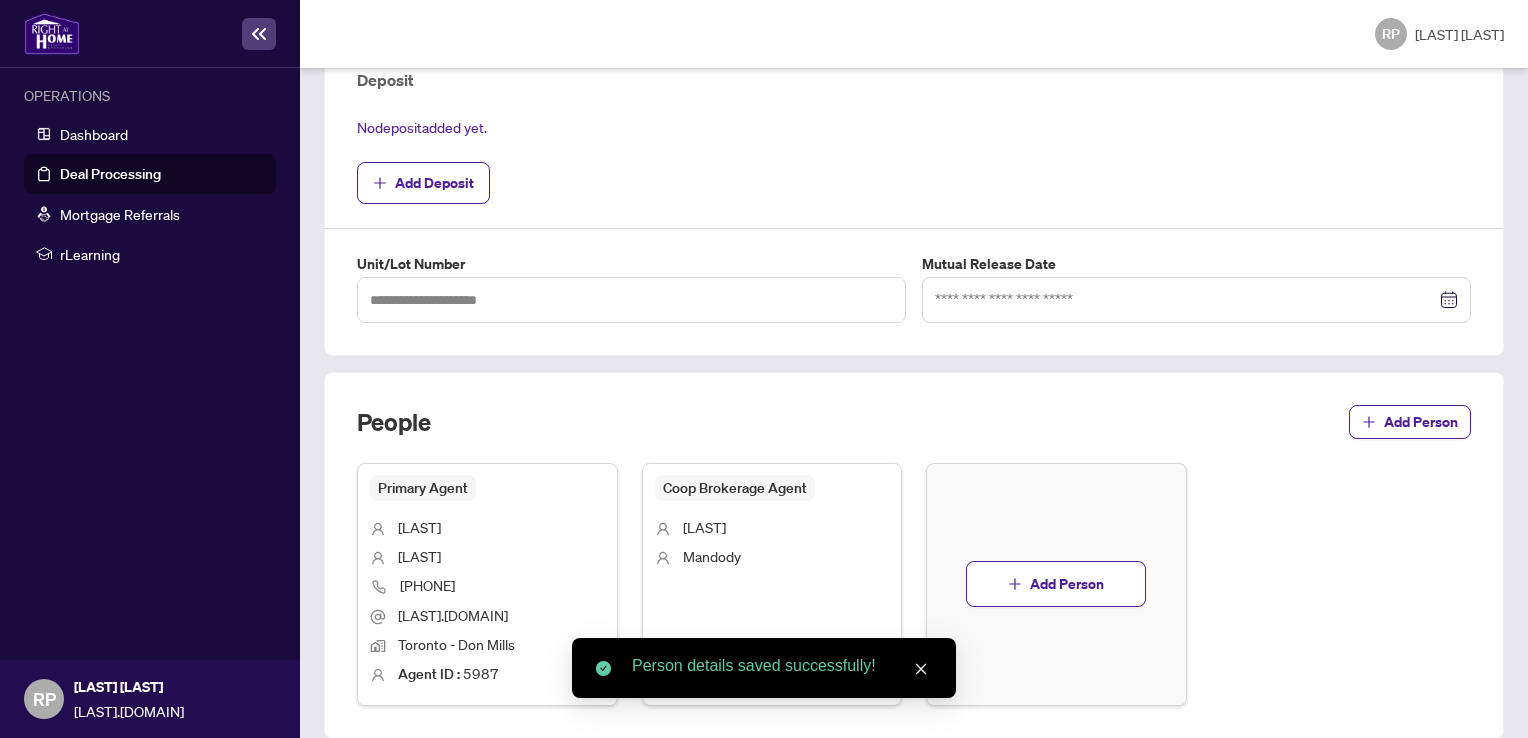 scroll, scrollTop: 808, scrollLeft: 0, axis: vertical 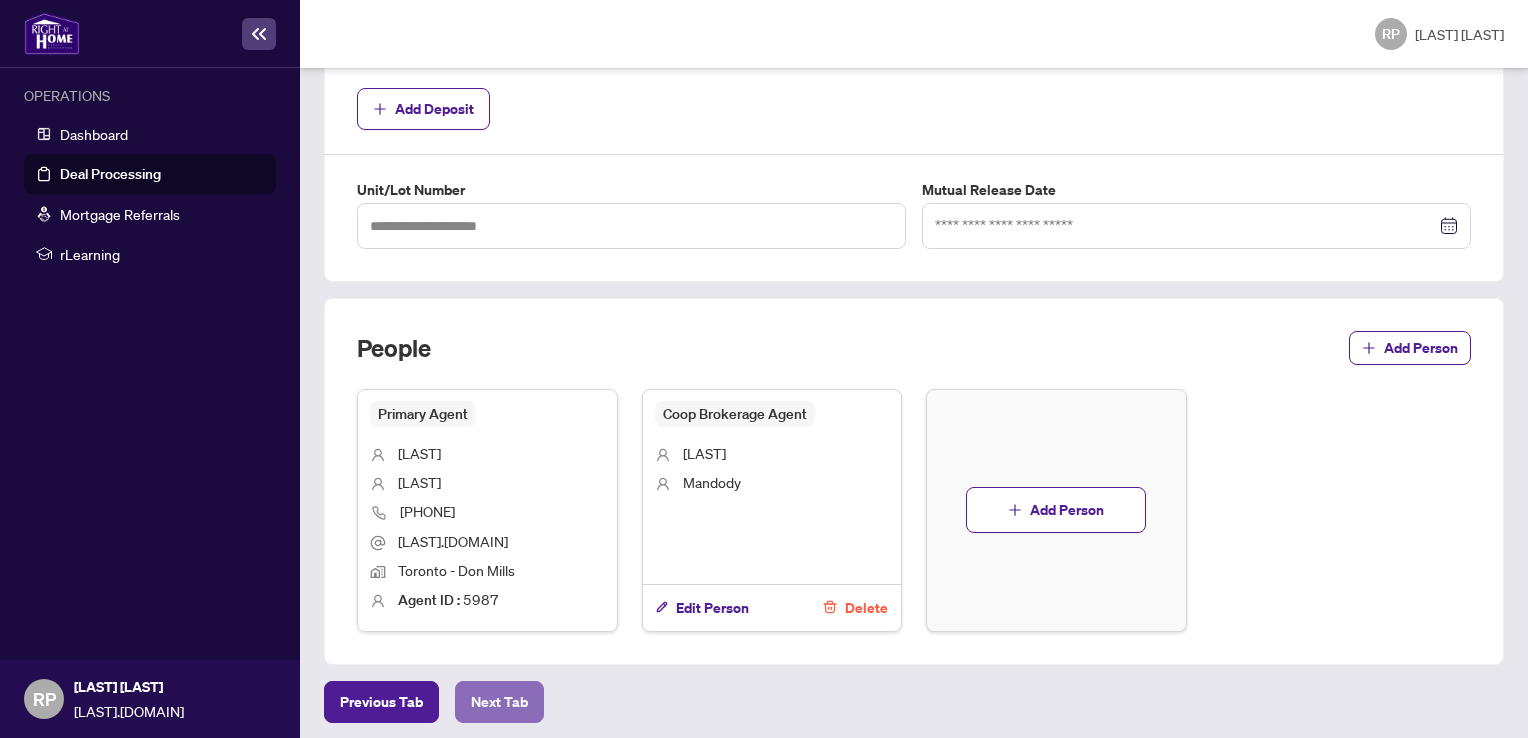 click on "Next Tab" at bounding box center [381, 702] 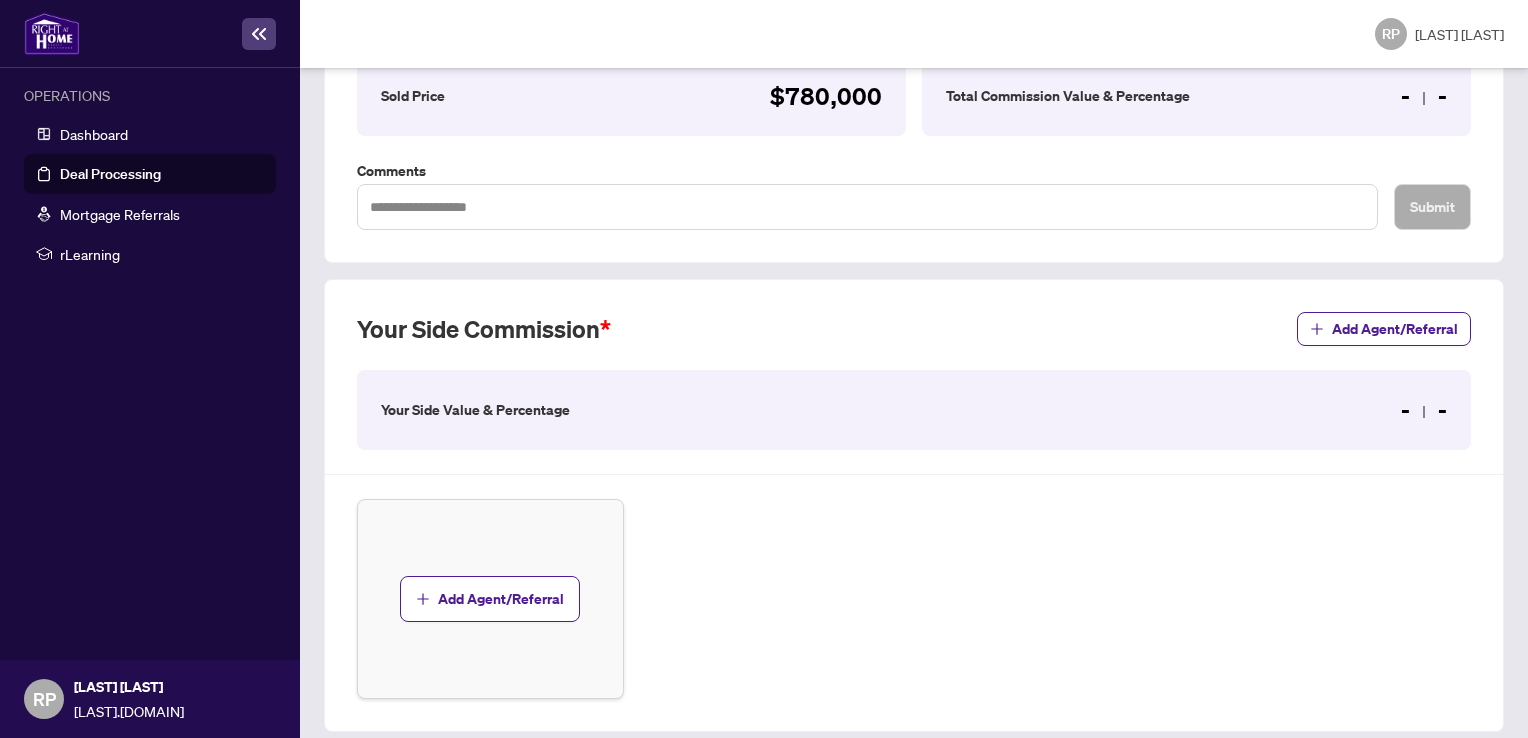 scroll, scrollTop: 518, scrollLeft: 0, axis: vertical 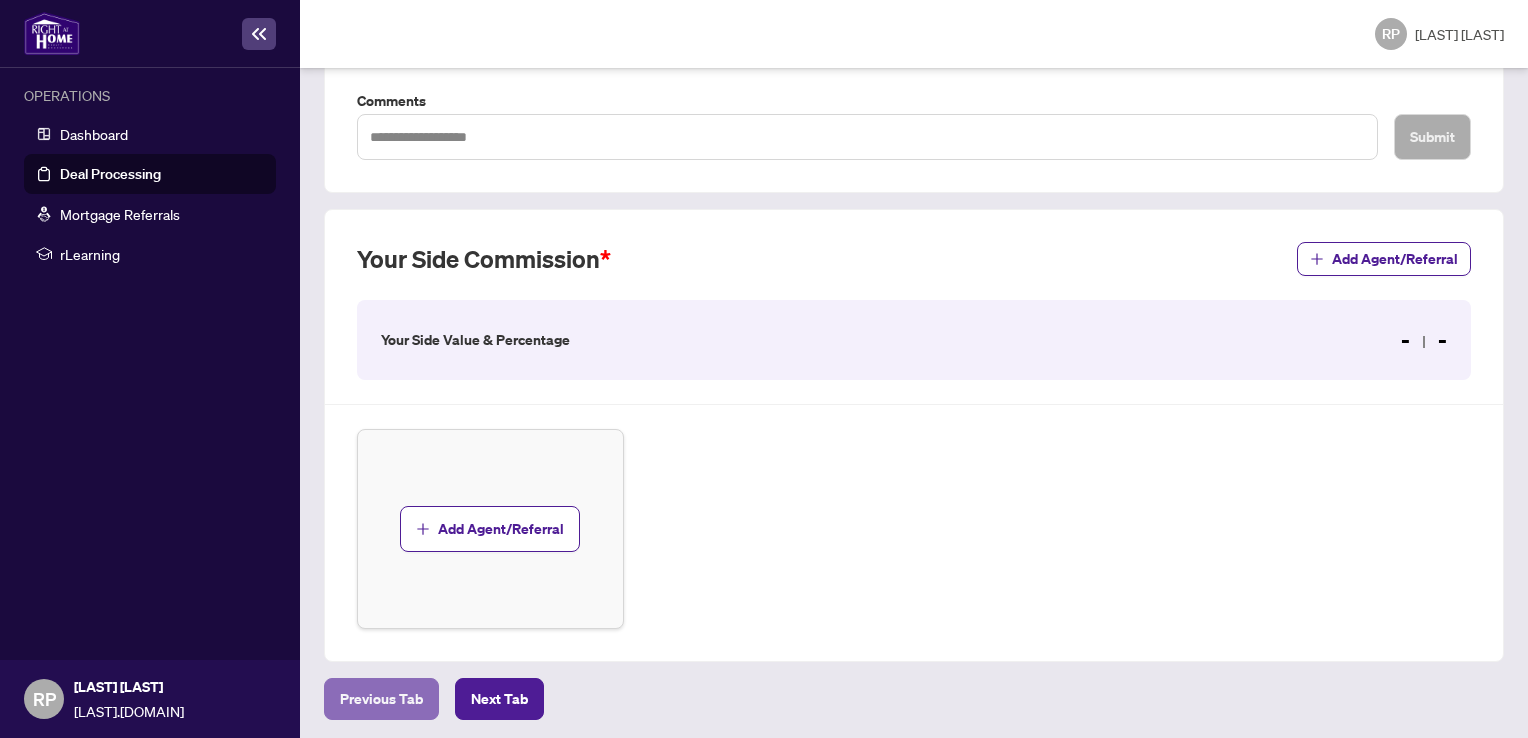 click on "Previous Tab" at bounding box center (381, 699) 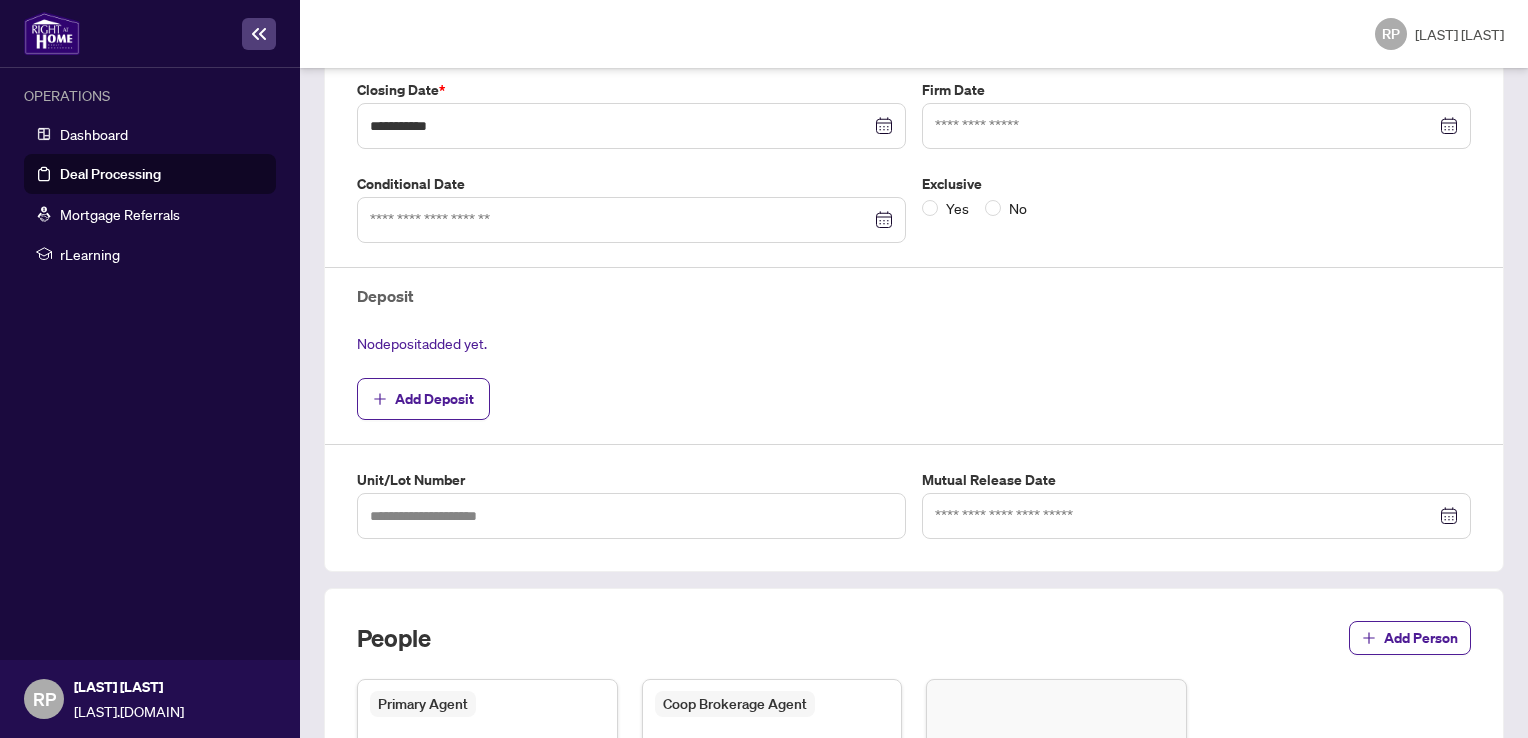 click on "Coop Brokerage Agent     [FIRST]     [LAST] Edit Person Delete" at bounding box center (772, 800) 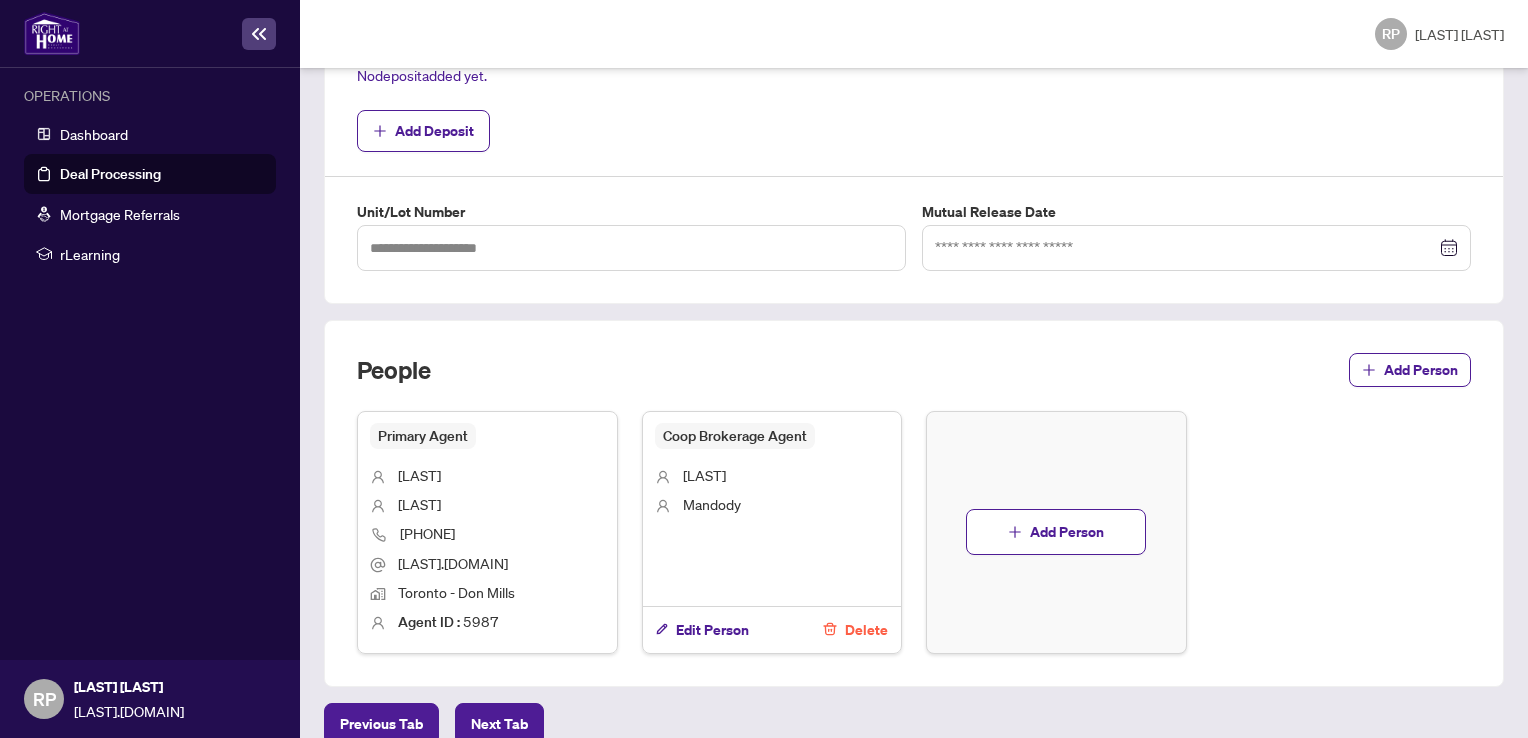 scroll, scrollTop: 808, scrollLeft: 0, axis: vertical 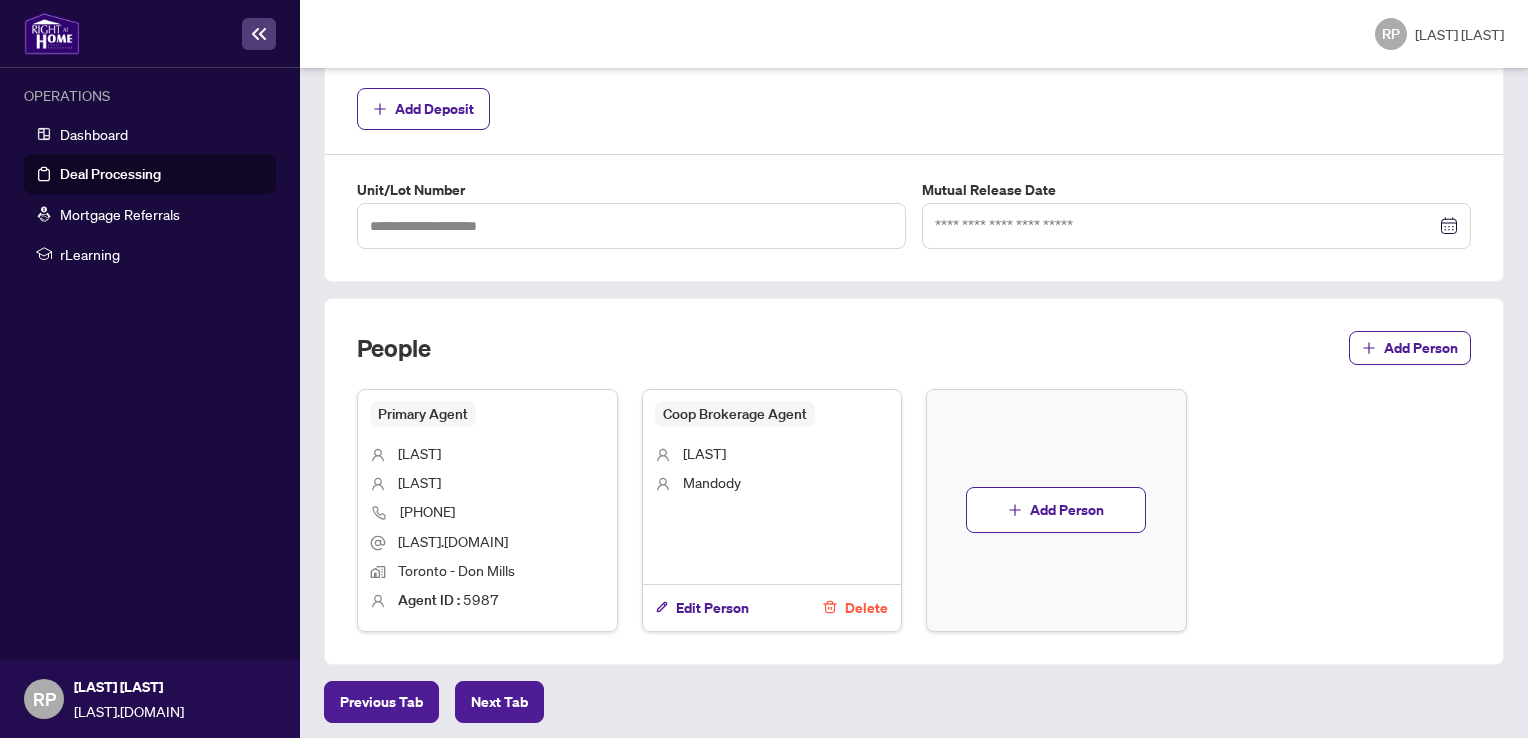 click on "Delete" at bounding box center [866, 608] 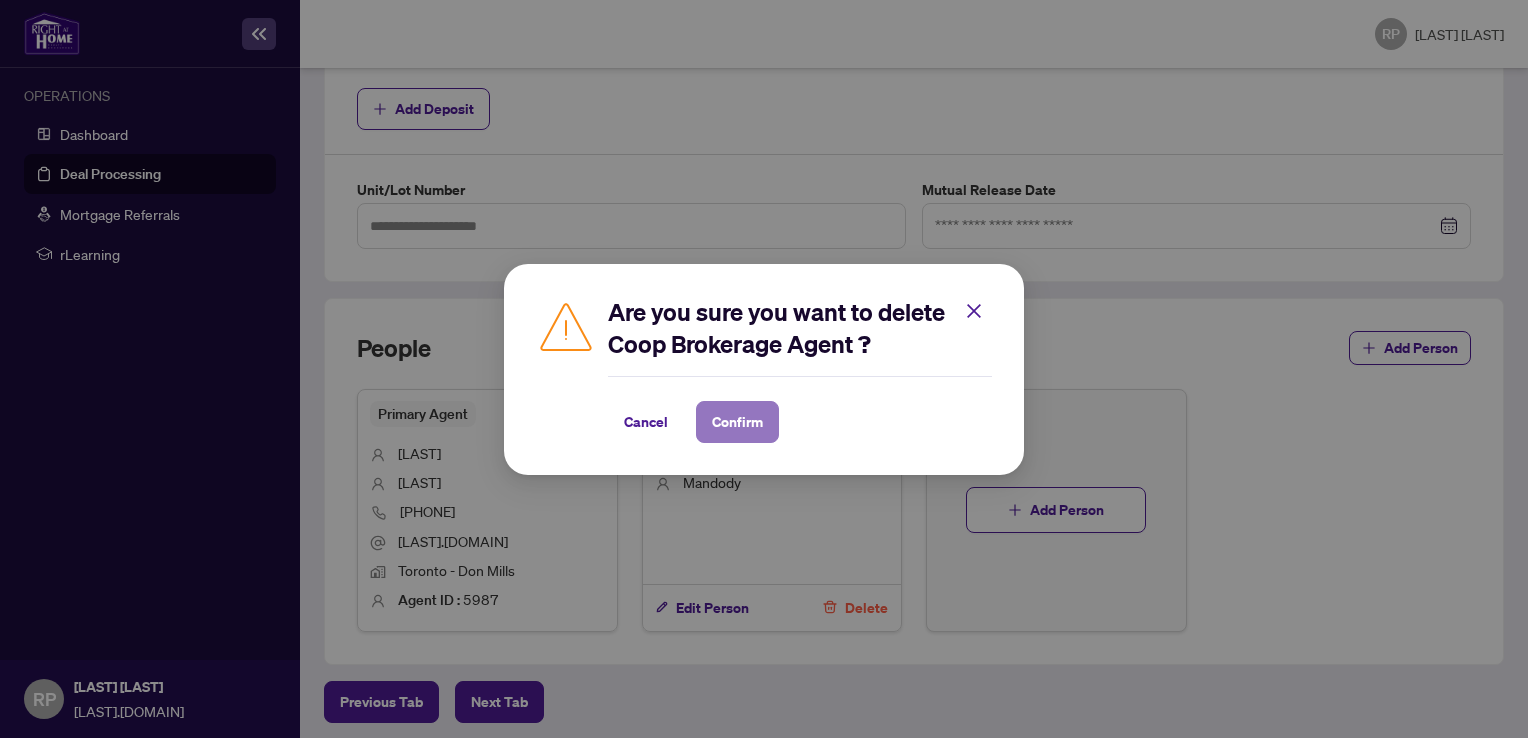 click on "Confirm" at bounding box center (737, 422) 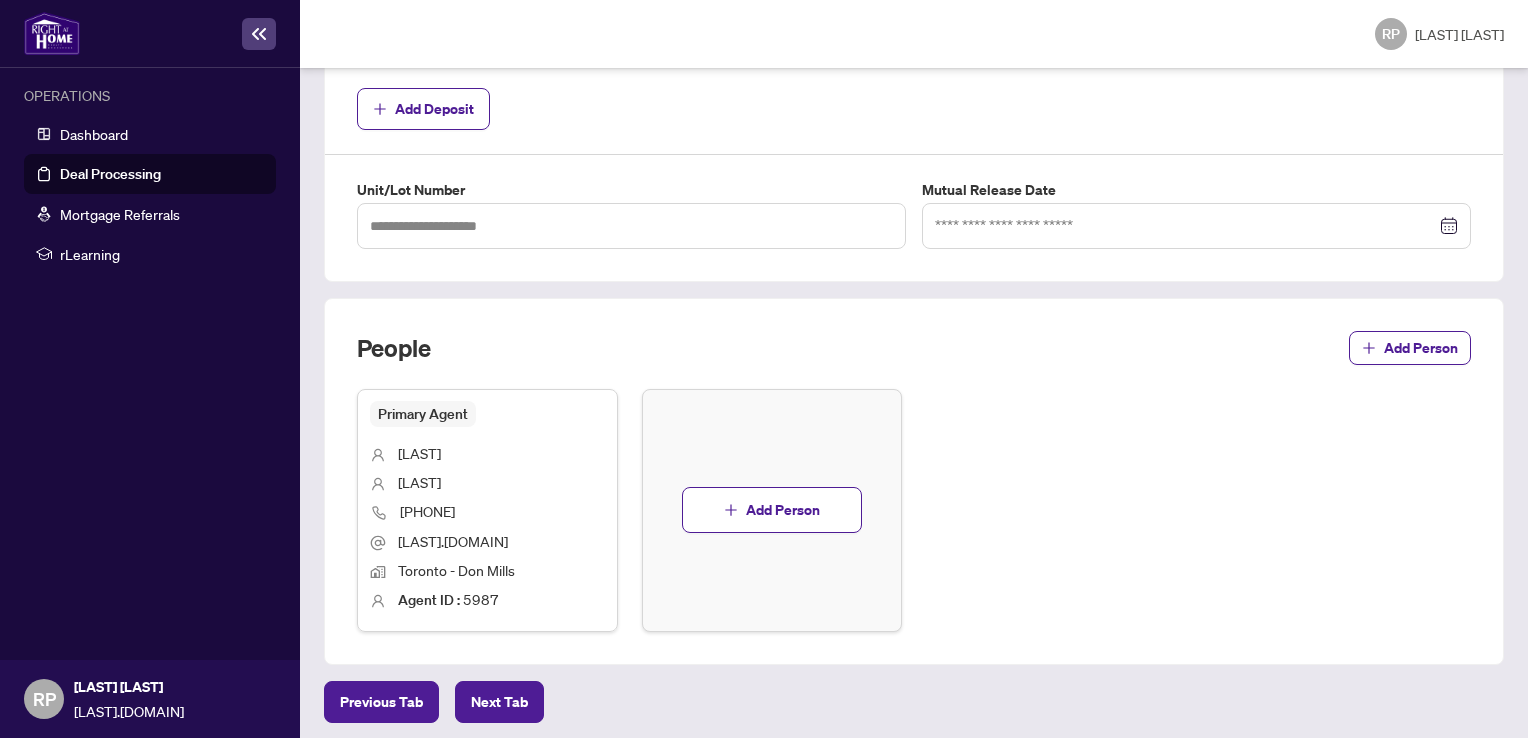 drag, startPoint x: 499, startPoint y: 695, endPoint x: 879, endPoint y: 566, distance: 401.29913 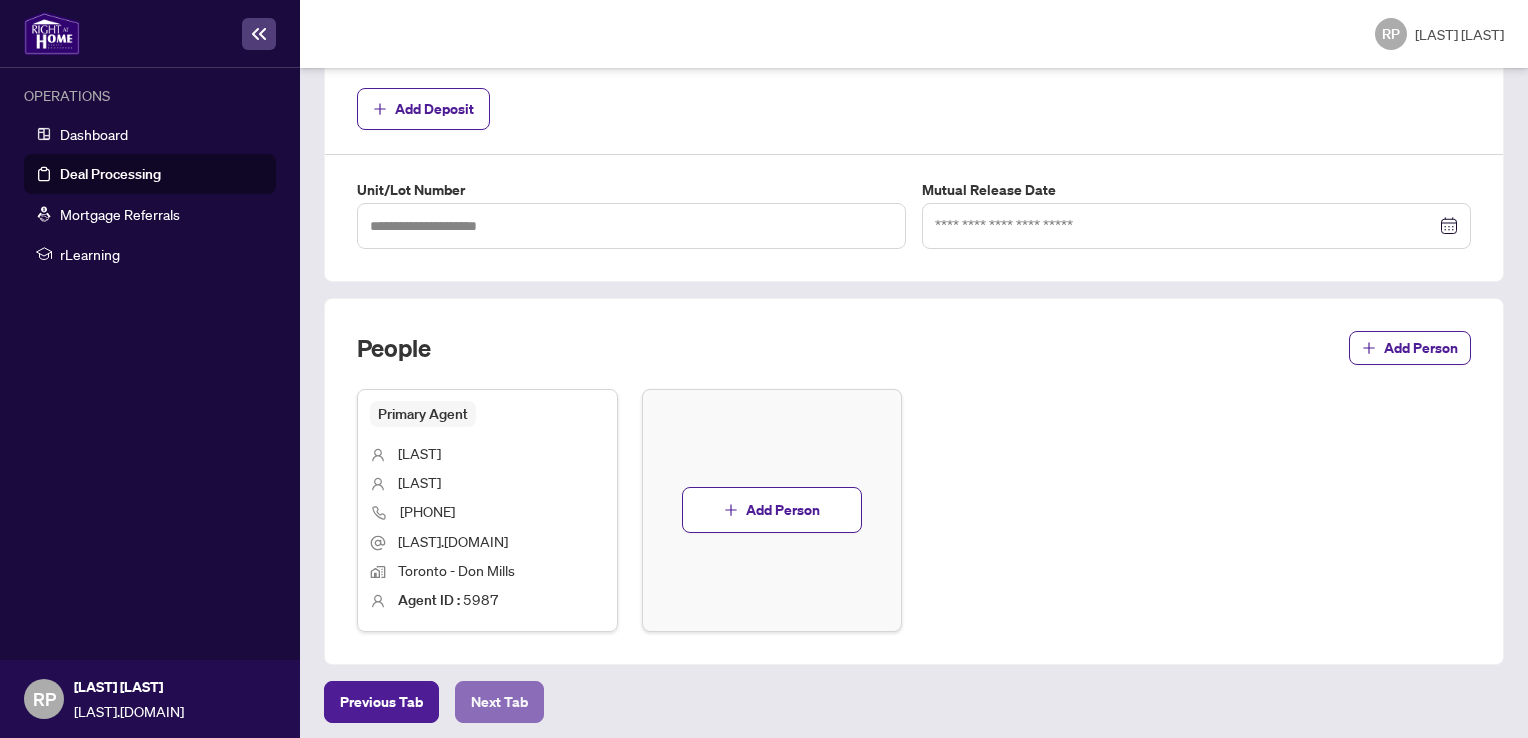 click on "Next Tab" at bounding box center (381, 702) 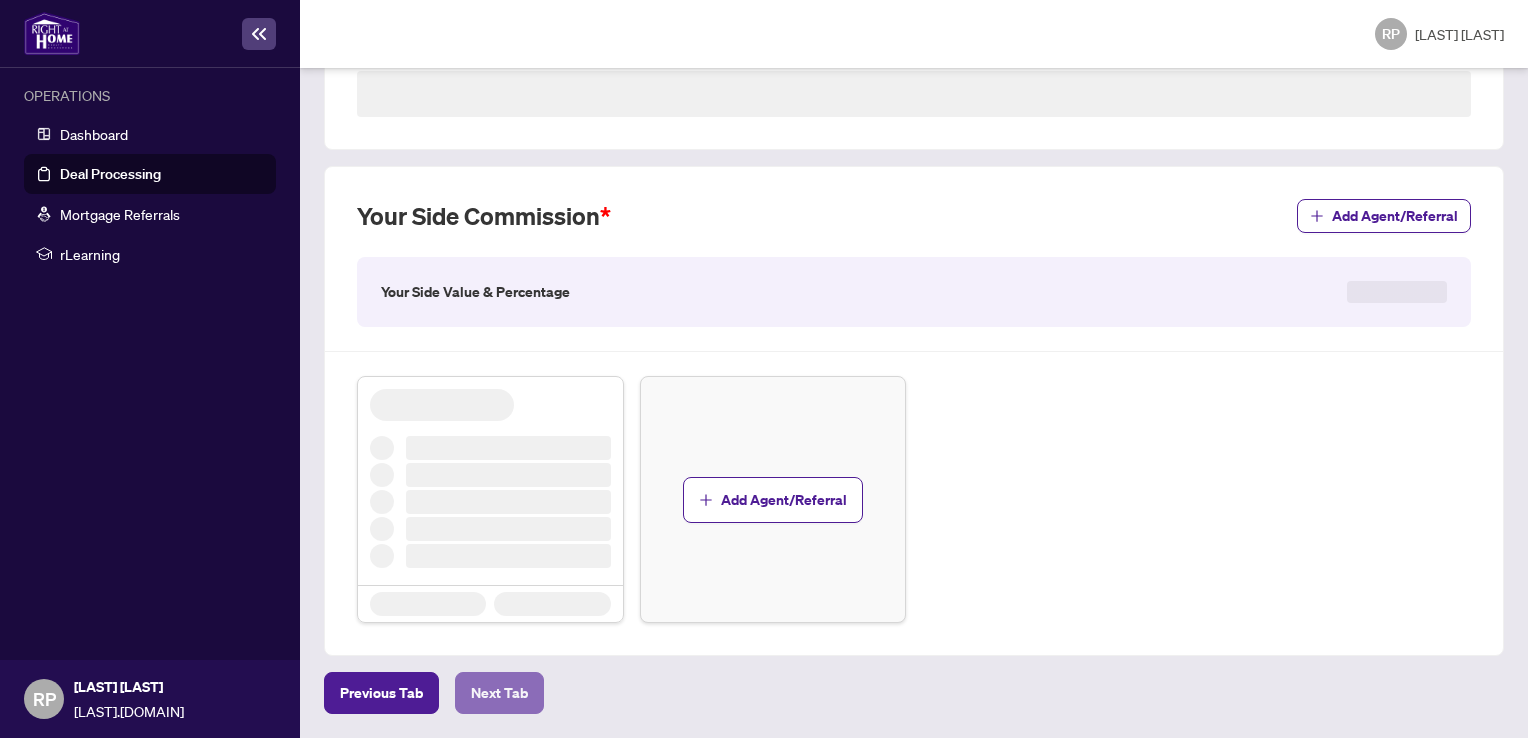 scroll, scrollTop: 0, scrollLeft: 0, axis: both 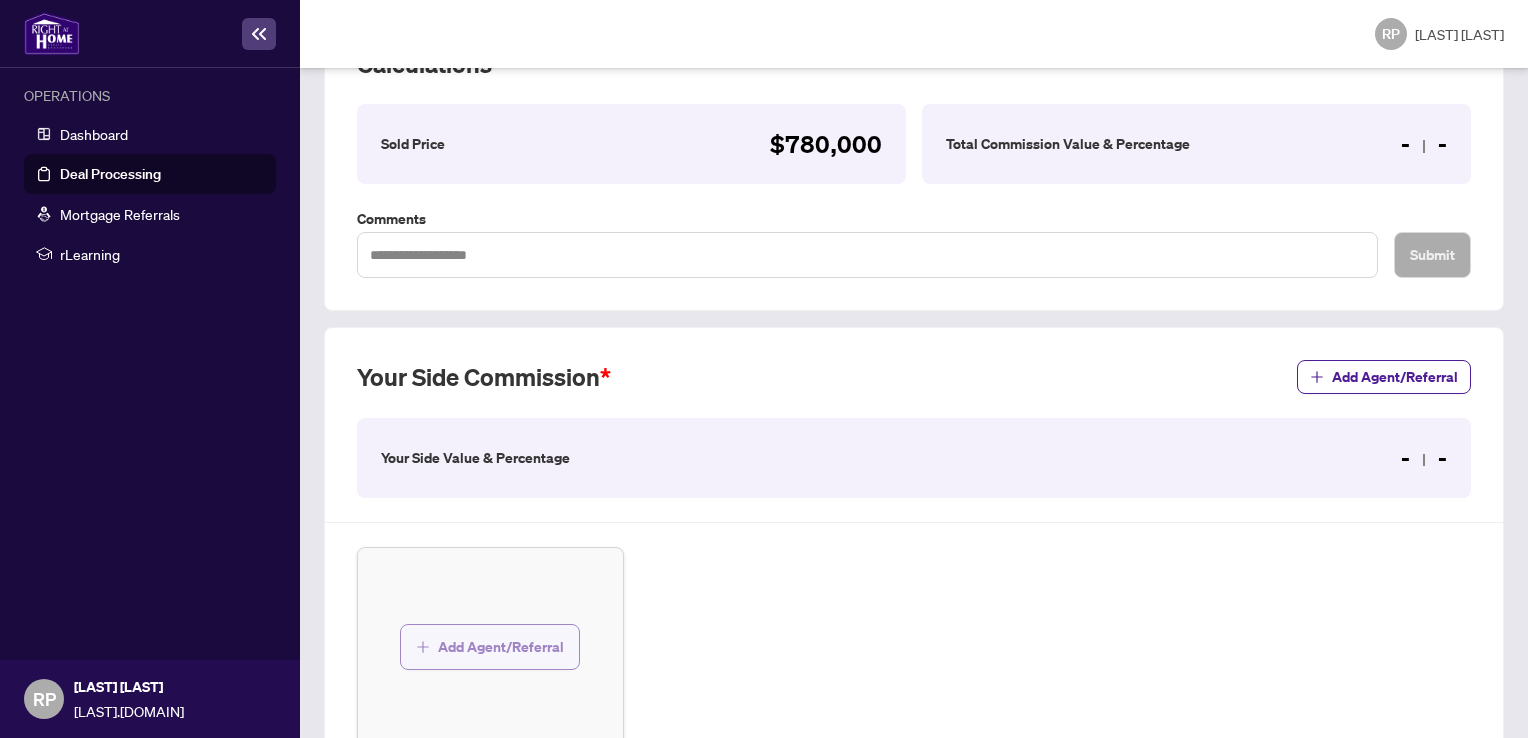 click at bounding box center [423, 647] 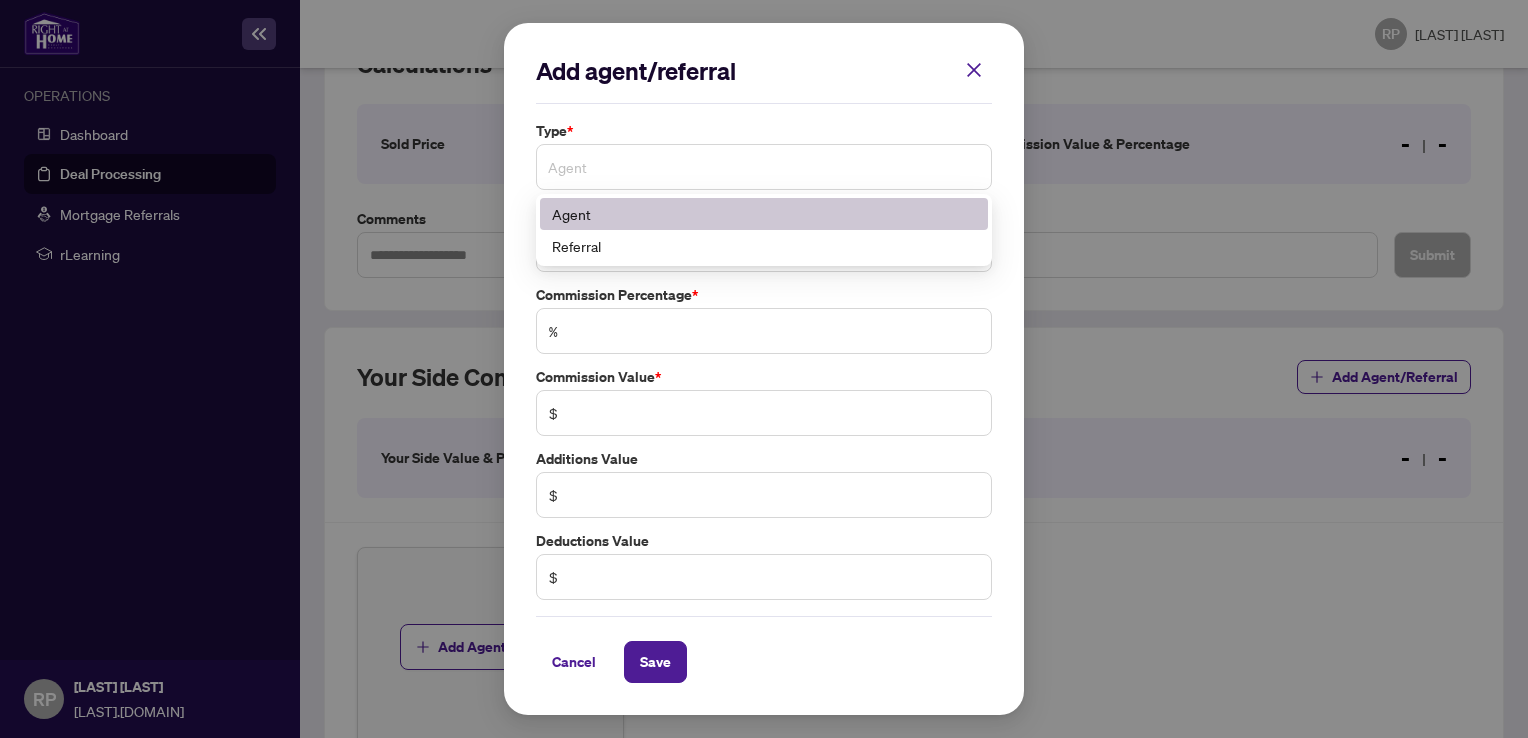 click on "Agent" at bounding box center [764, 167] 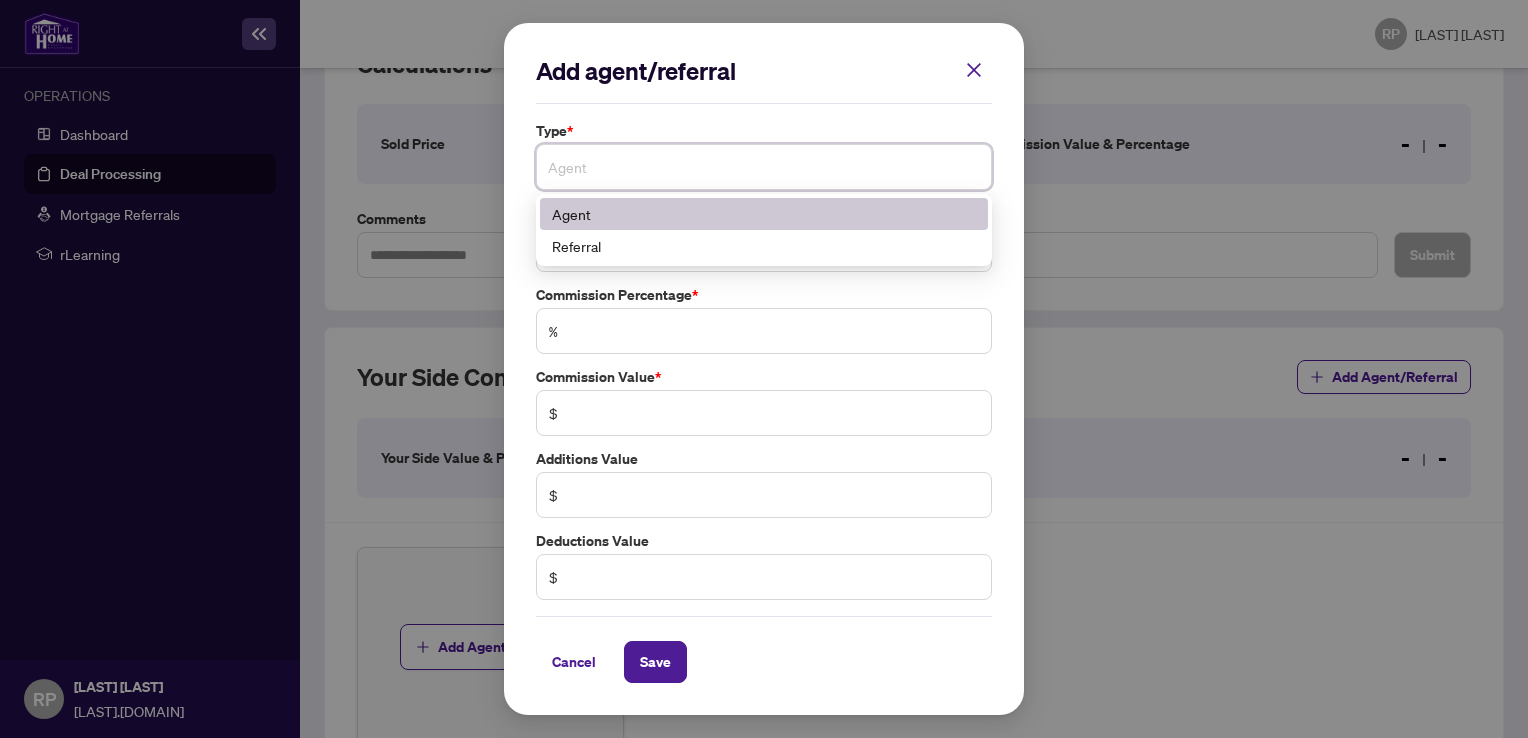 click on "Agent" at bounding box center [764, 167] 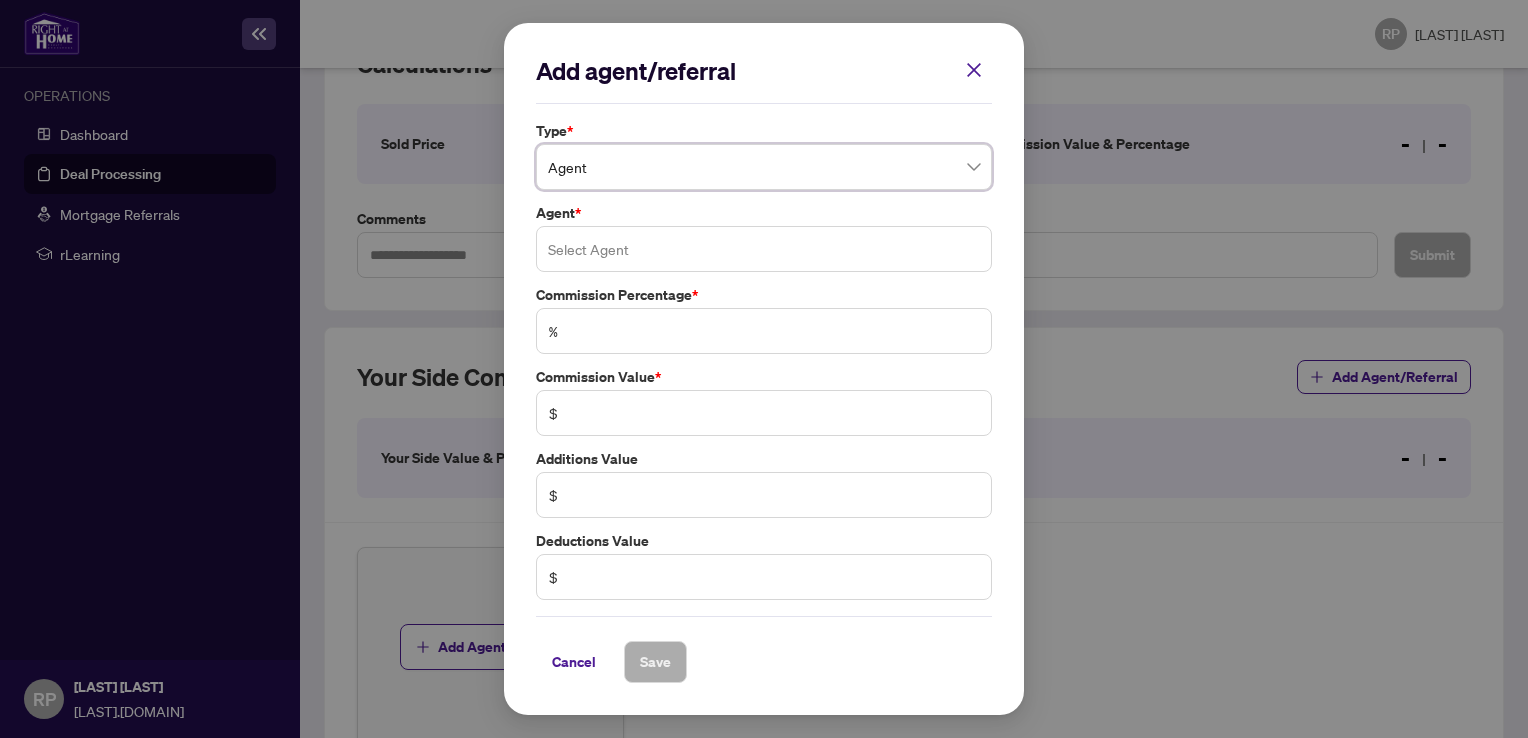 click at bounding box center [764, 249] 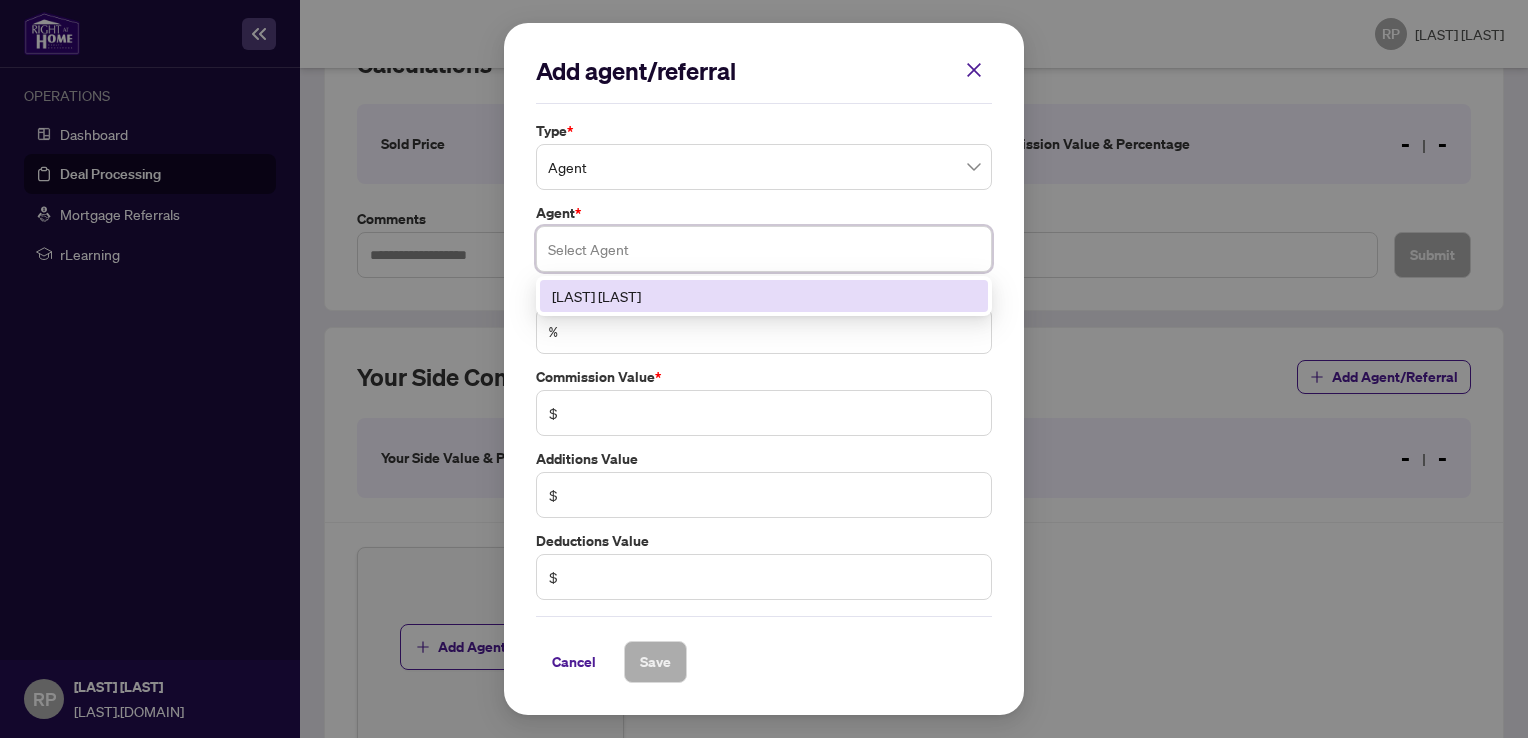 click at bounding box center (764, 249) 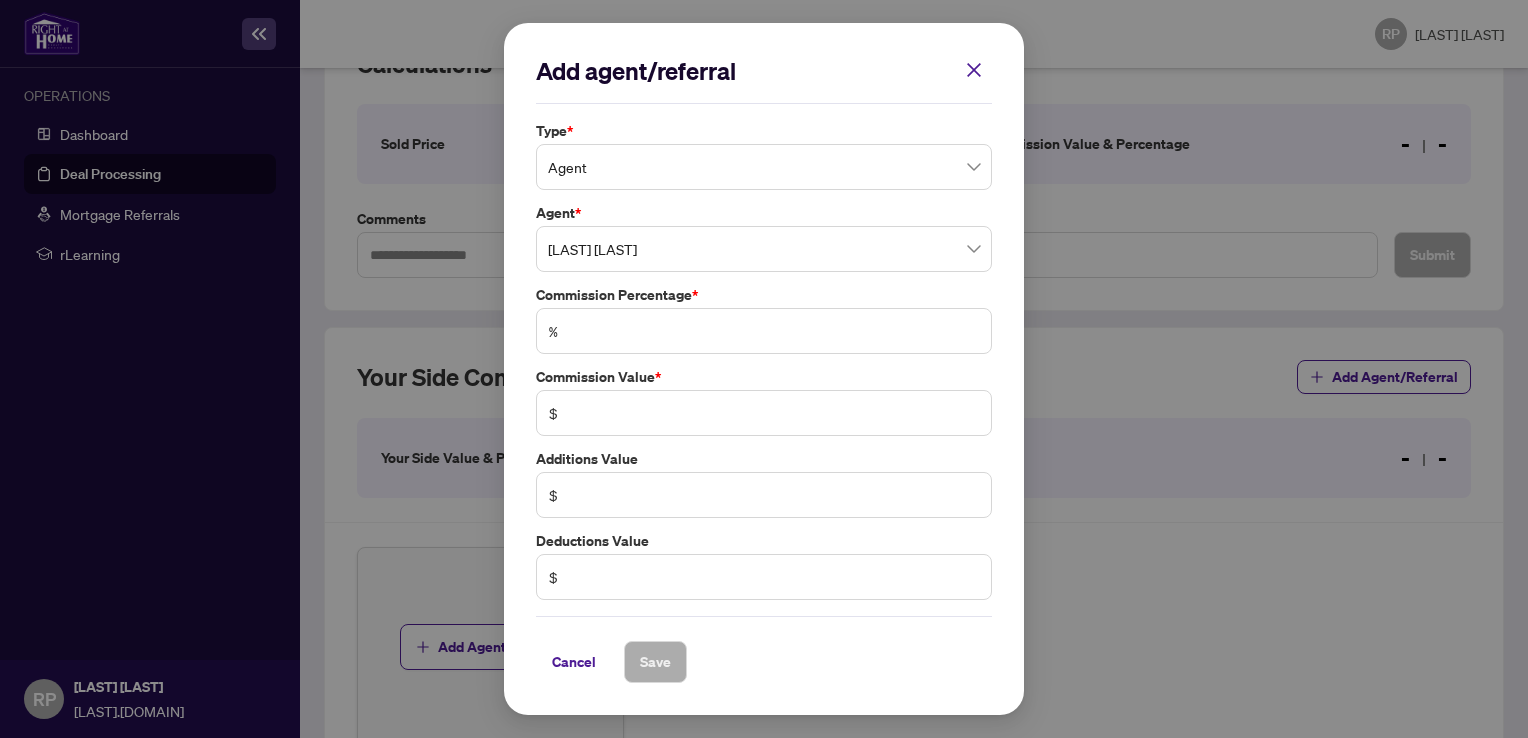 click on "%" at bounding box center (764, 331) 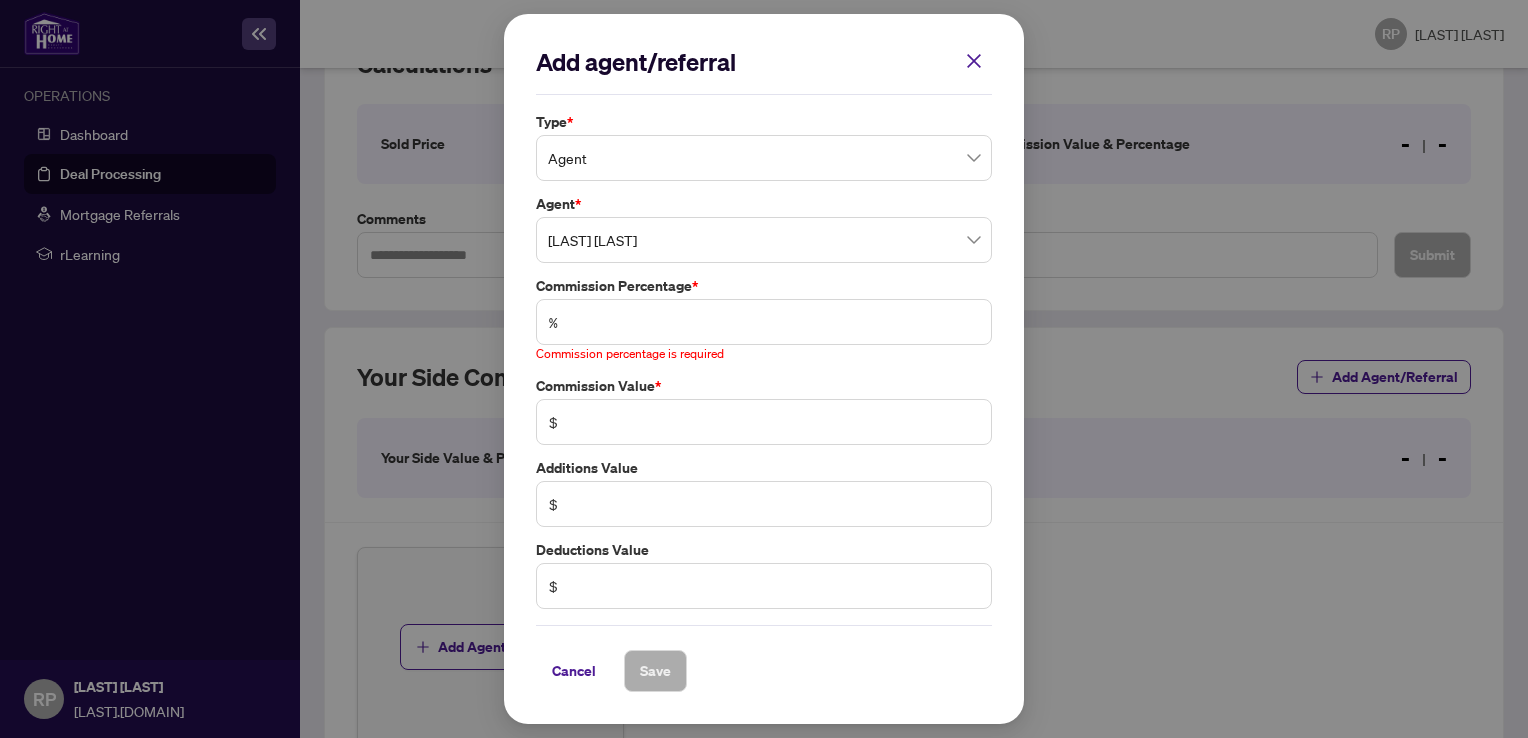 click on "%" at bounding box center [764, 322] 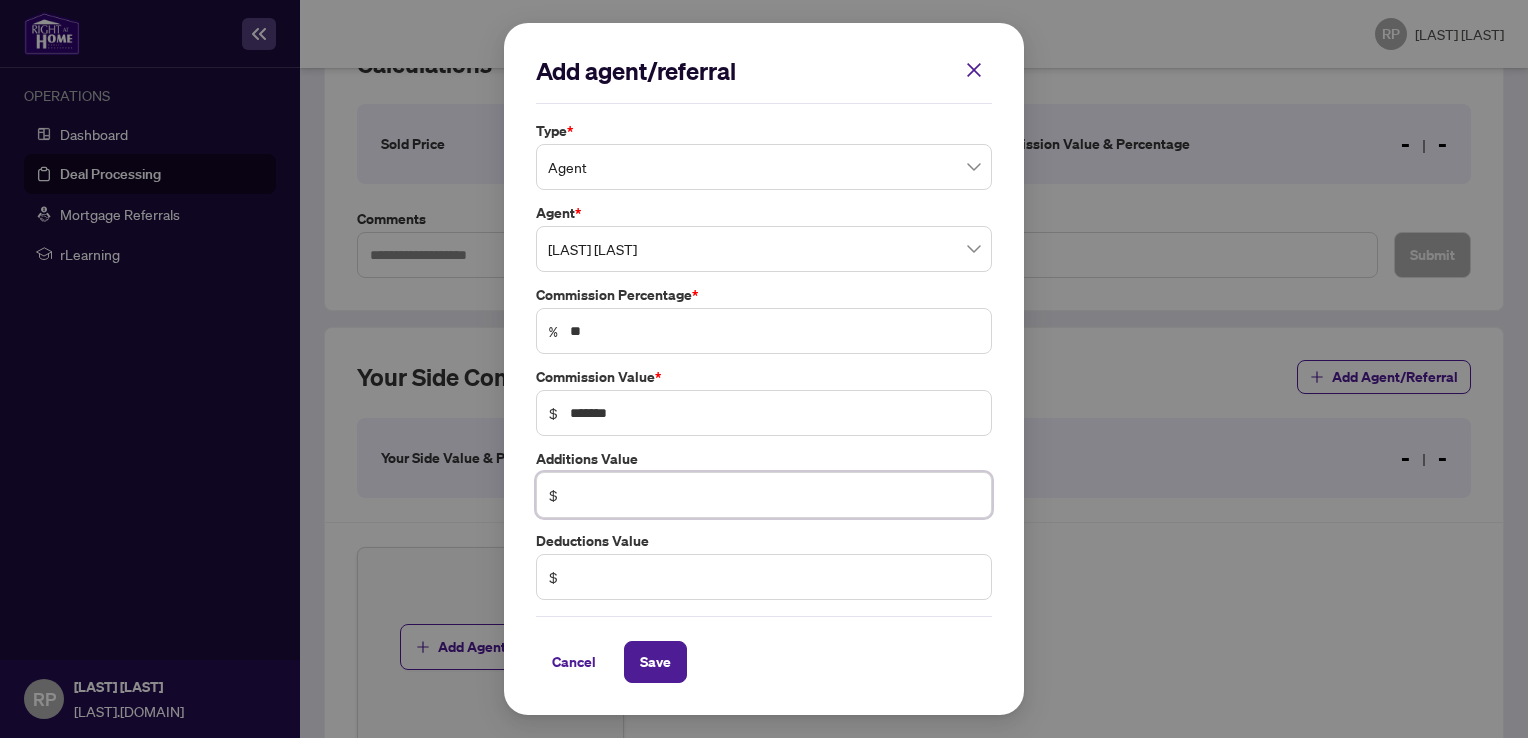 click at bounding box center [774, 495] 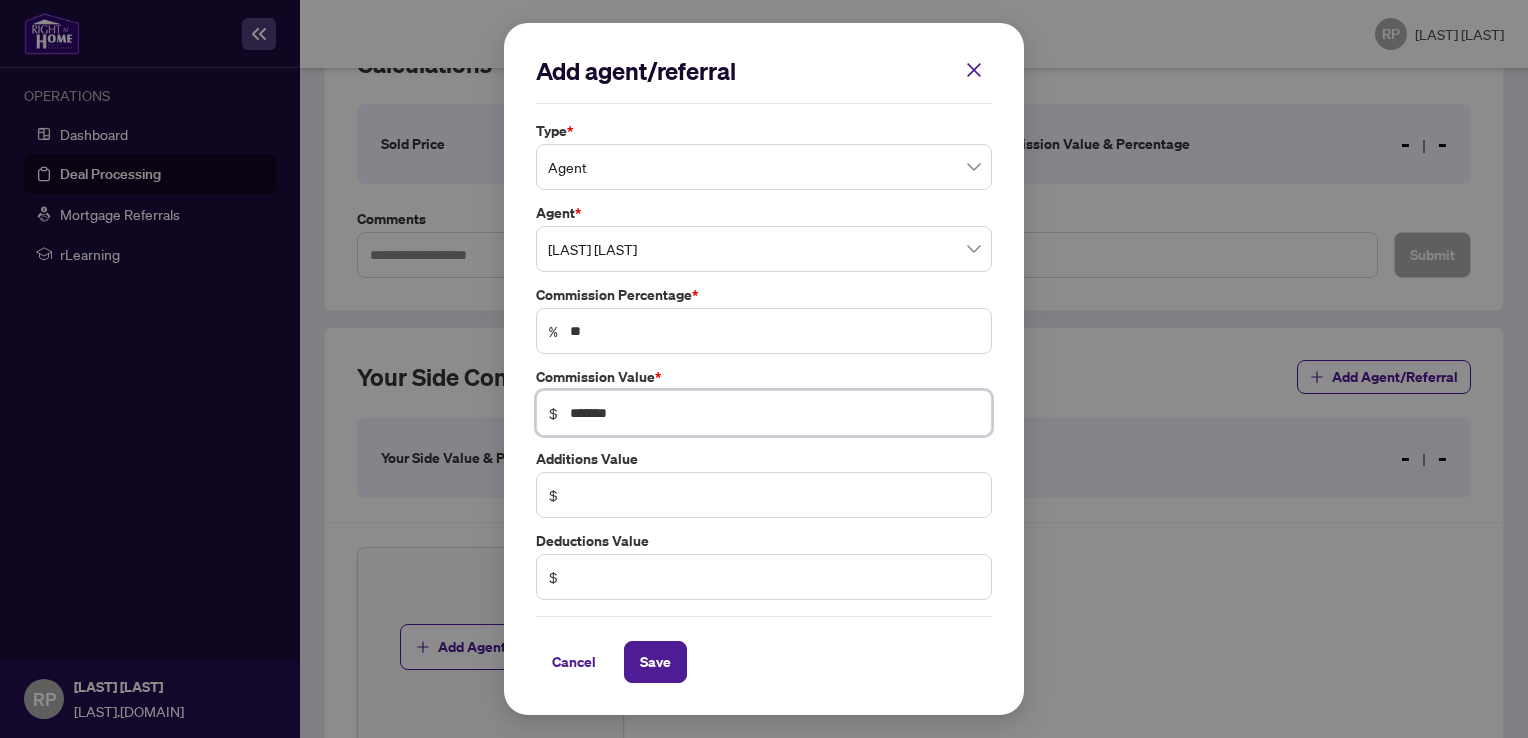 click on "*******" at bounding box center (774, 413) 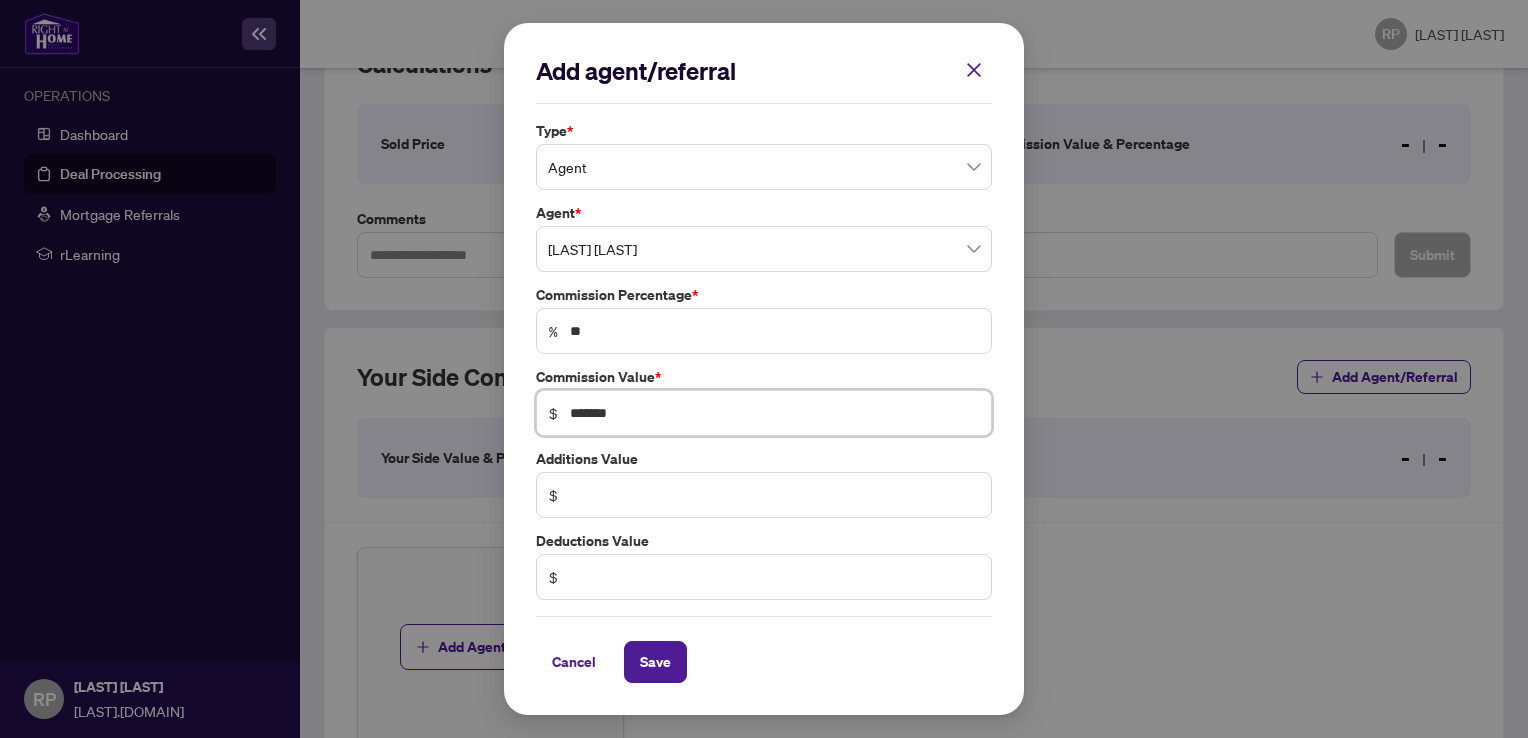 click on "*******" at bounding box center (774, 413) 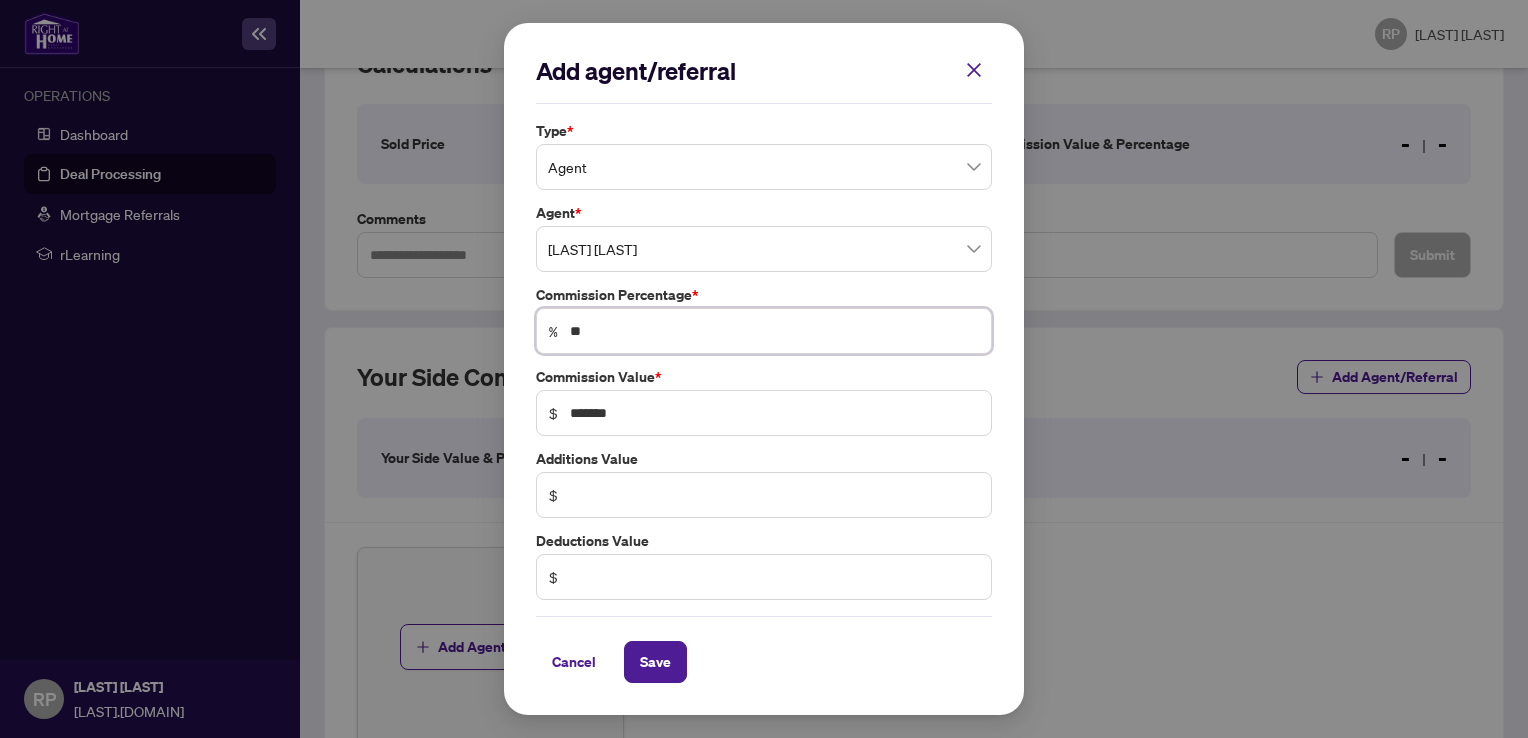 type on "**" 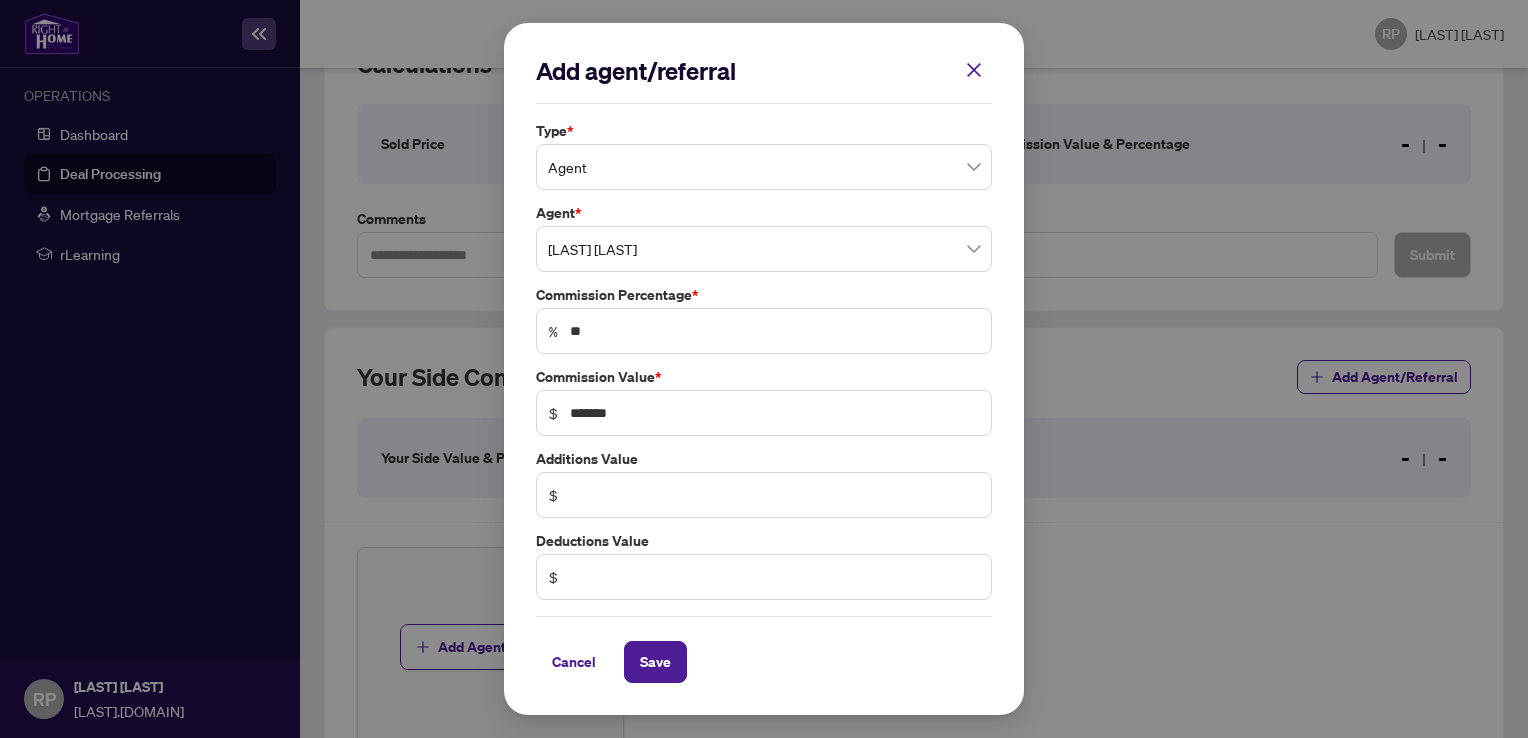 type 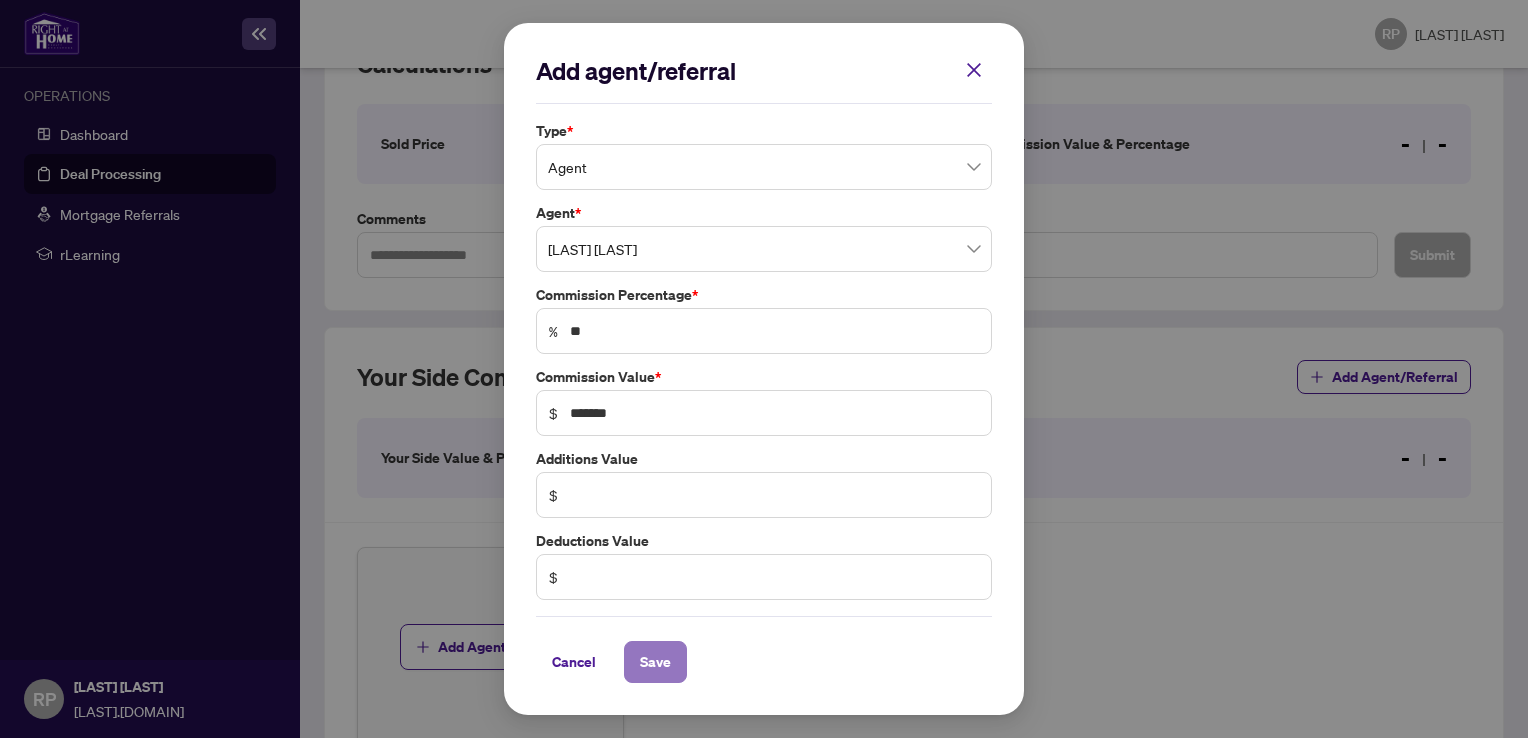 click on "Save" at bounding box center (655, 662) 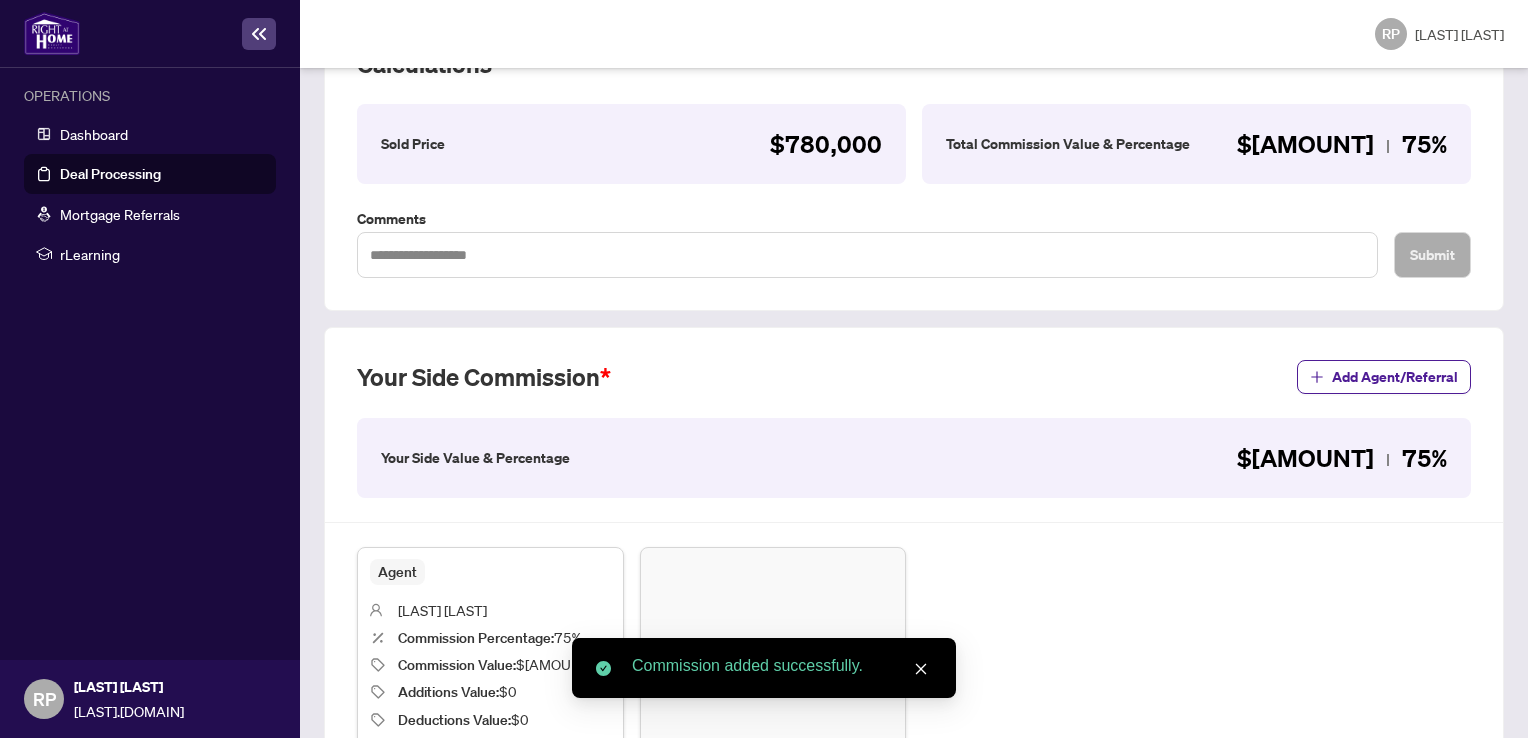 scroll, scrollTop: 562, scrollLeft: 0, axis: vertical 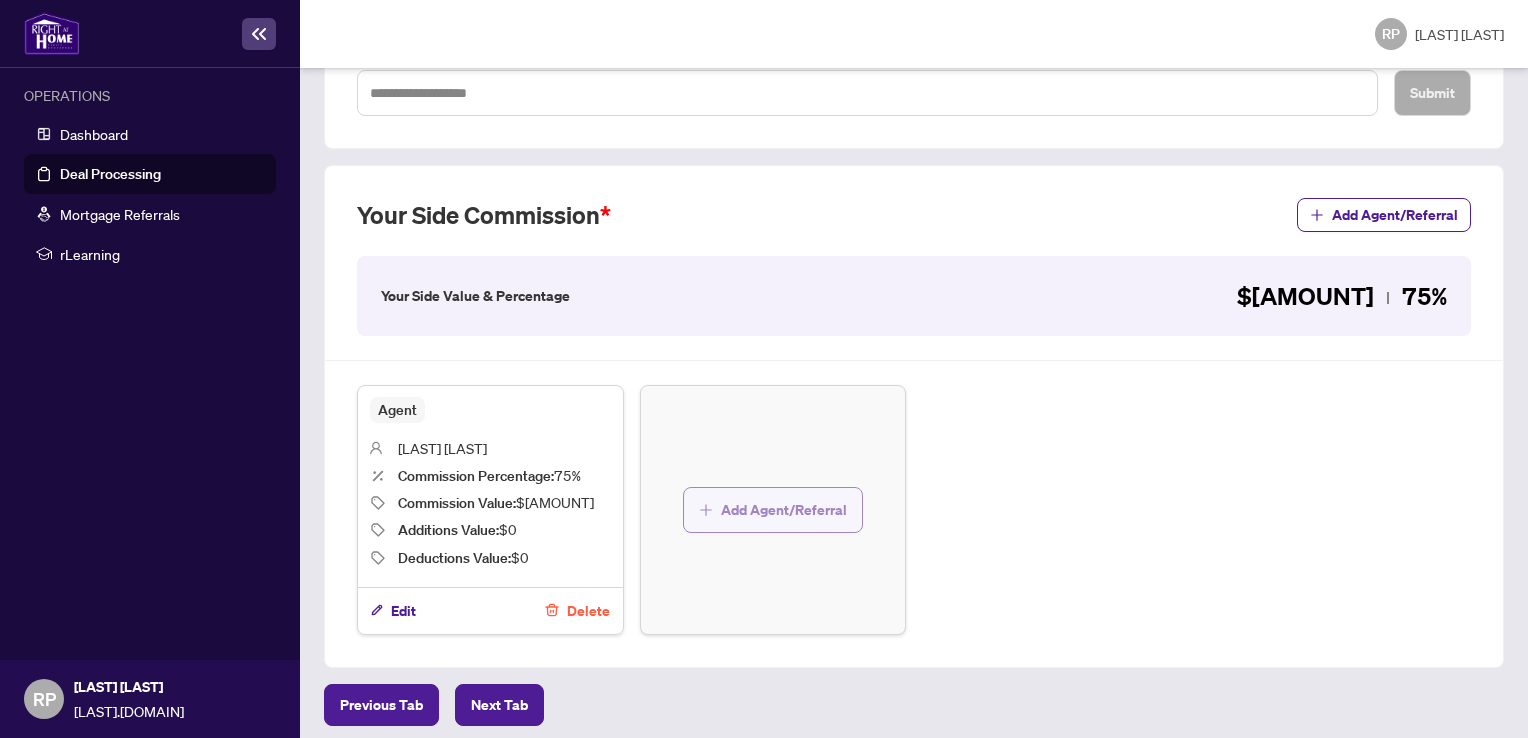 click on "Add Agent/Referral" at bounding box center (773, 510) 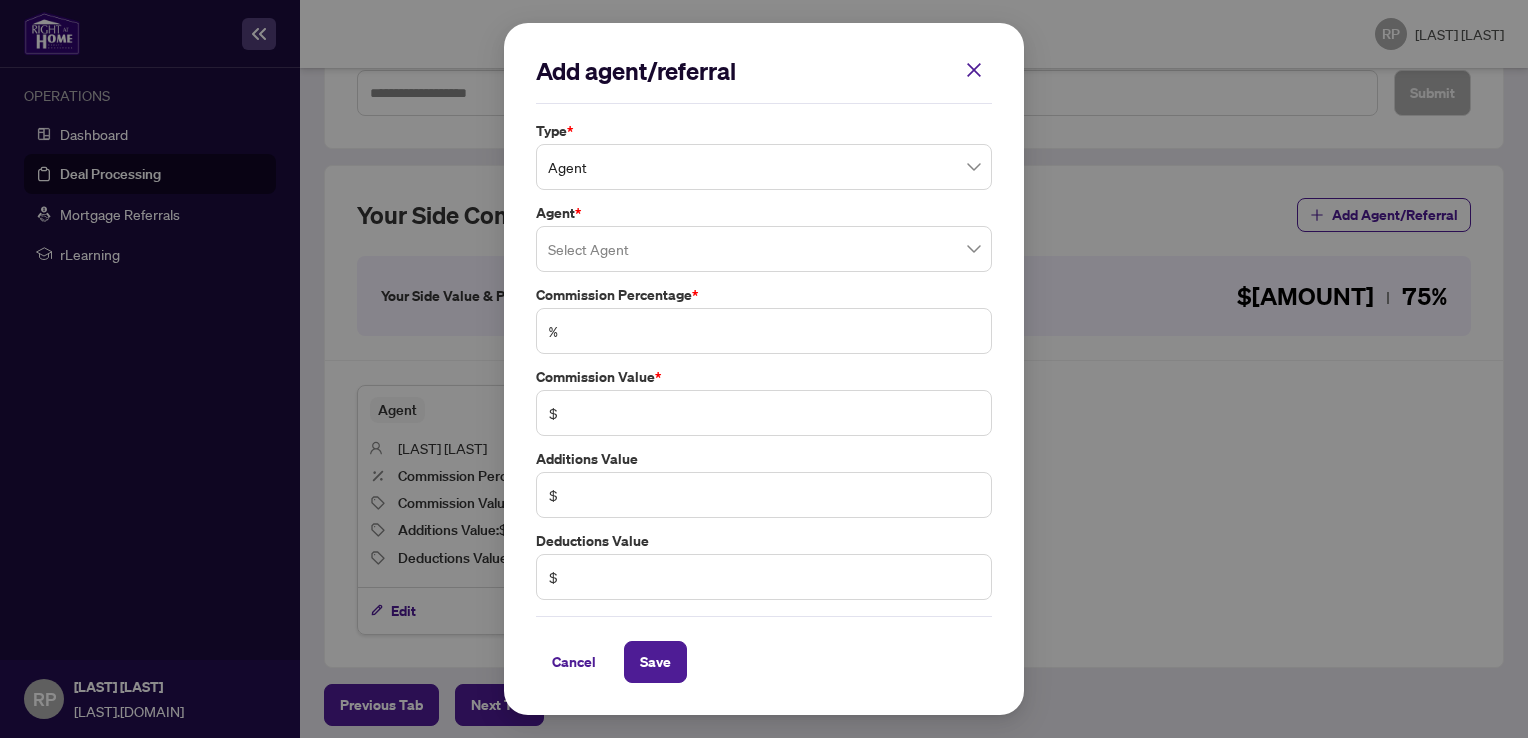 click at bounding box center (764, 249) 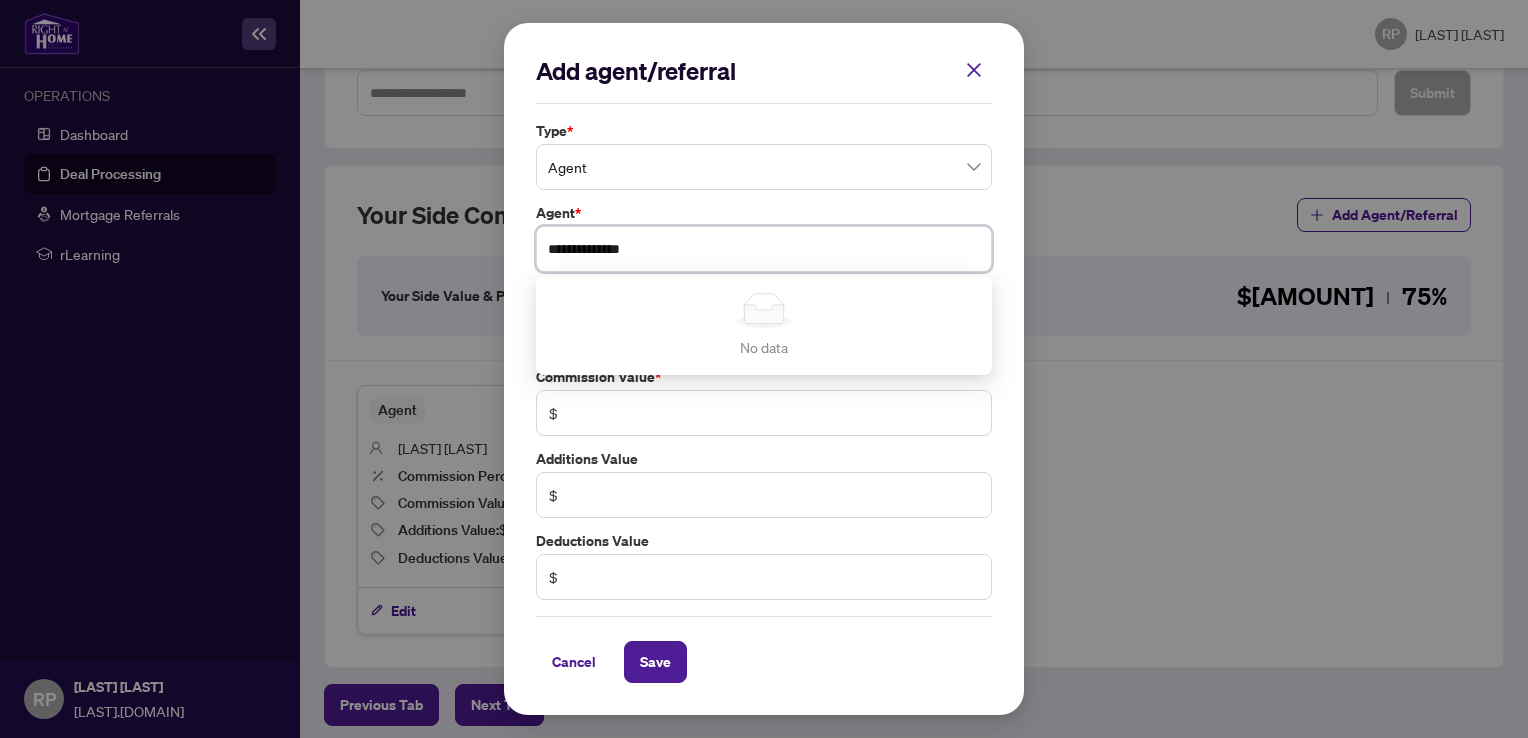 type on "**********" 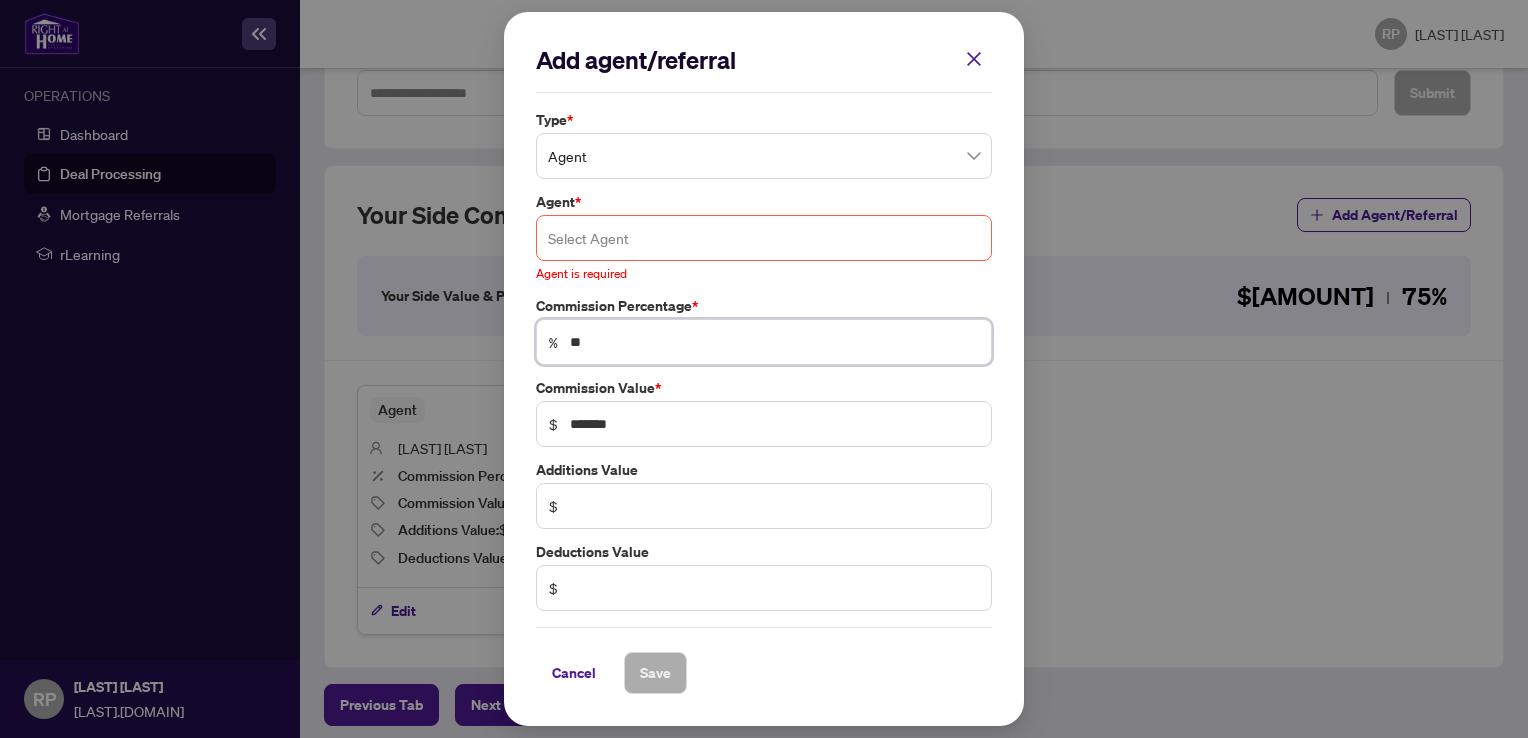 type on "**" 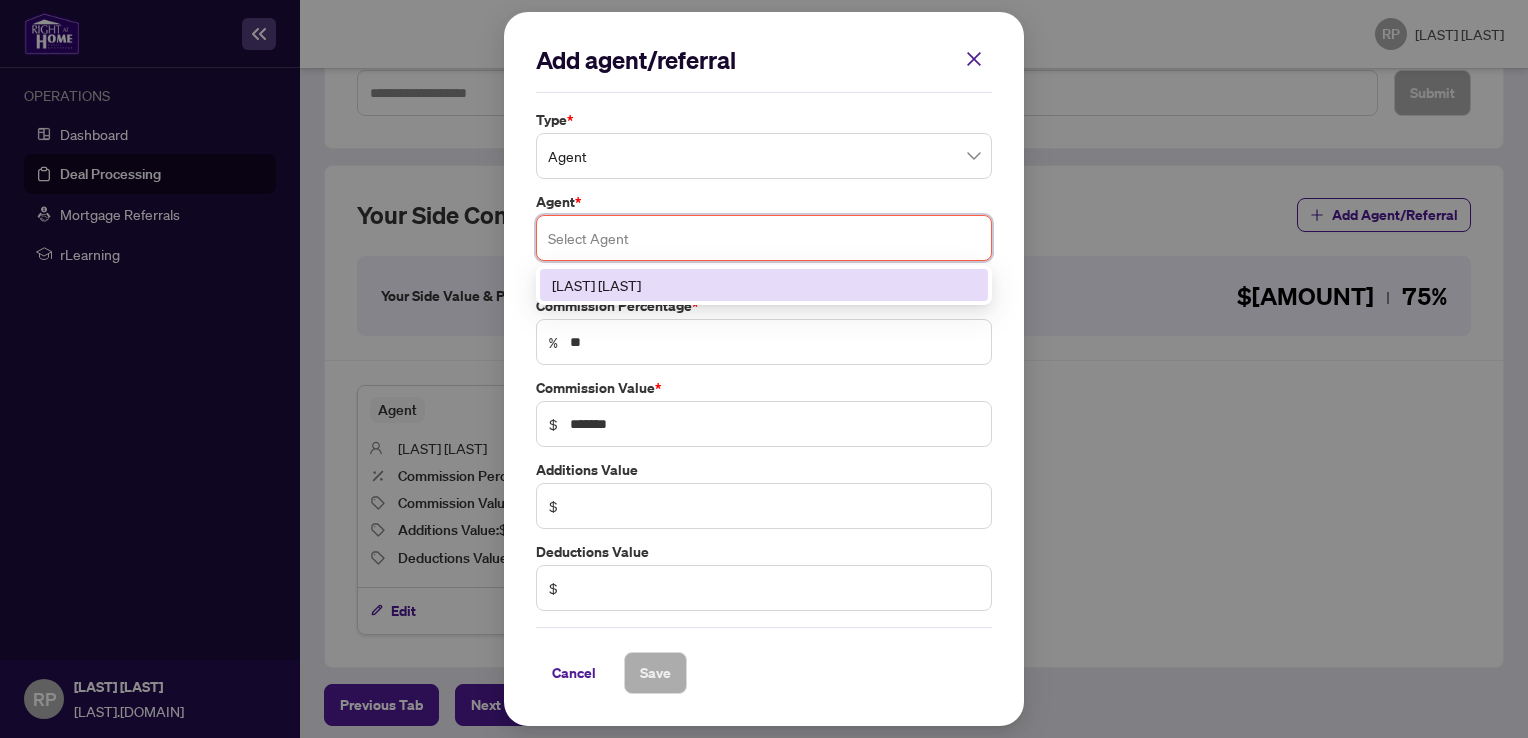 click at bounding box center (764, 238) 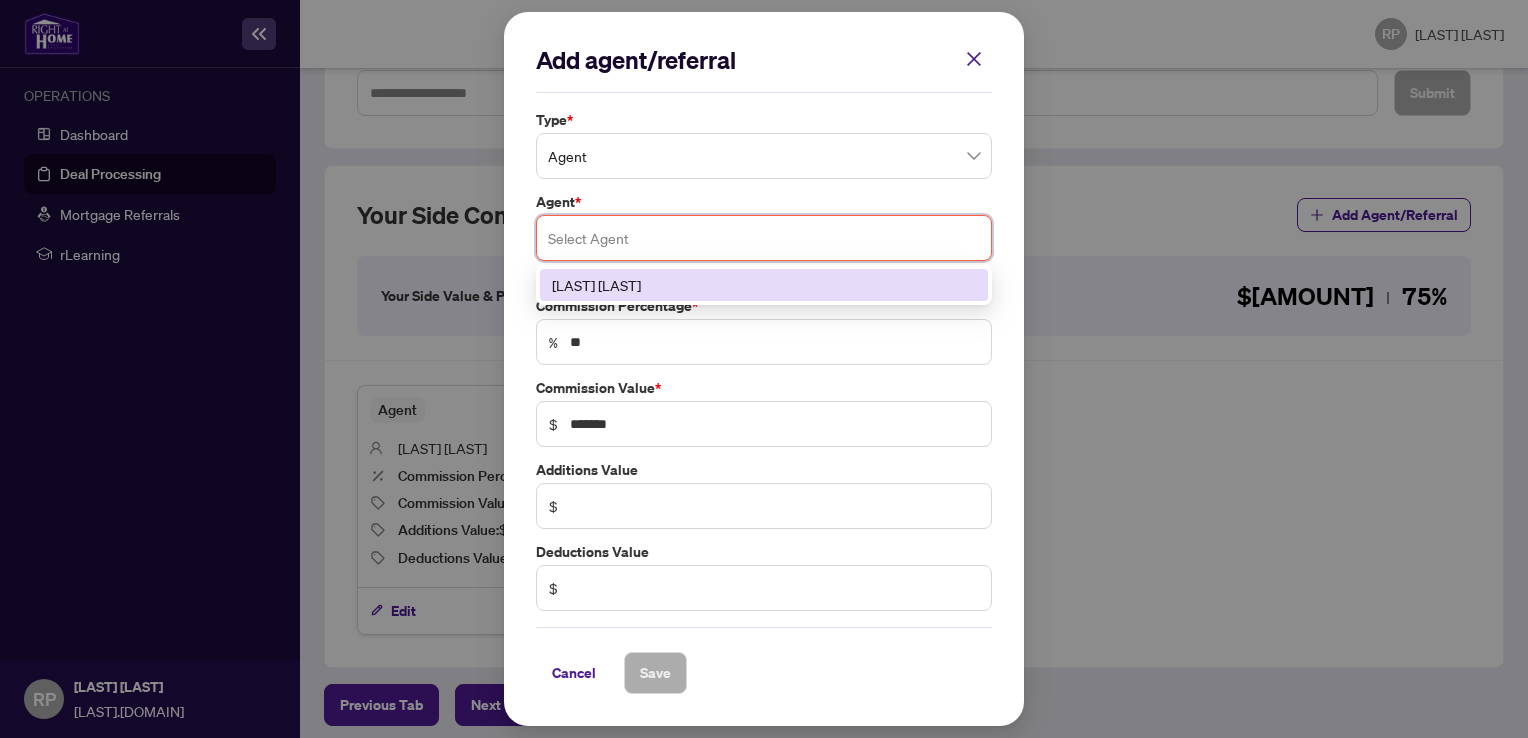click at bounding box center (764, 238) 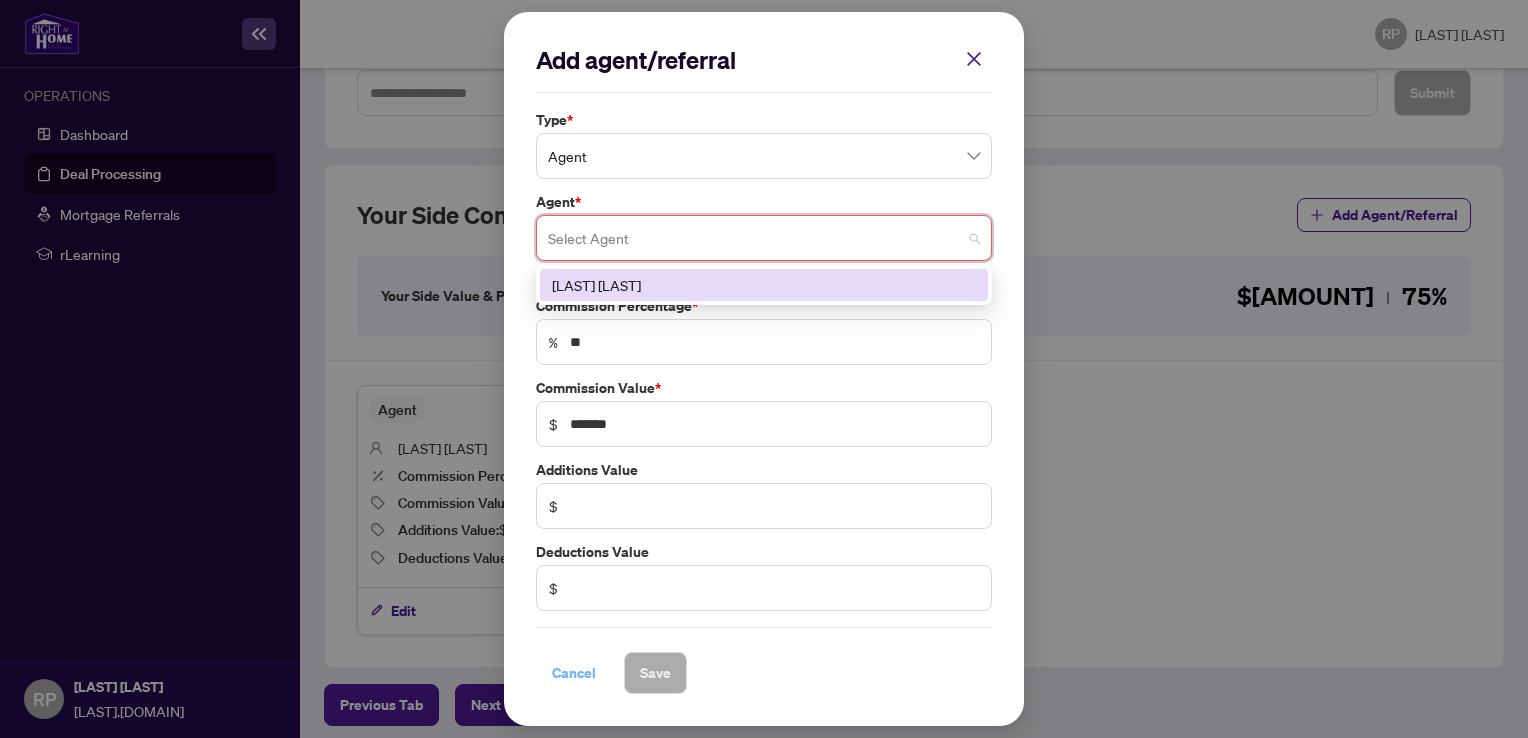 click on "Cancel" at bounding box center (574, 673) 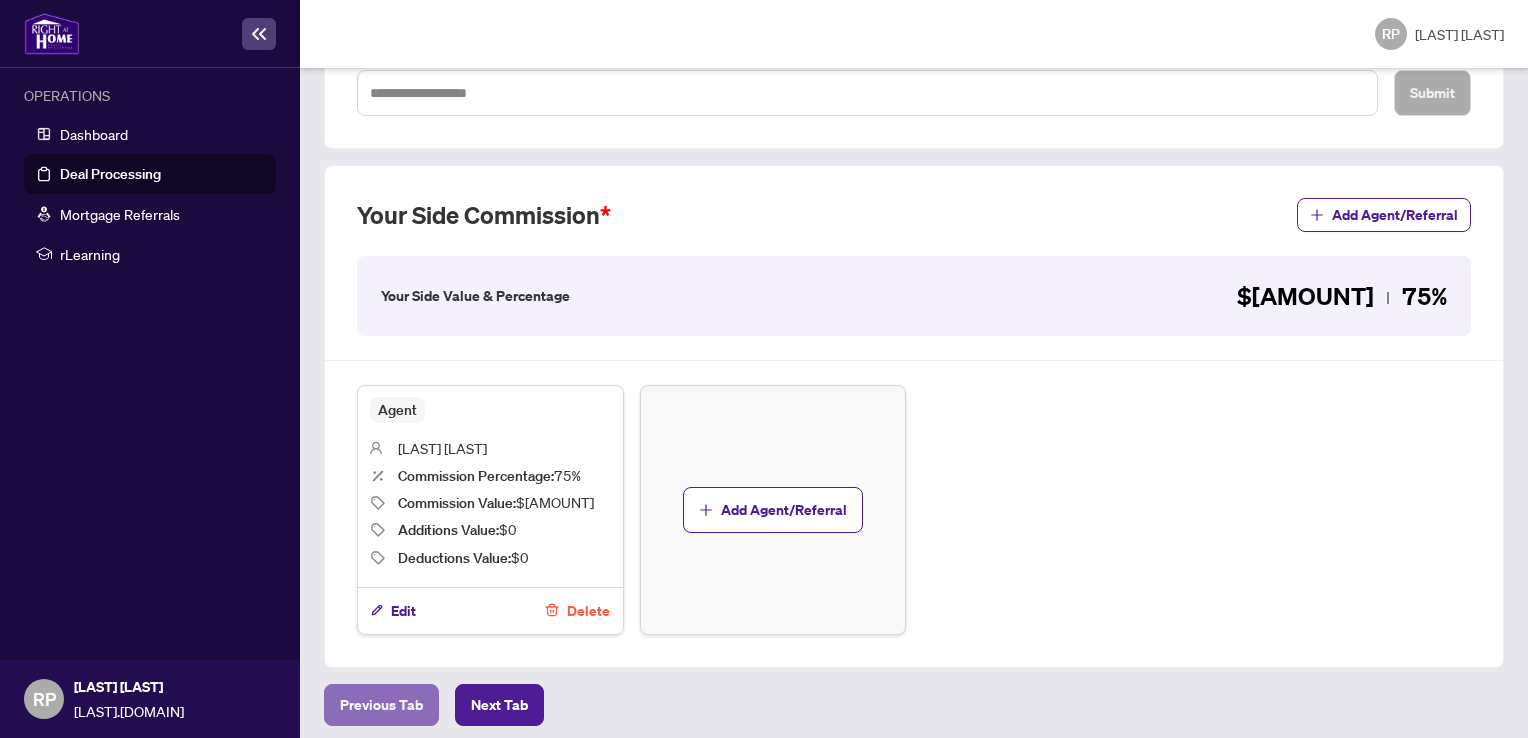click on "Previous Tab" at bounding box center [381, 705] 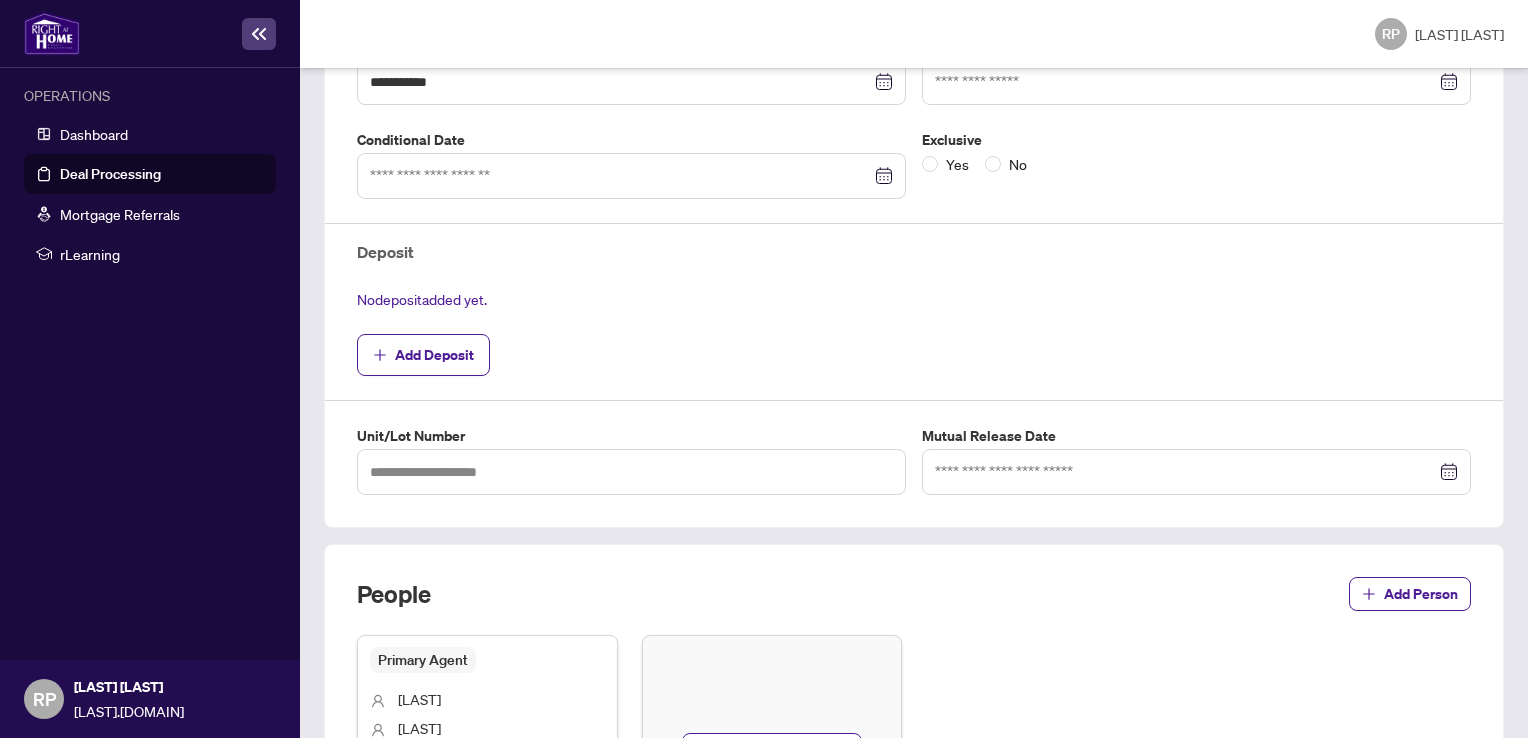 click on "People Add Person Primary Agent     [FIRST]     [LAST]
[PHONE]
[EMAIL]
[CITY]     Agent ID :  5987 Add Person" at bounding box center [914, 727] 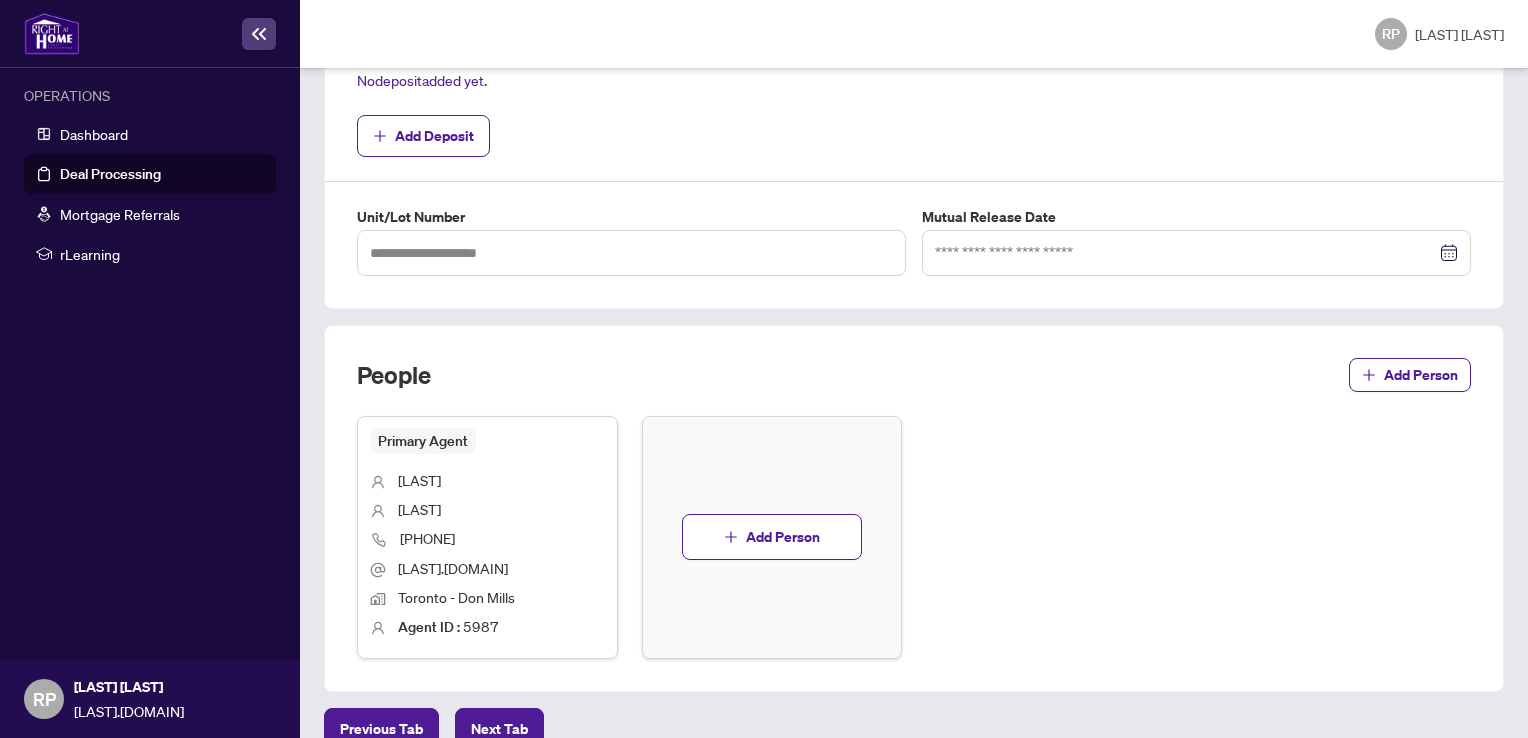 scroll, scrollTop: 808, scrollLeft: 0, axis: vertical 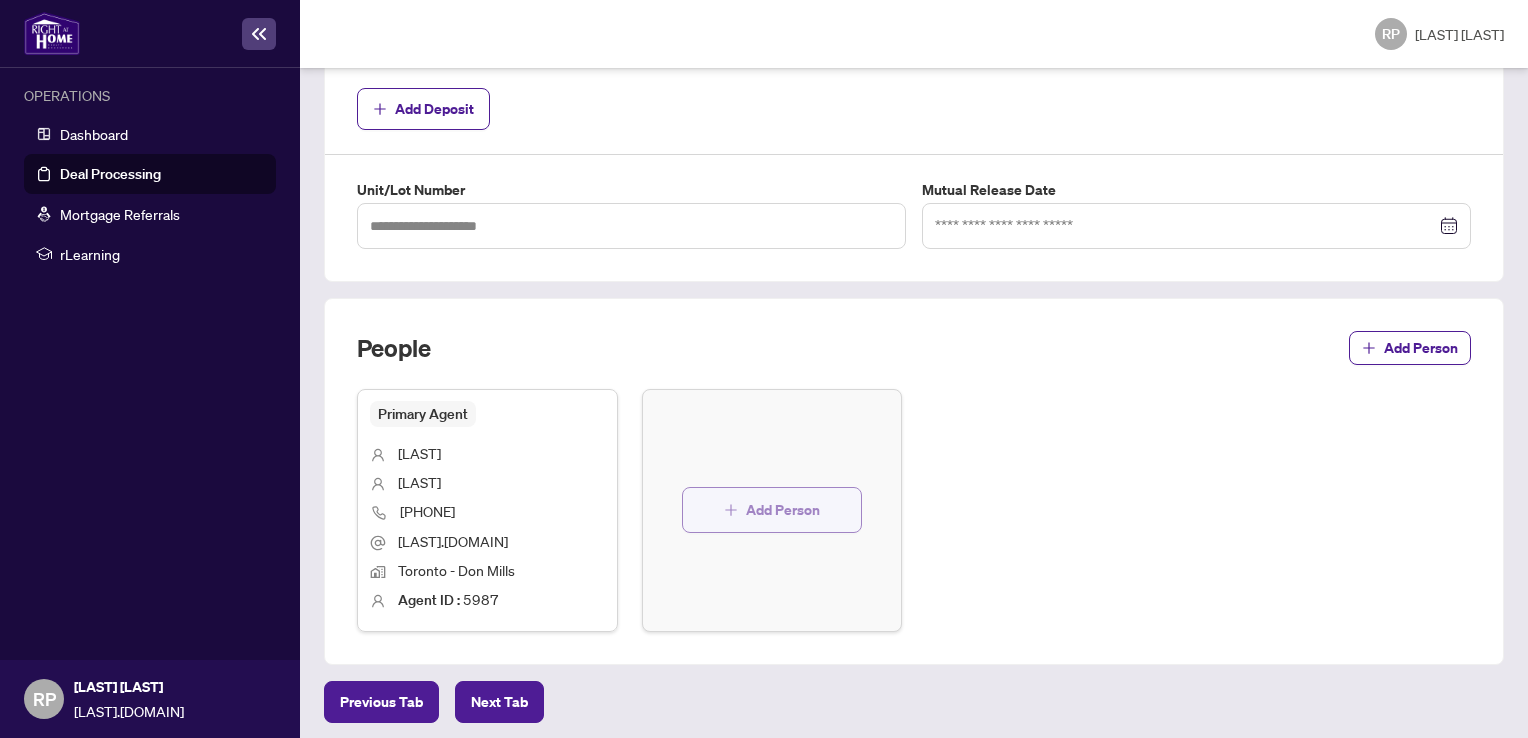 click on "Add Person" at bounding box center (772, 510) 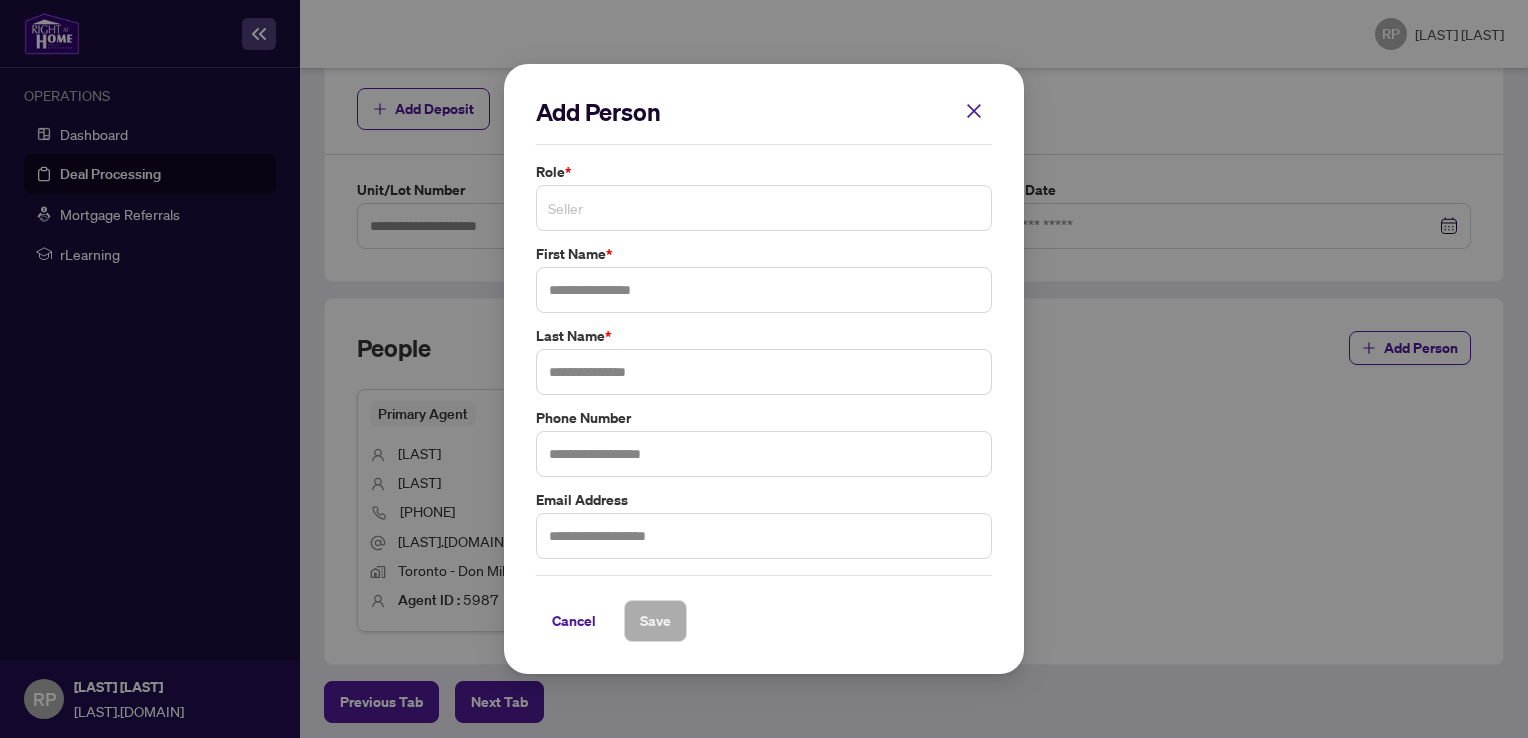 click on "Seller" at bounding box center (764, 208) 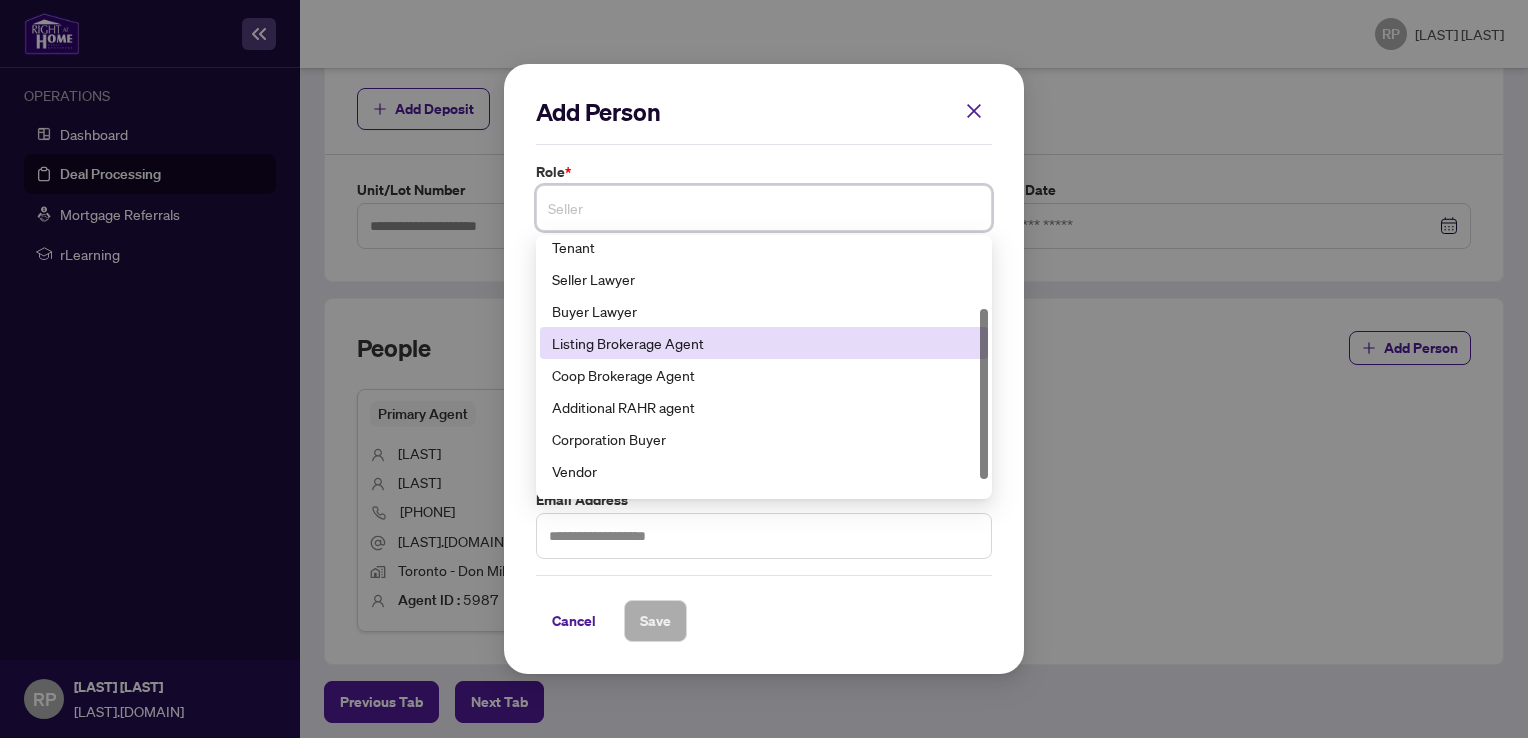 scroll, scrollTop: 108, scrollLeft: 0, axis: vertical 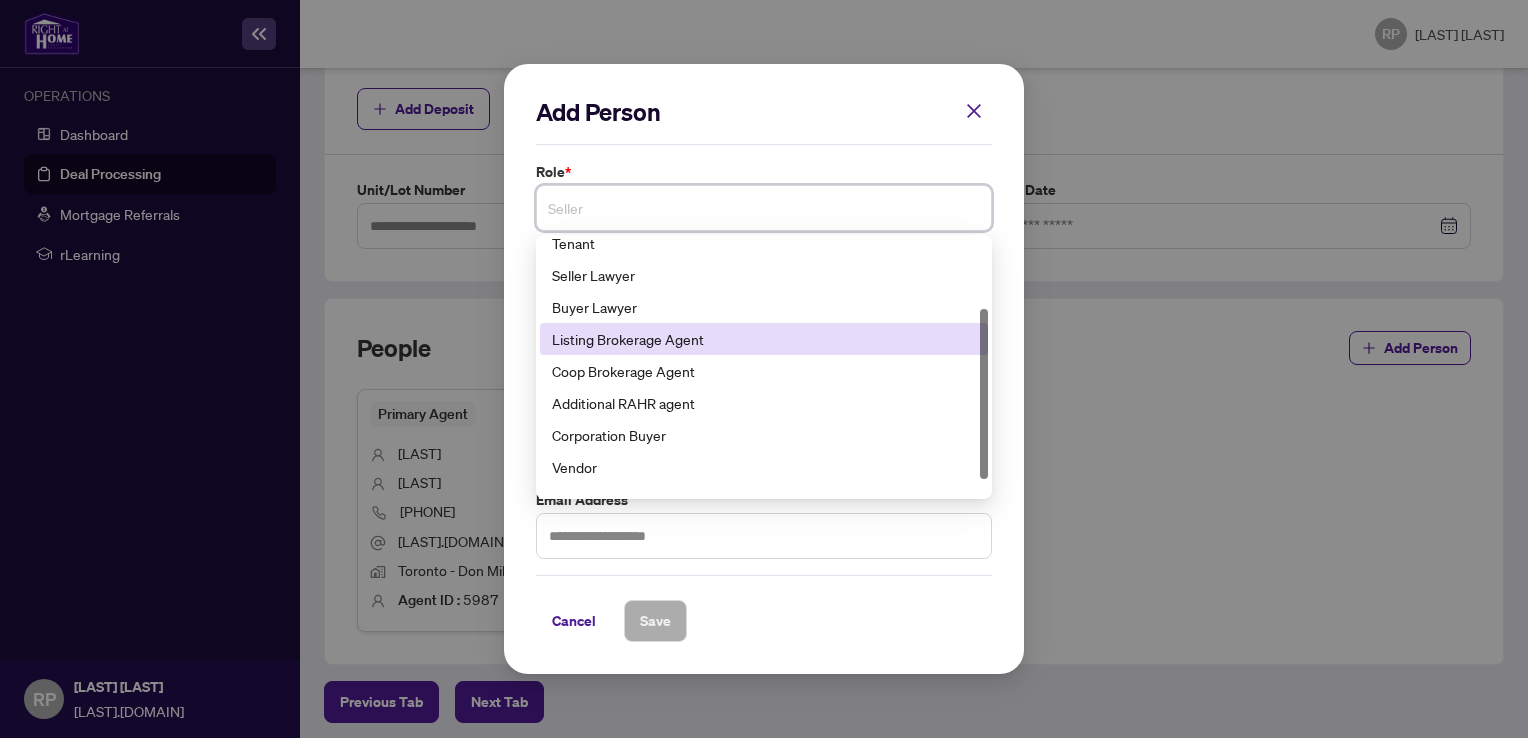 drag, startPoint x: 982, startPoint y: 397, endPoint x: 978, endPoint y: 470, distance: 73.109505 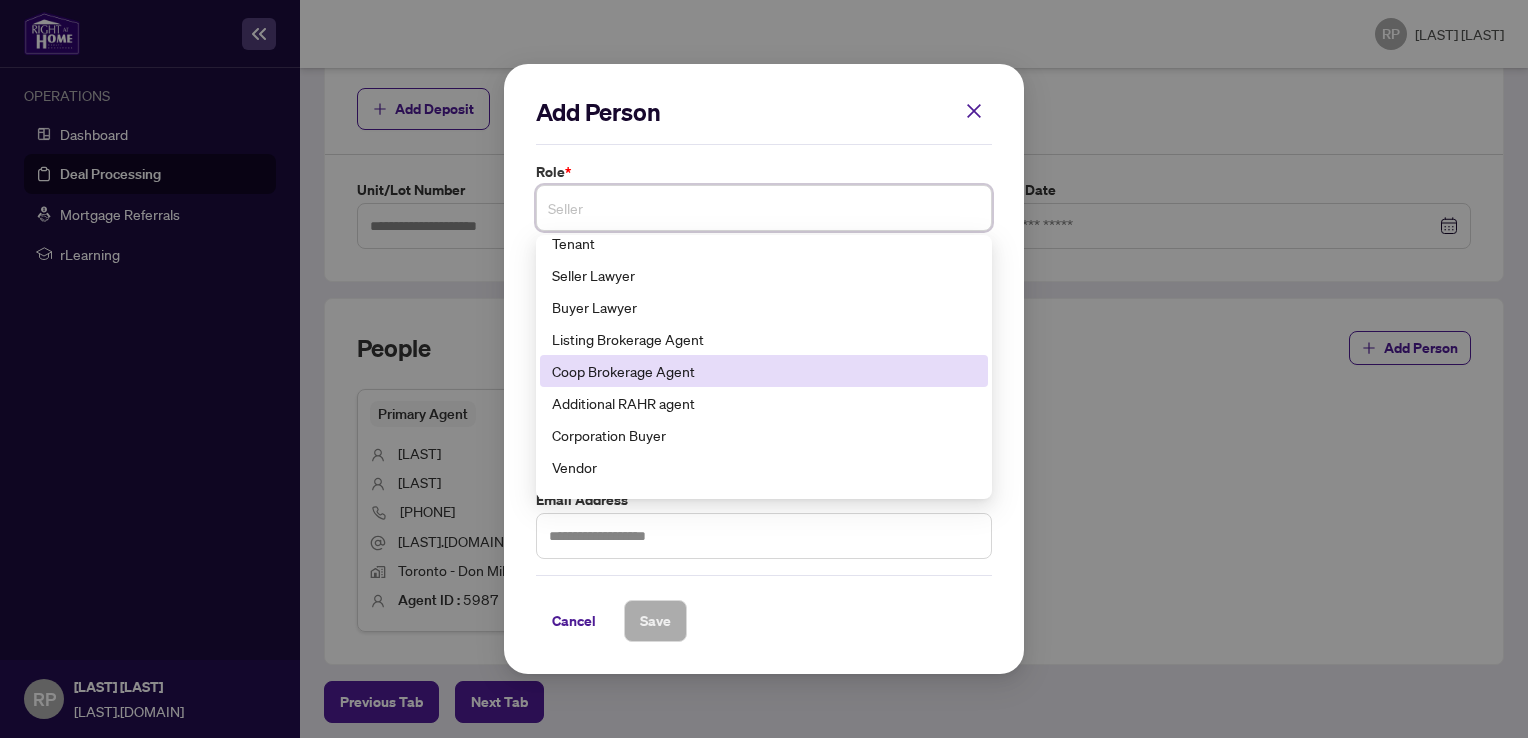 click on "Coop Brokerage Agent" at bounding box center (764, 371) 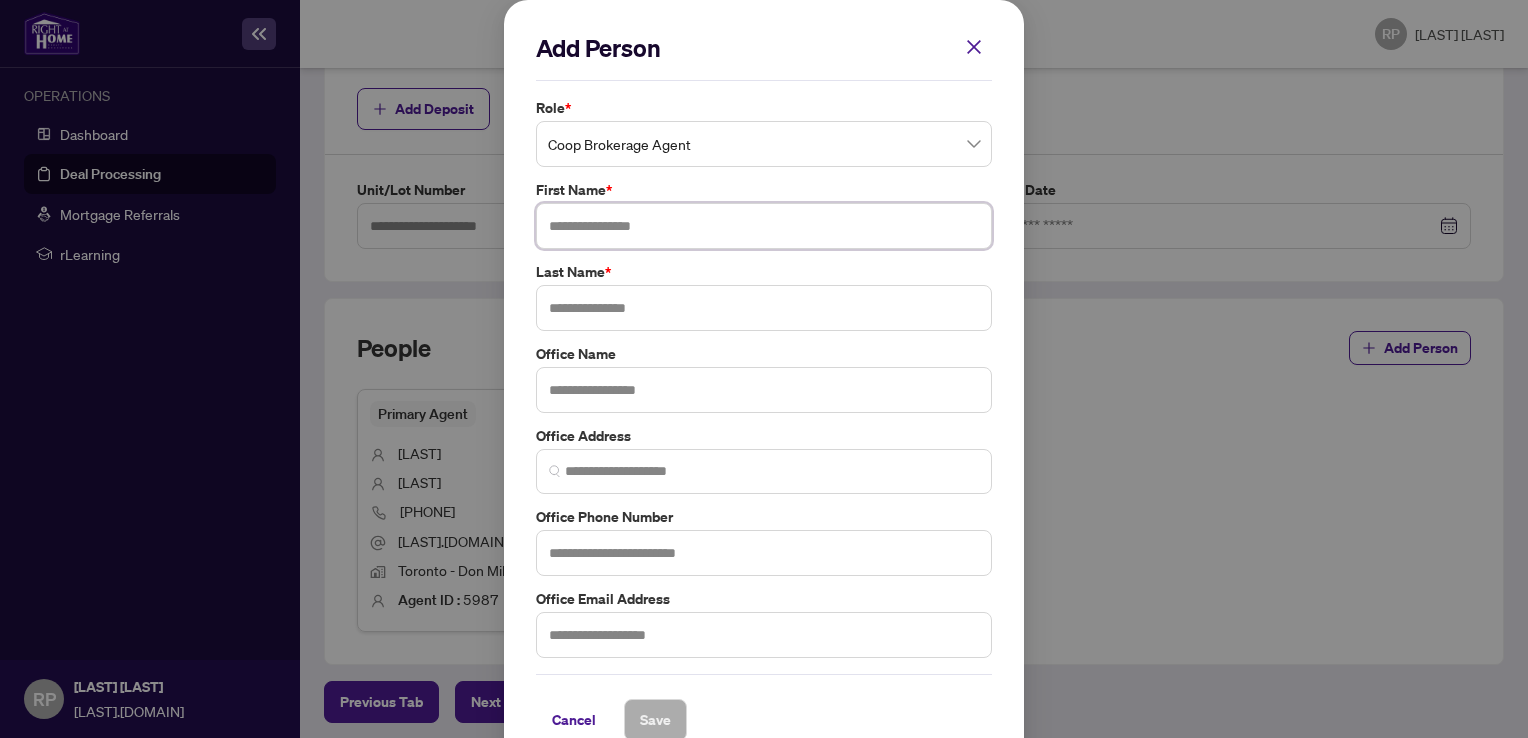 click at bounding box center [764, 226] 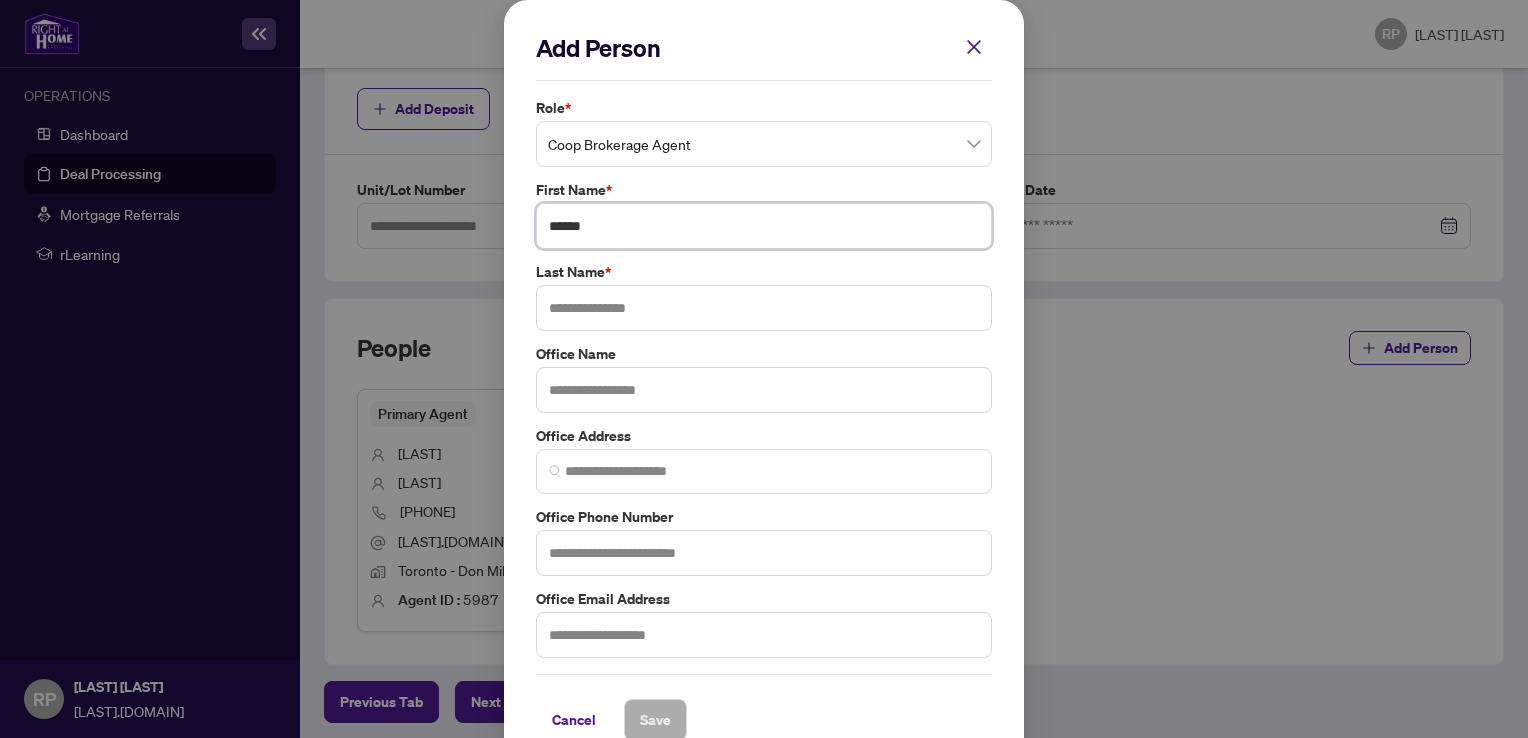 type on "******" 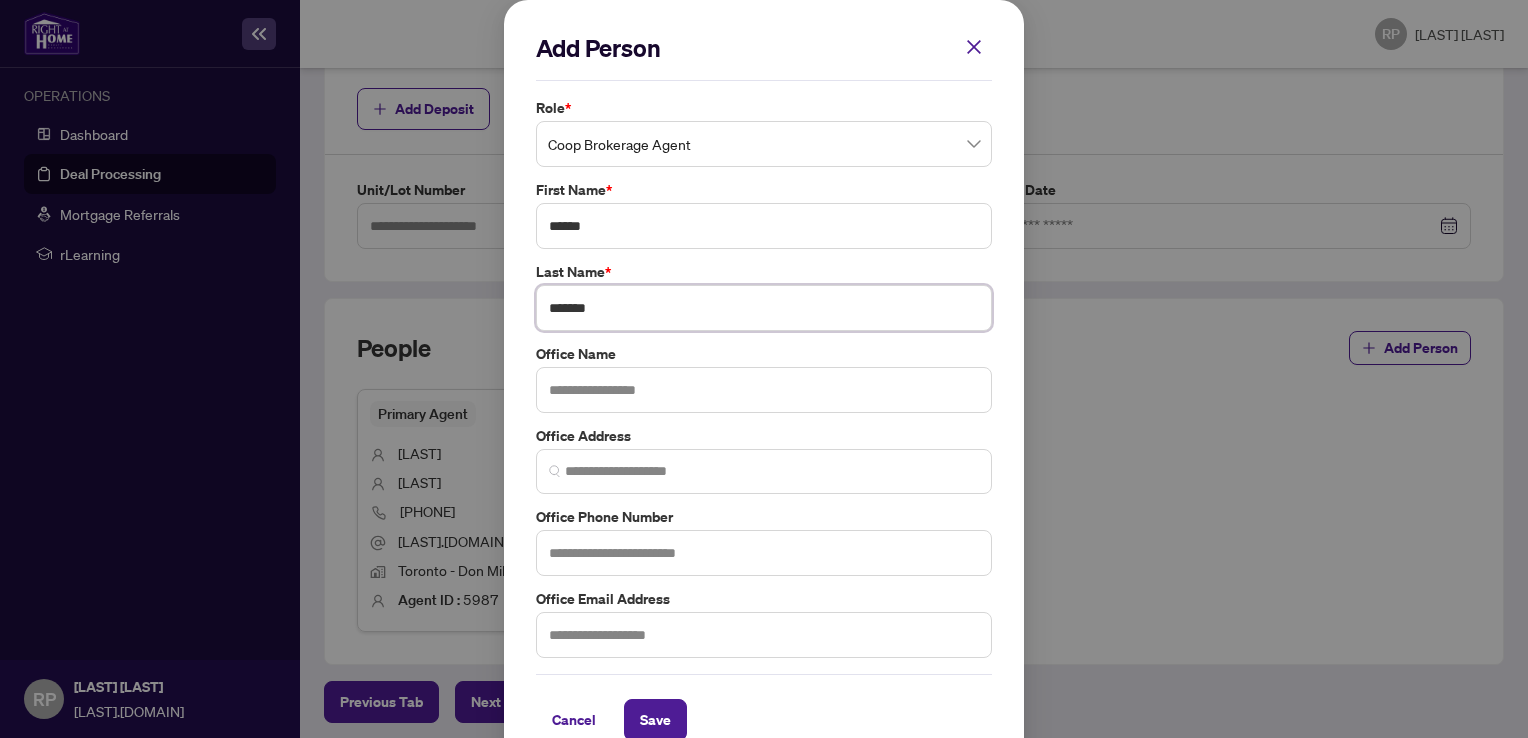 type on "*******" 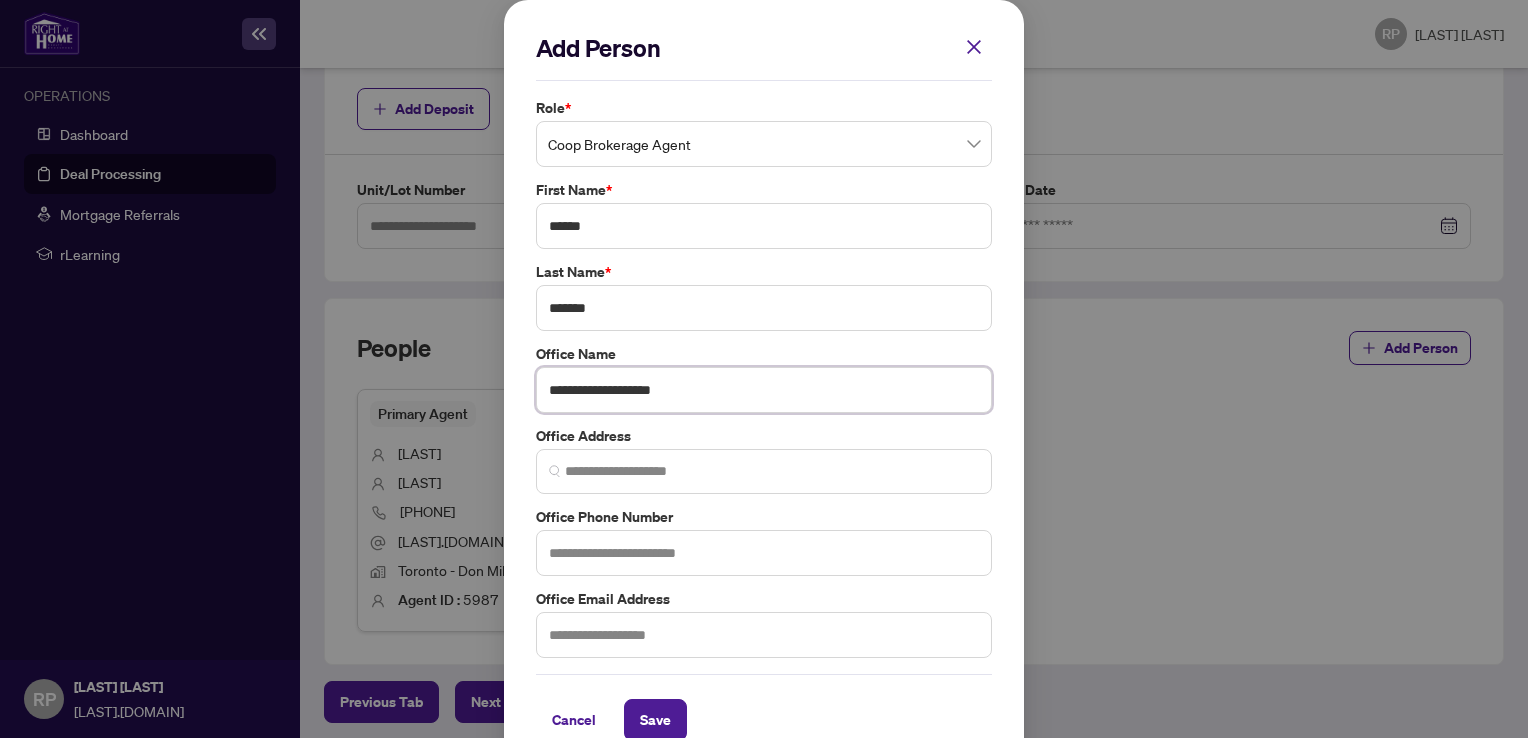 type on "**********" 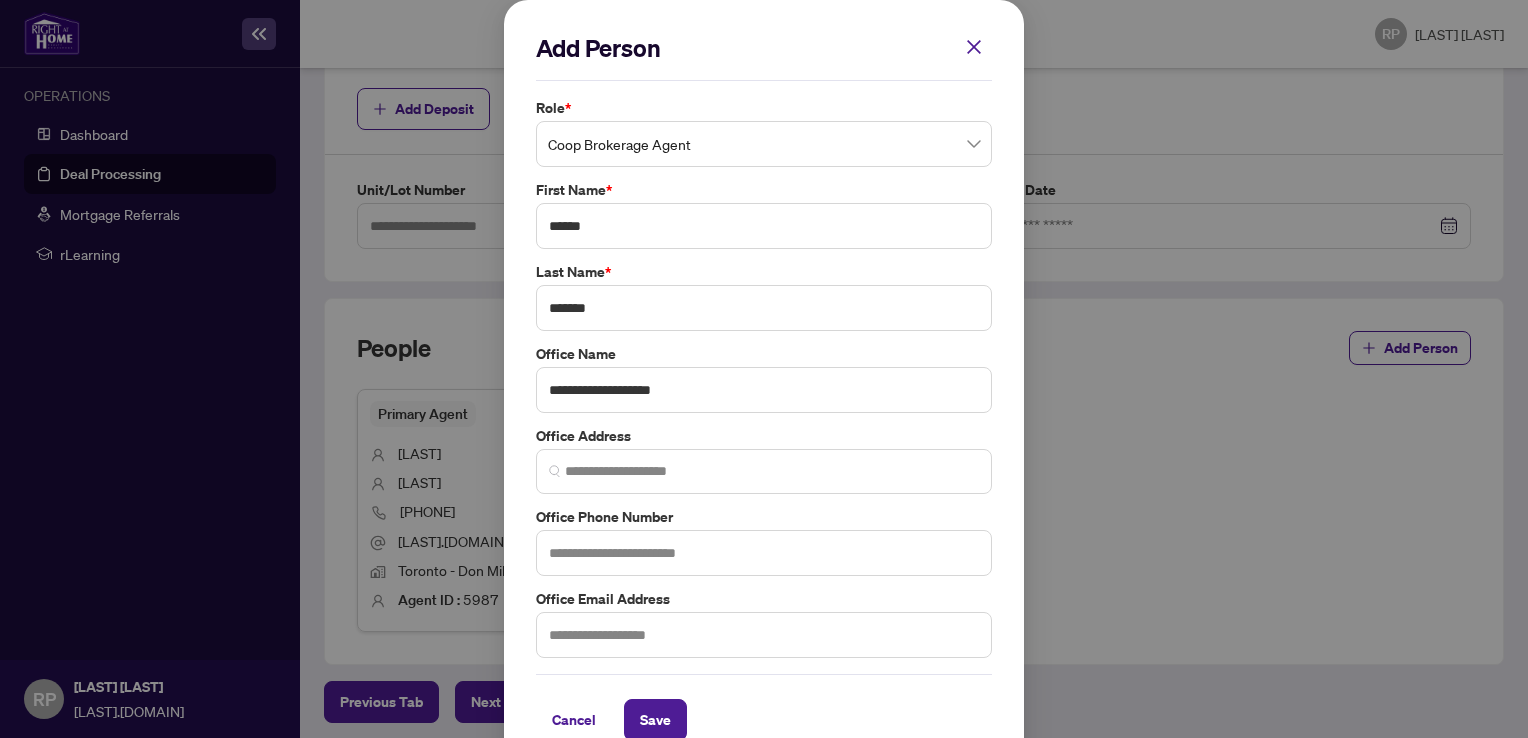 type 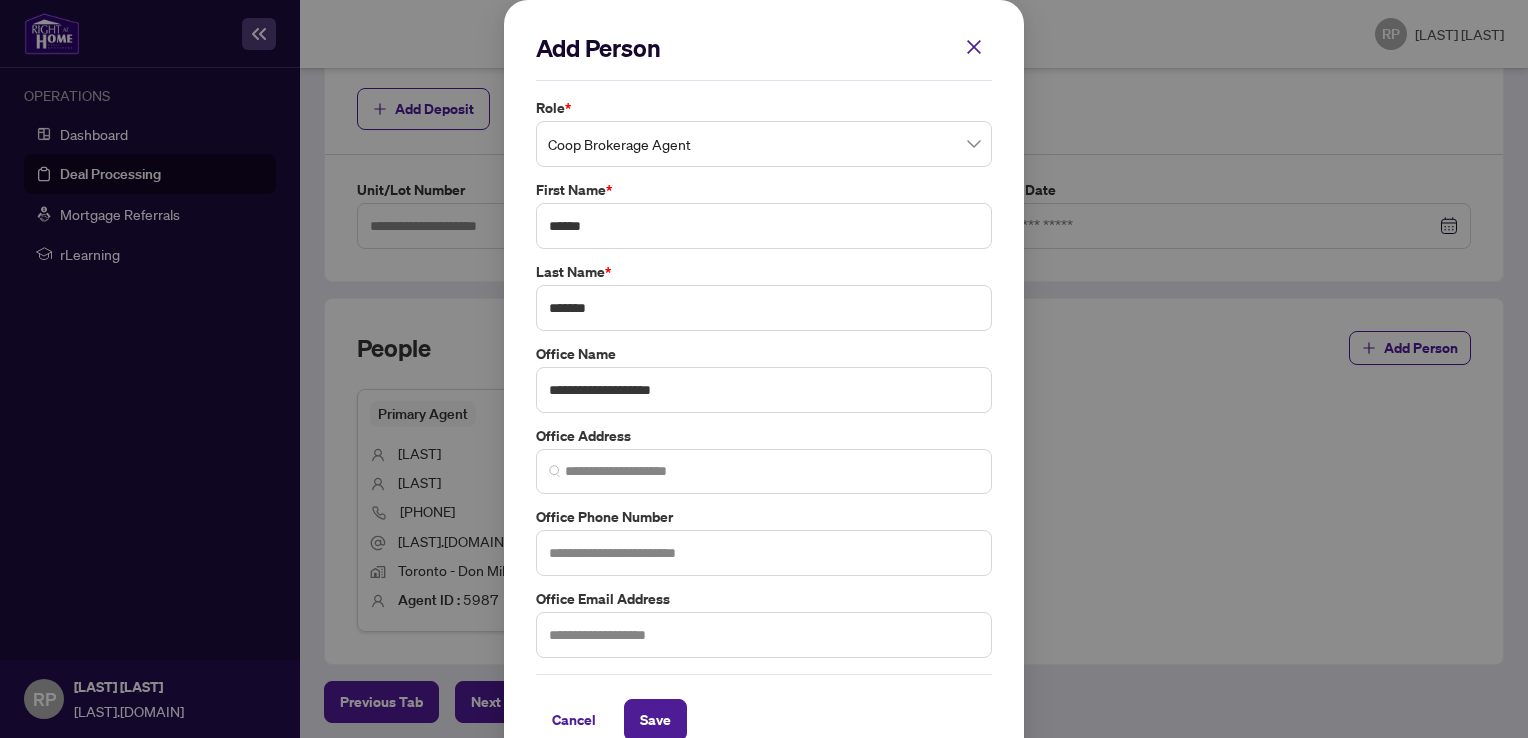 click on "Save" at bounding box center (655, 720) 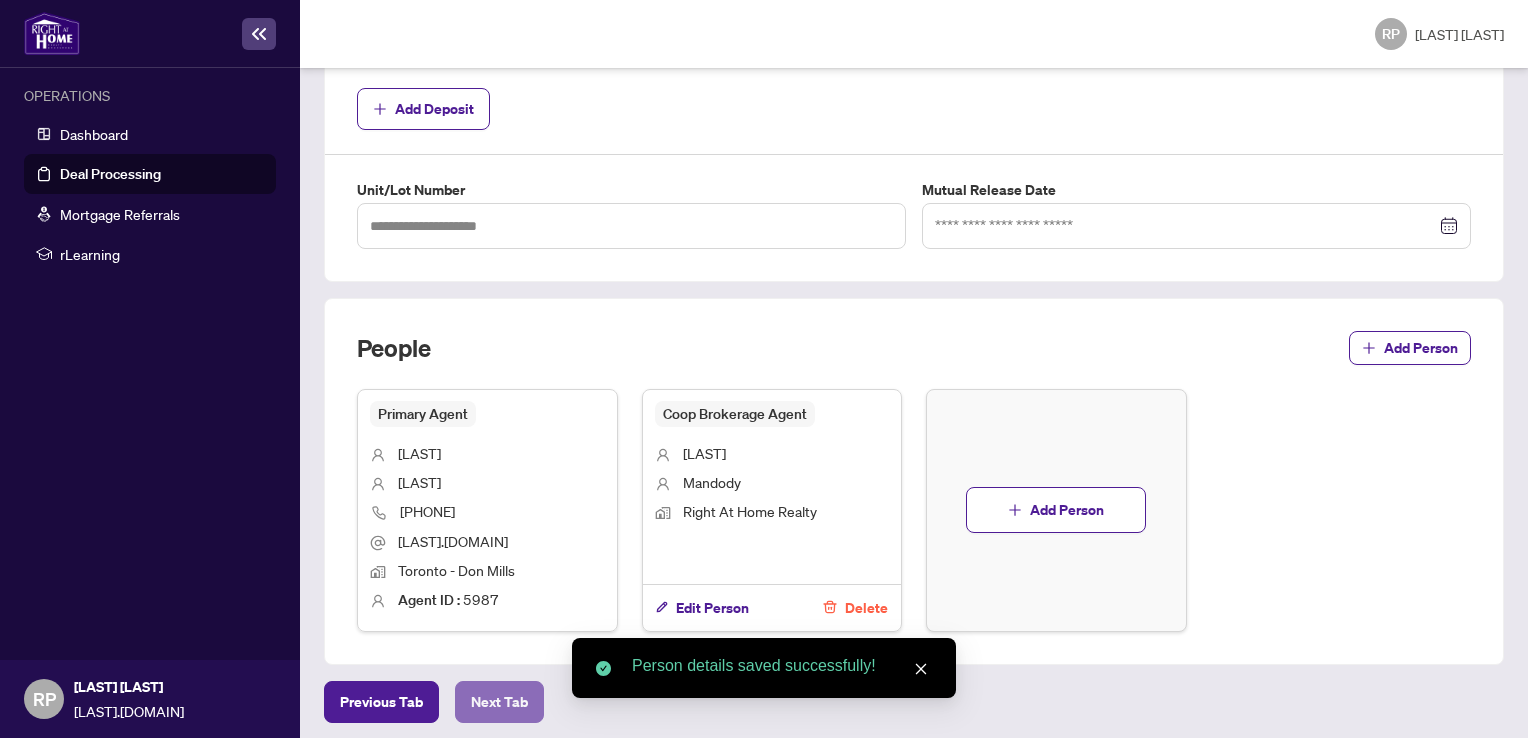 click on "Next Tab" at bounding box center (381, 702) 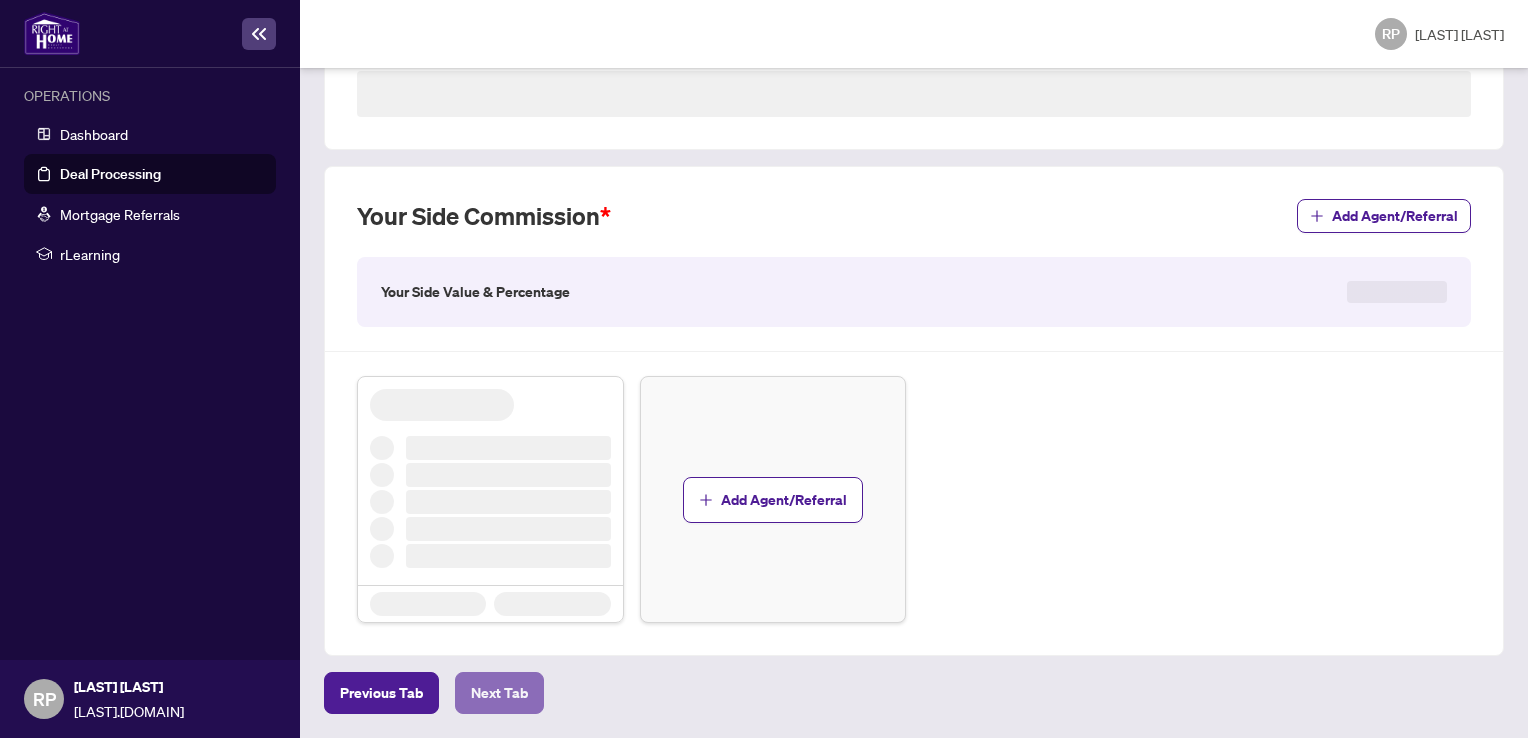 scroll, scrollTop: 0, scrollLeft: 0, axis: both 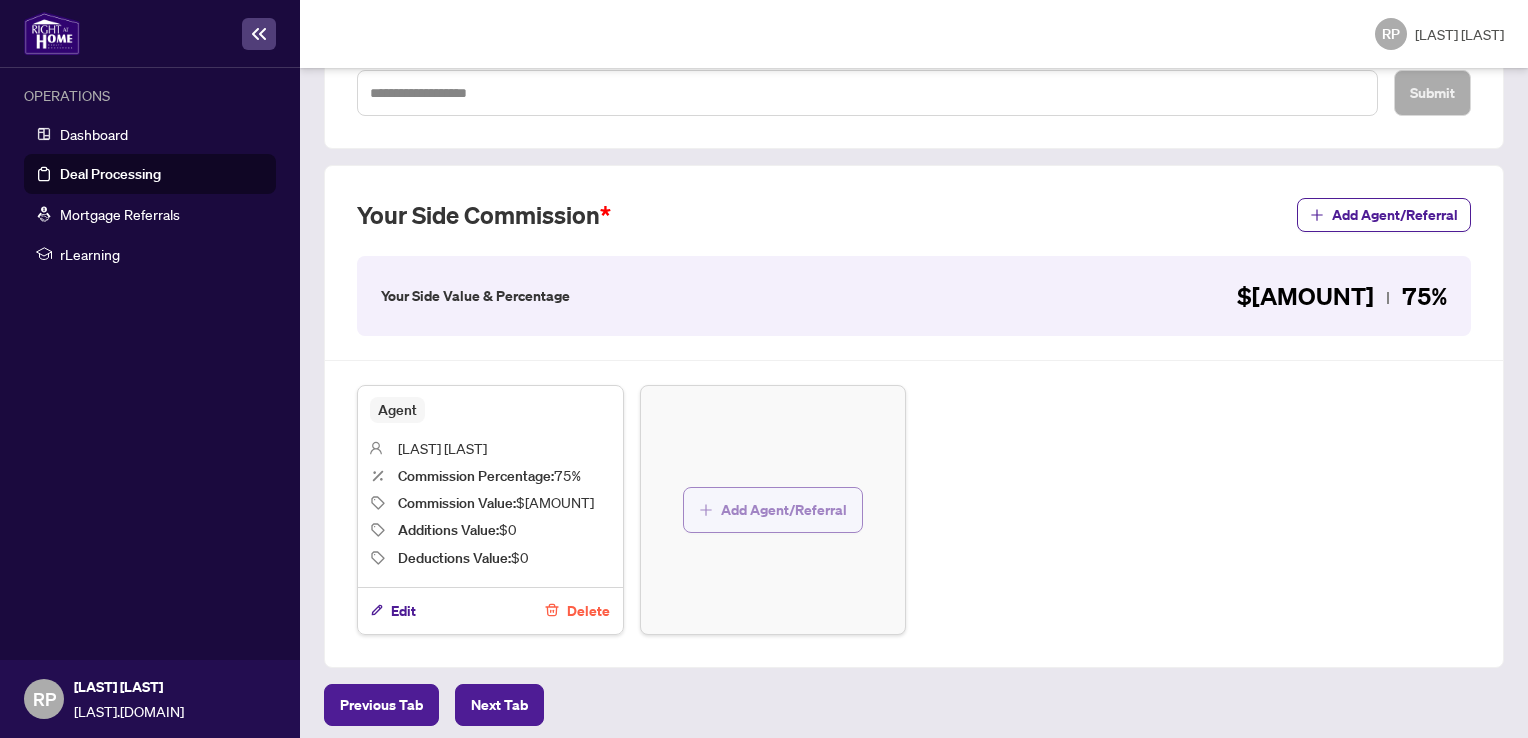 click on "Add Agent/Referral" at bounding box center [784, 510] 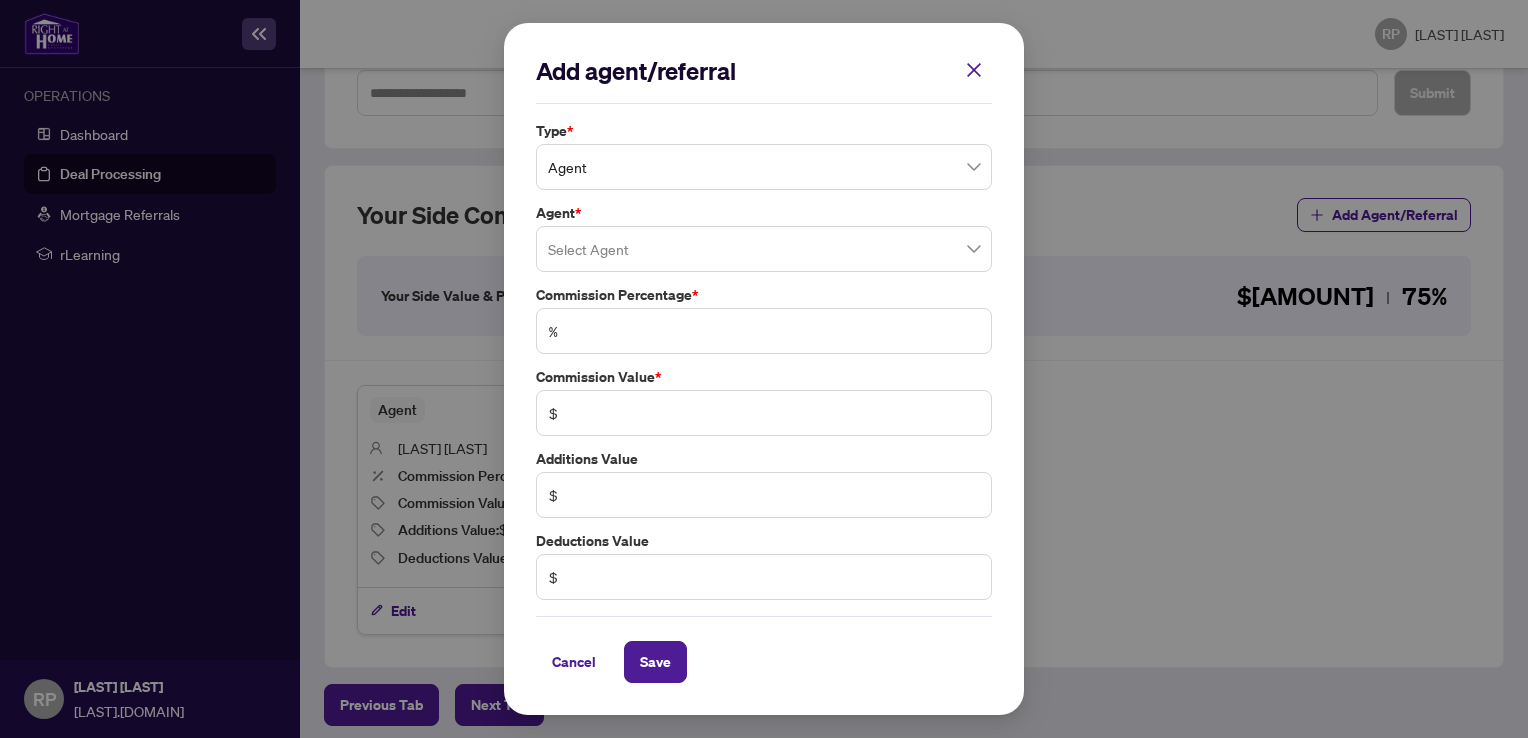 click at bounding box center [764, 249] 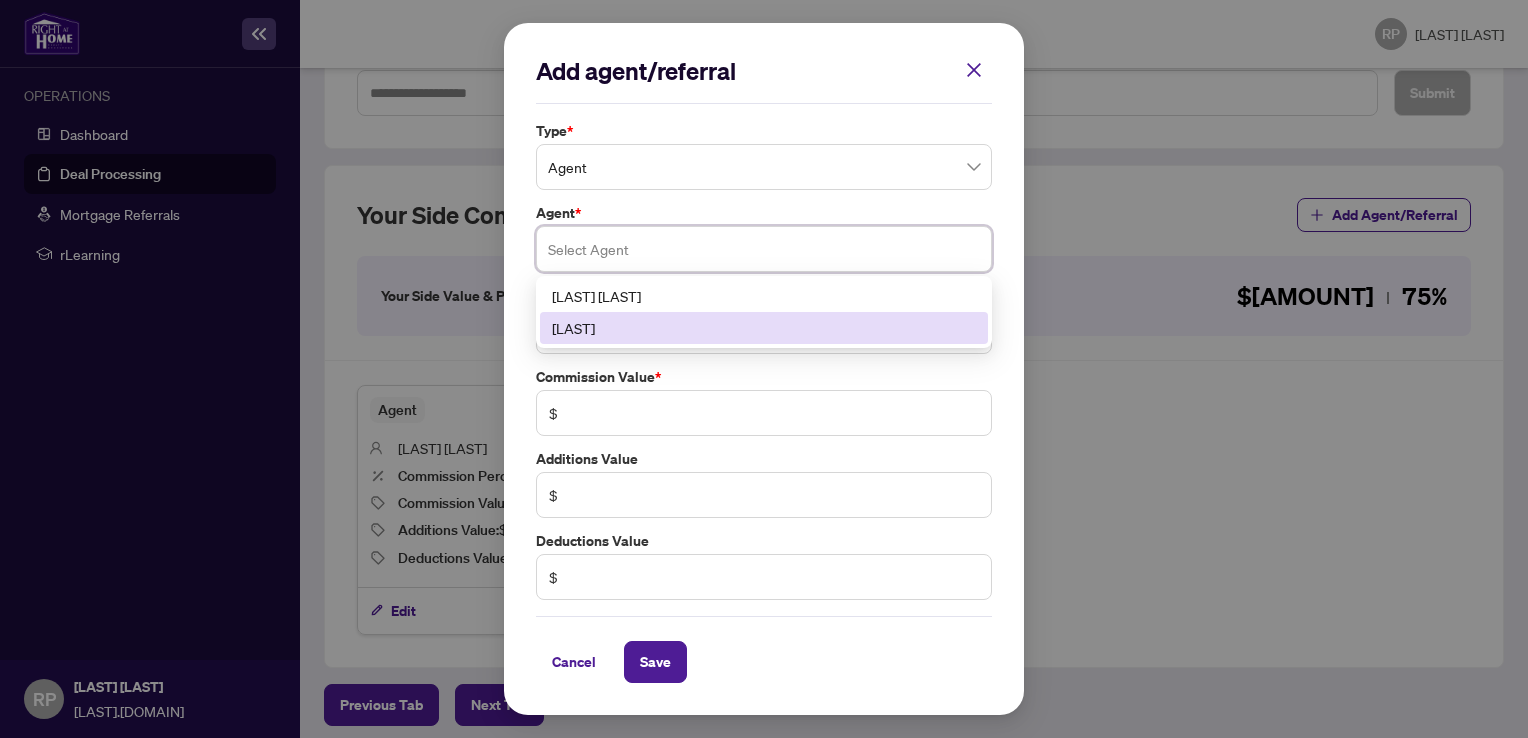 click on "[LAST]" at bounding box center (764, 328) 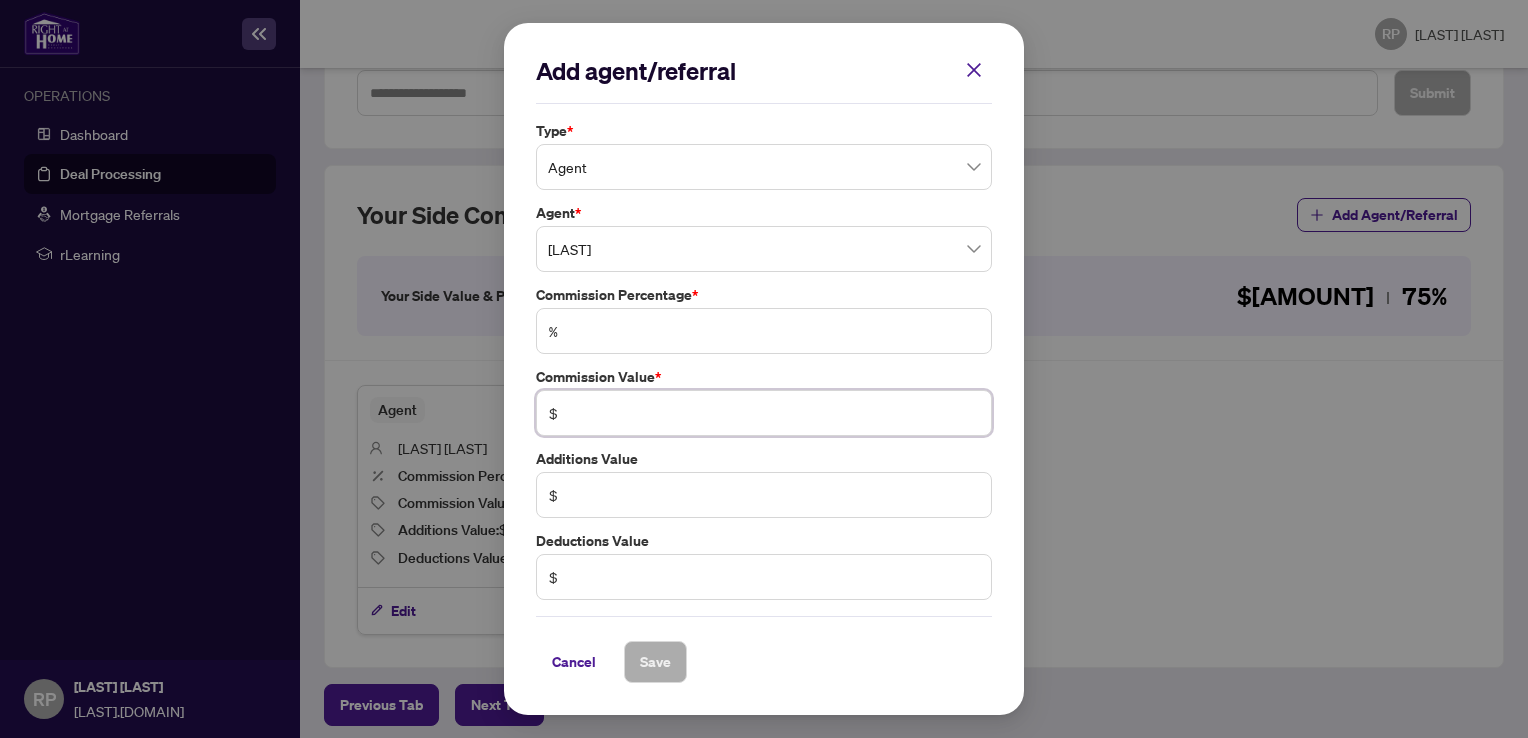 click at bounding box center (774, 413) 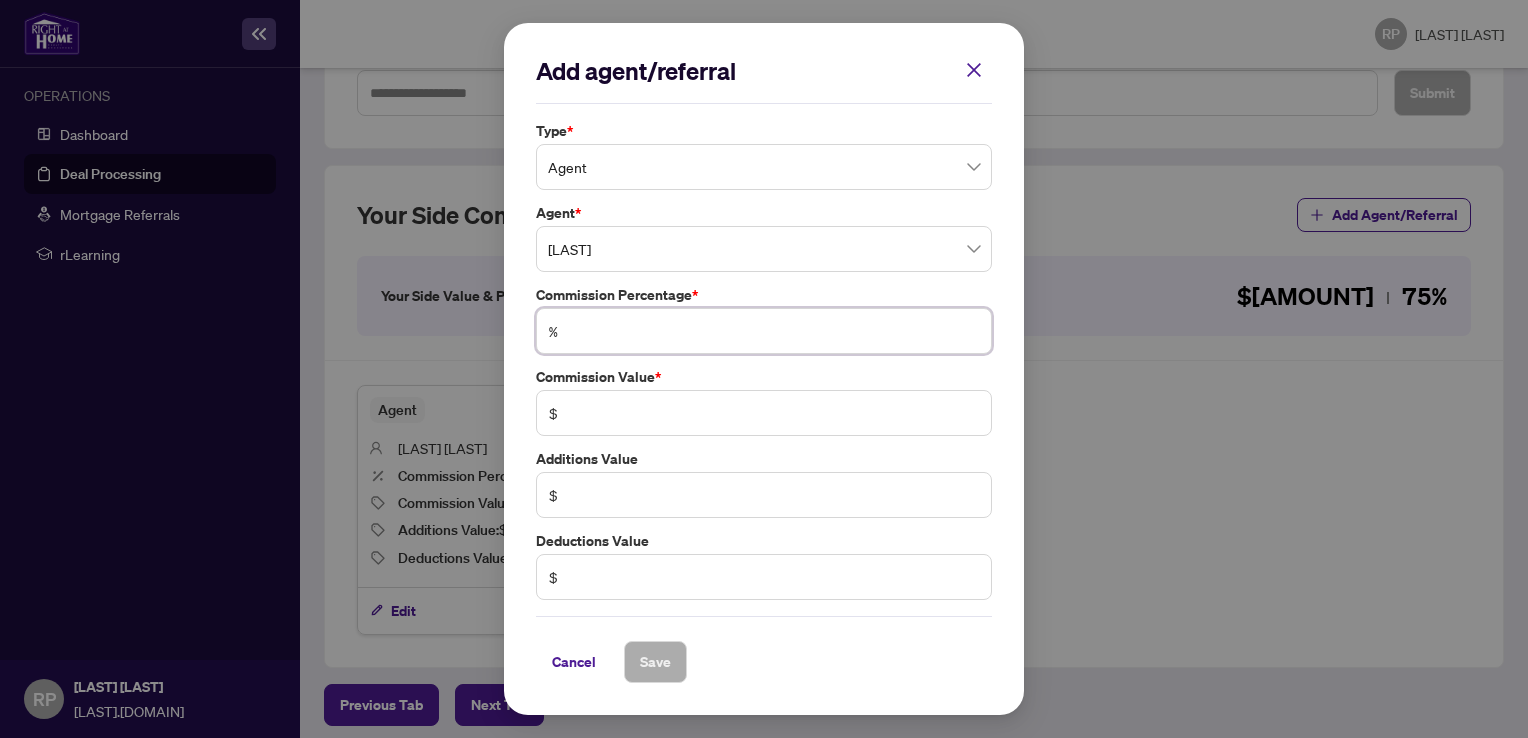 click at bounding box center [774, 331] 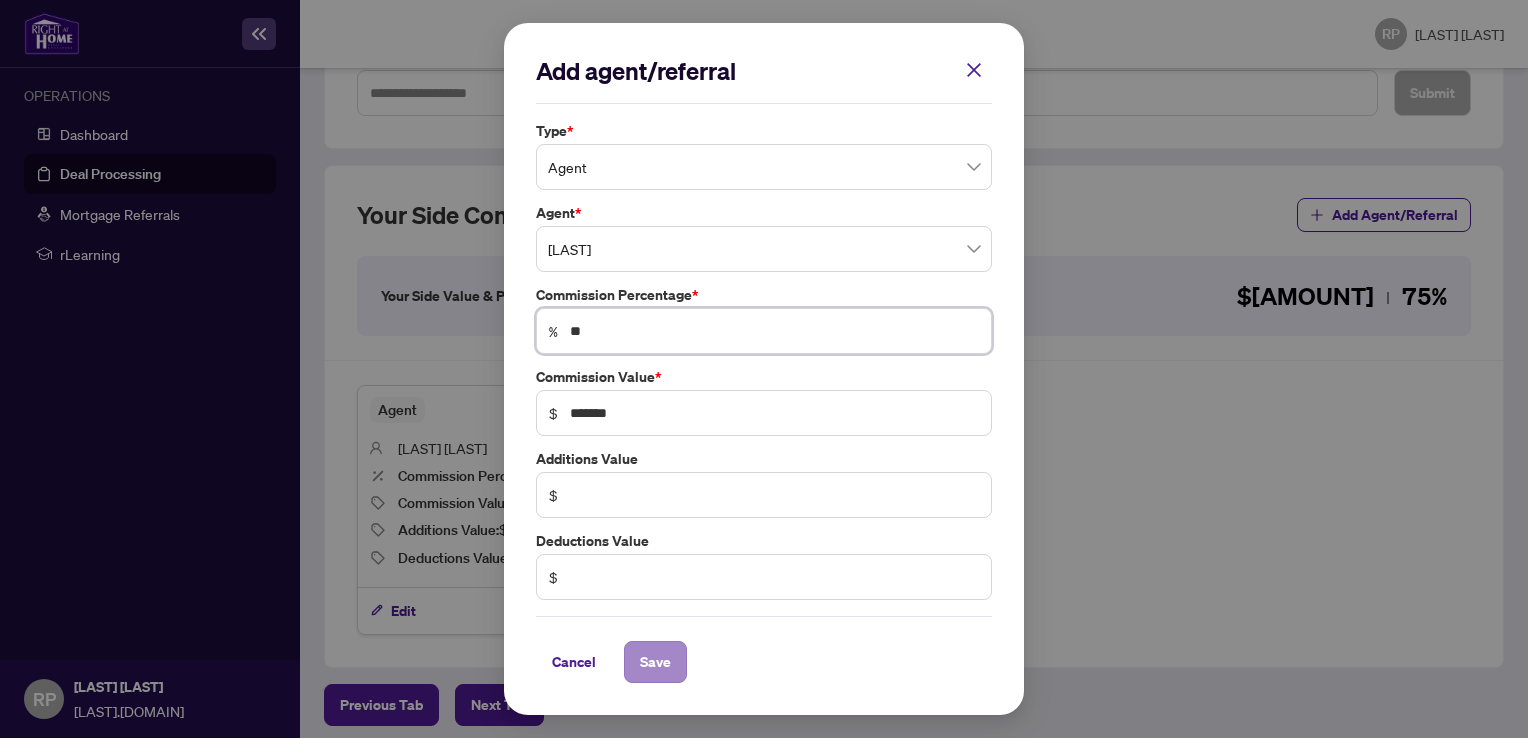 type on "**" 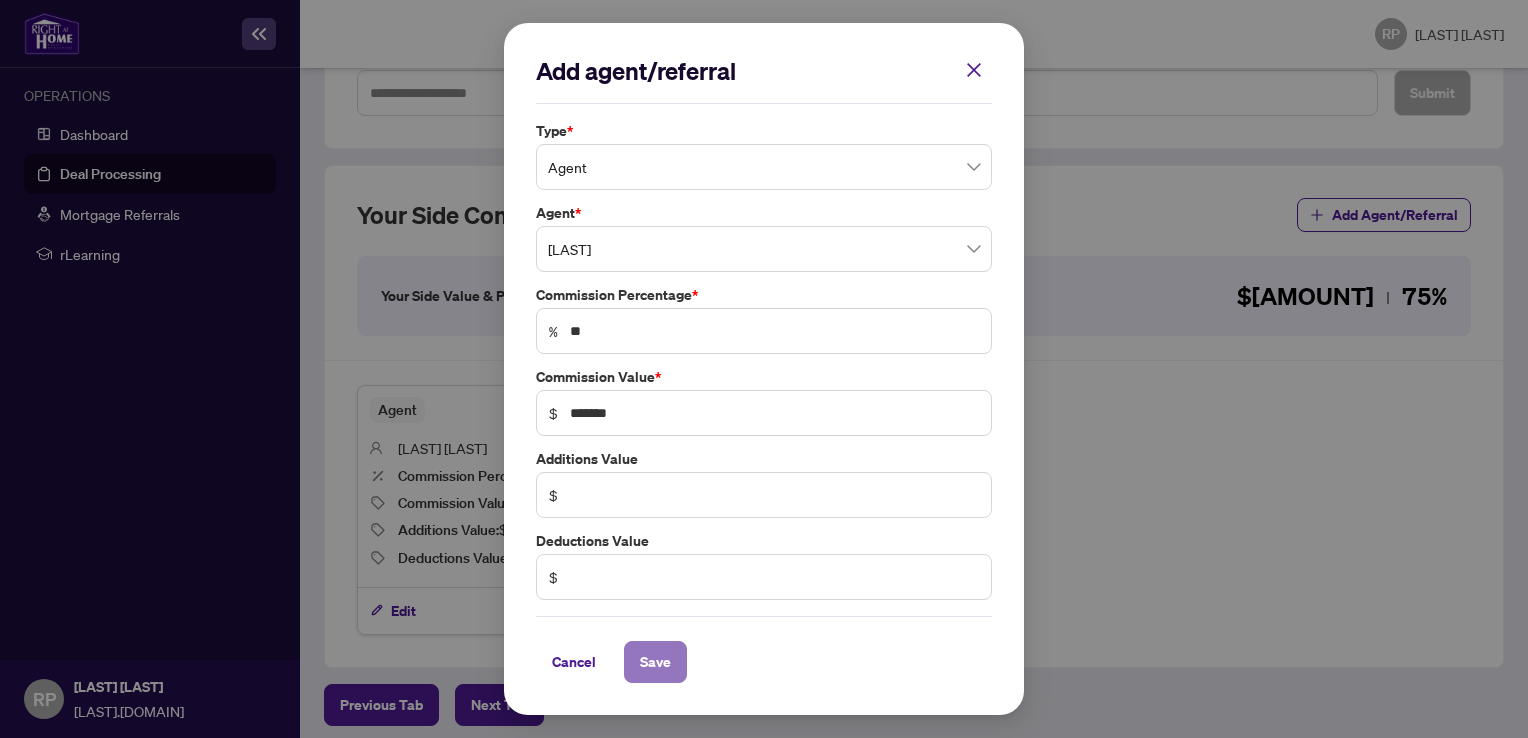 click on "Save" at bounding box center (655, 662) 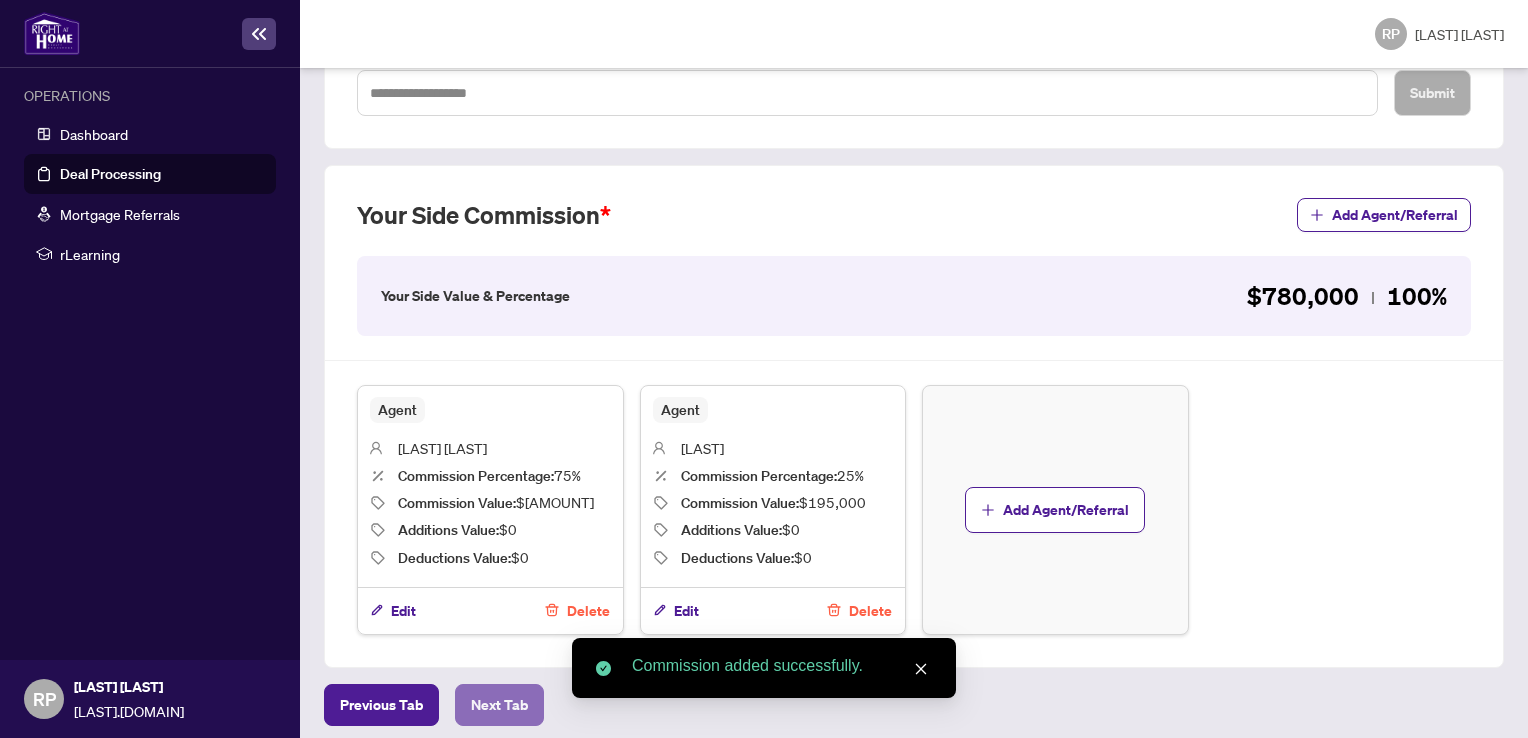 click on "Next Tab" at bounding box center (381, 705) 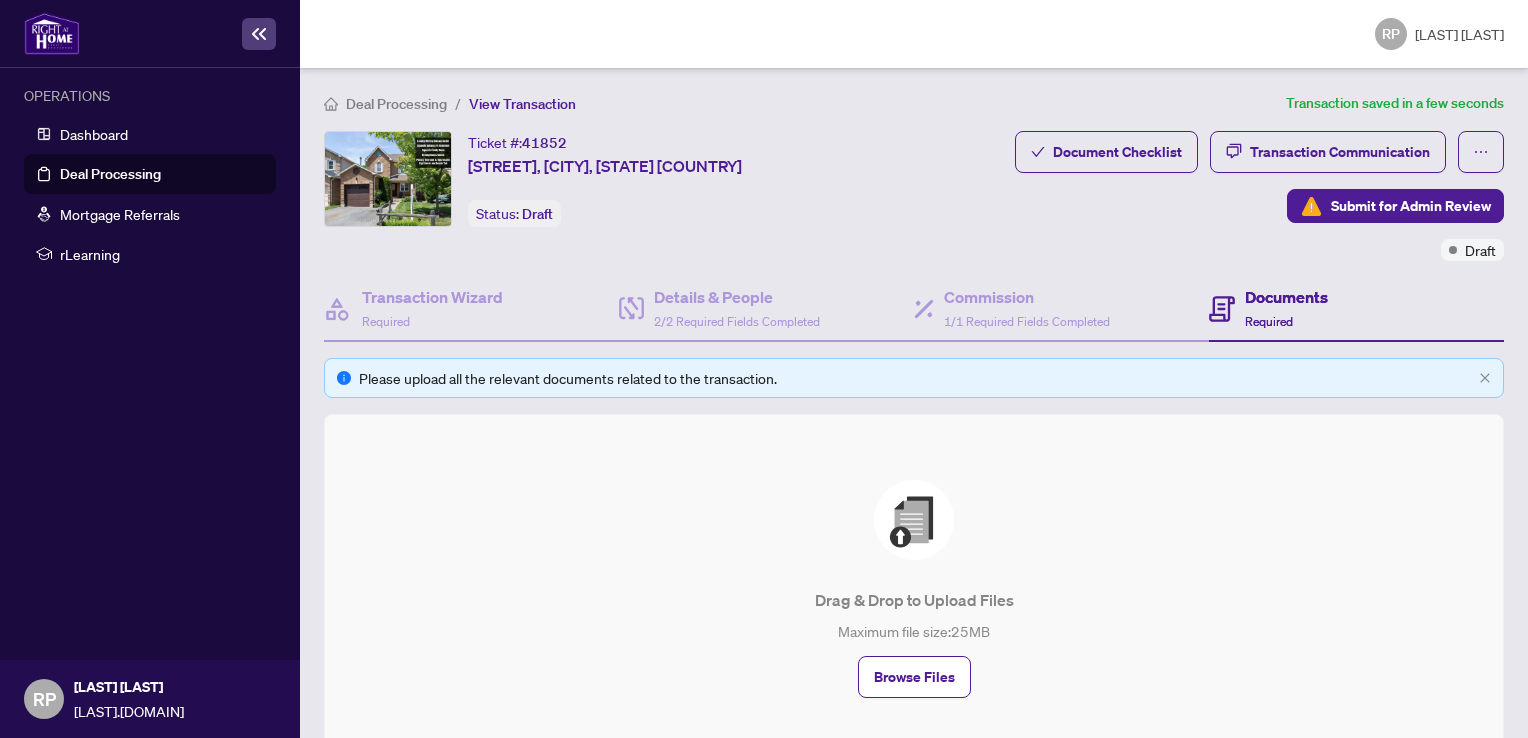 scroll, scrollTop: 104, scrollLeft: 0, axis: vertical 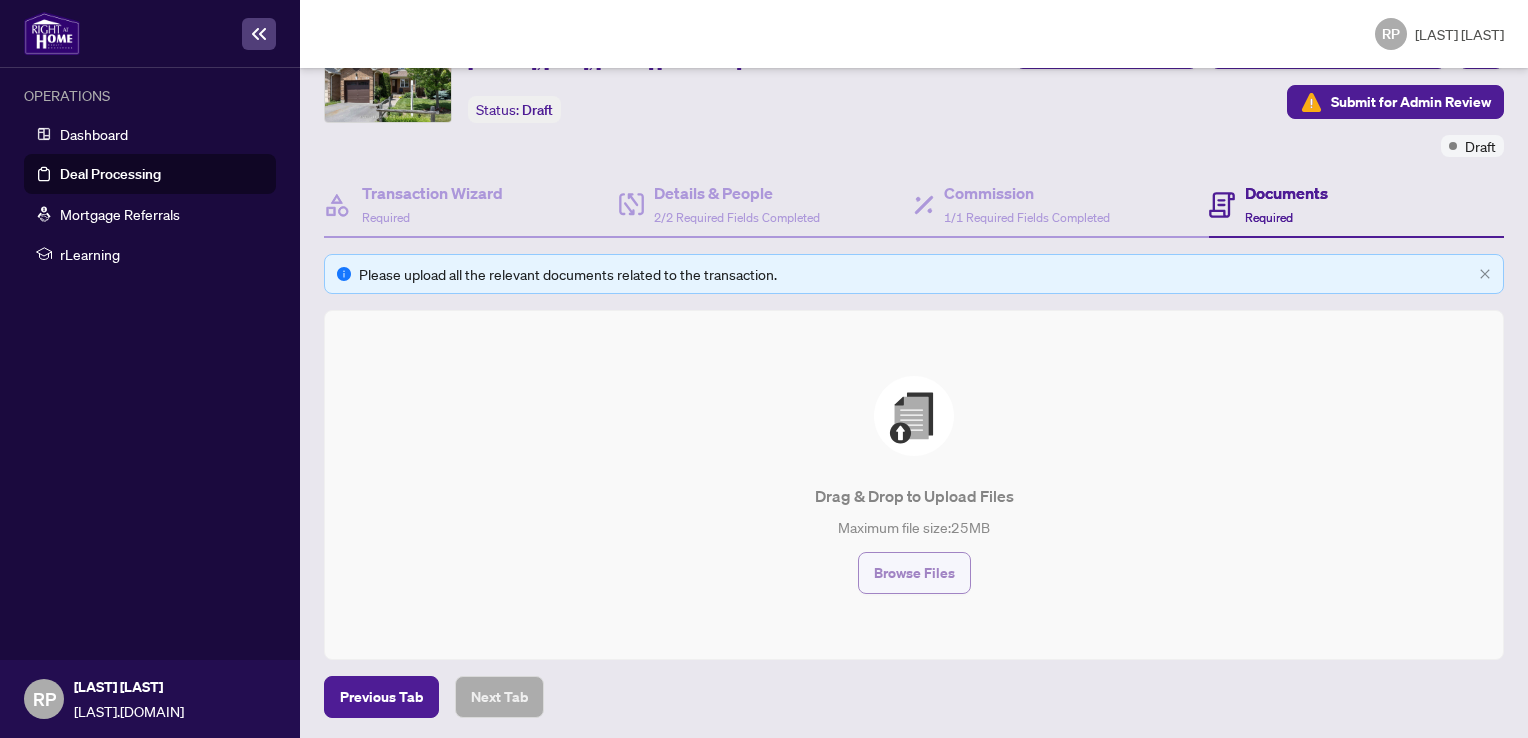 click on "Browse Files" at bounding box center [914, 573] 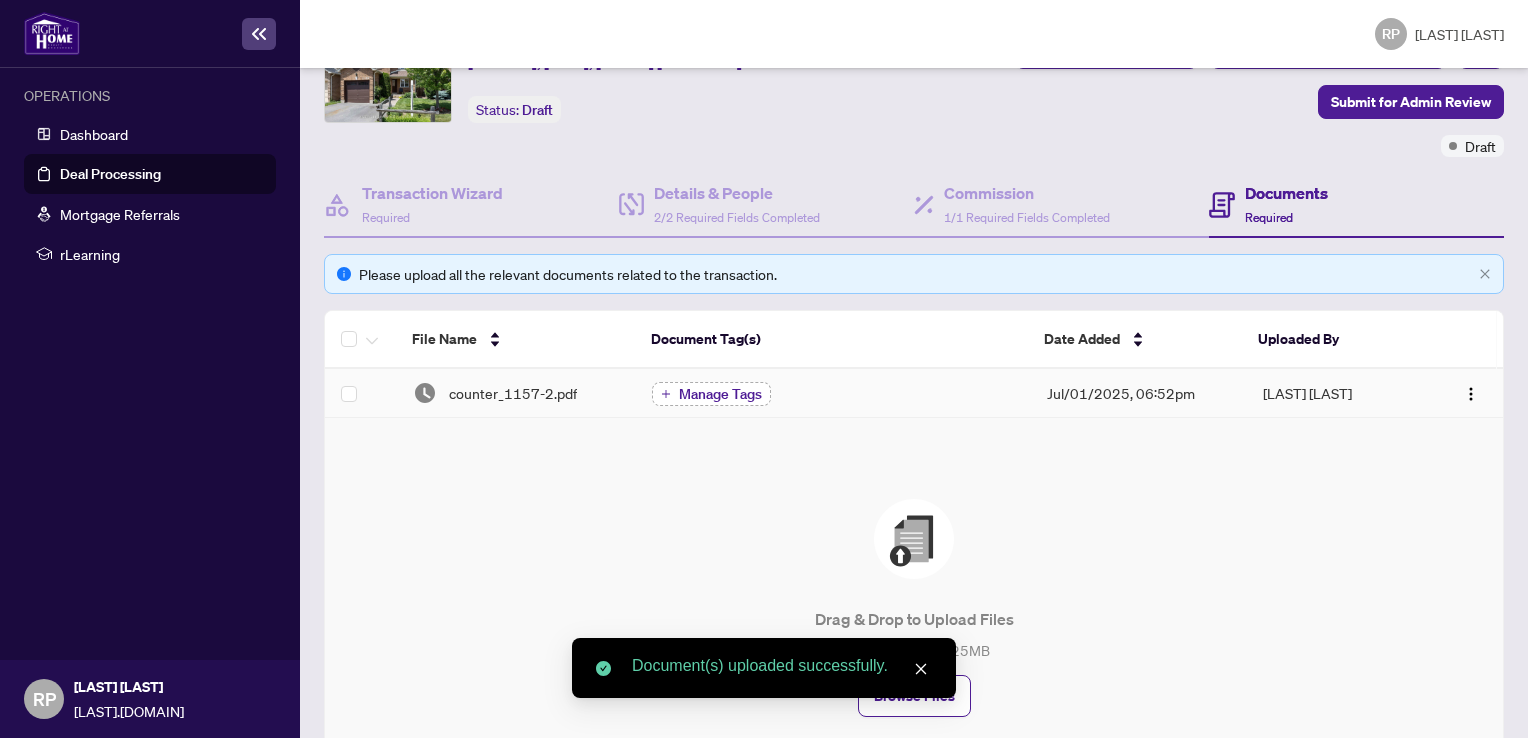 click on "Manage Tags" at bounding box center (720, 394) 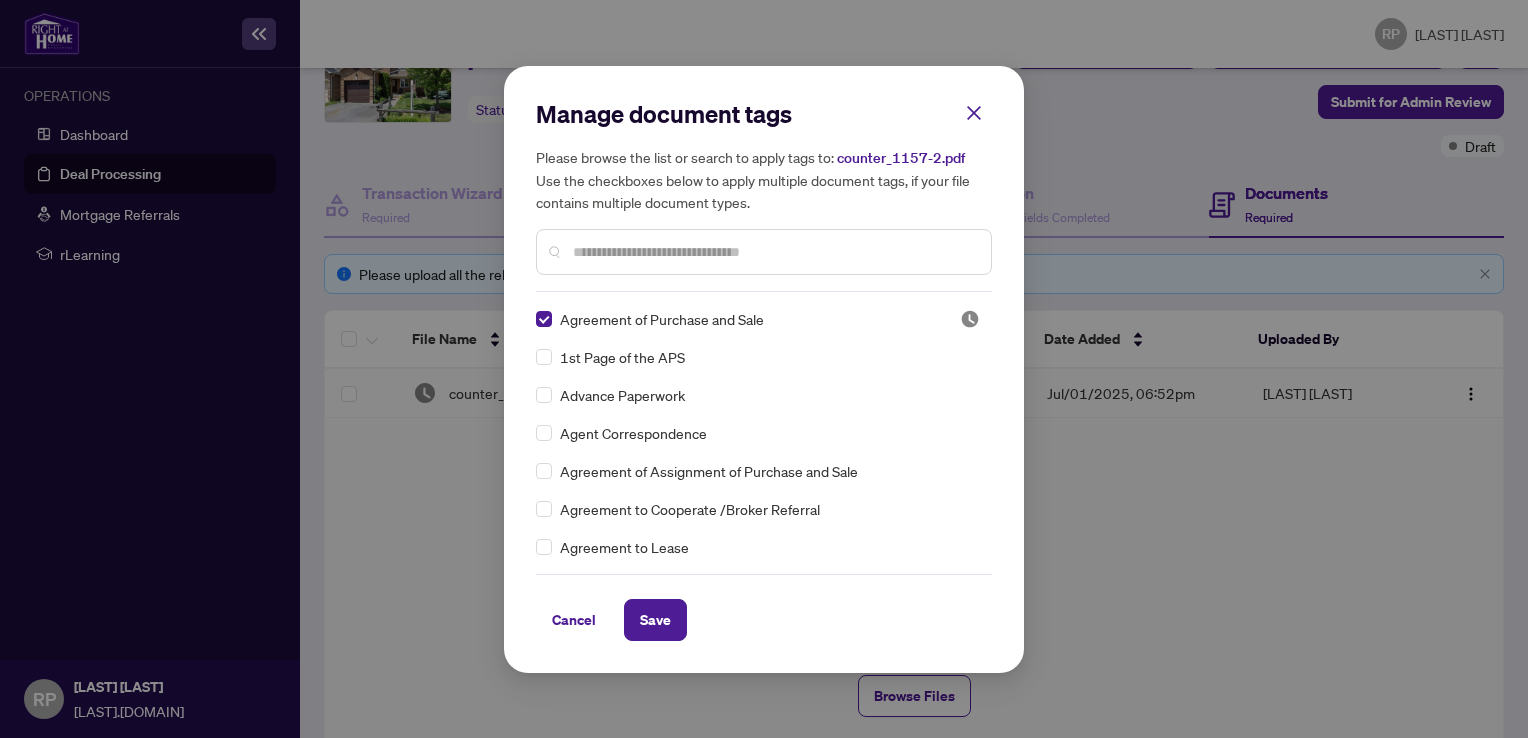 scroll, scrollTop: 219, scrollLeft: 0, axis: vertical 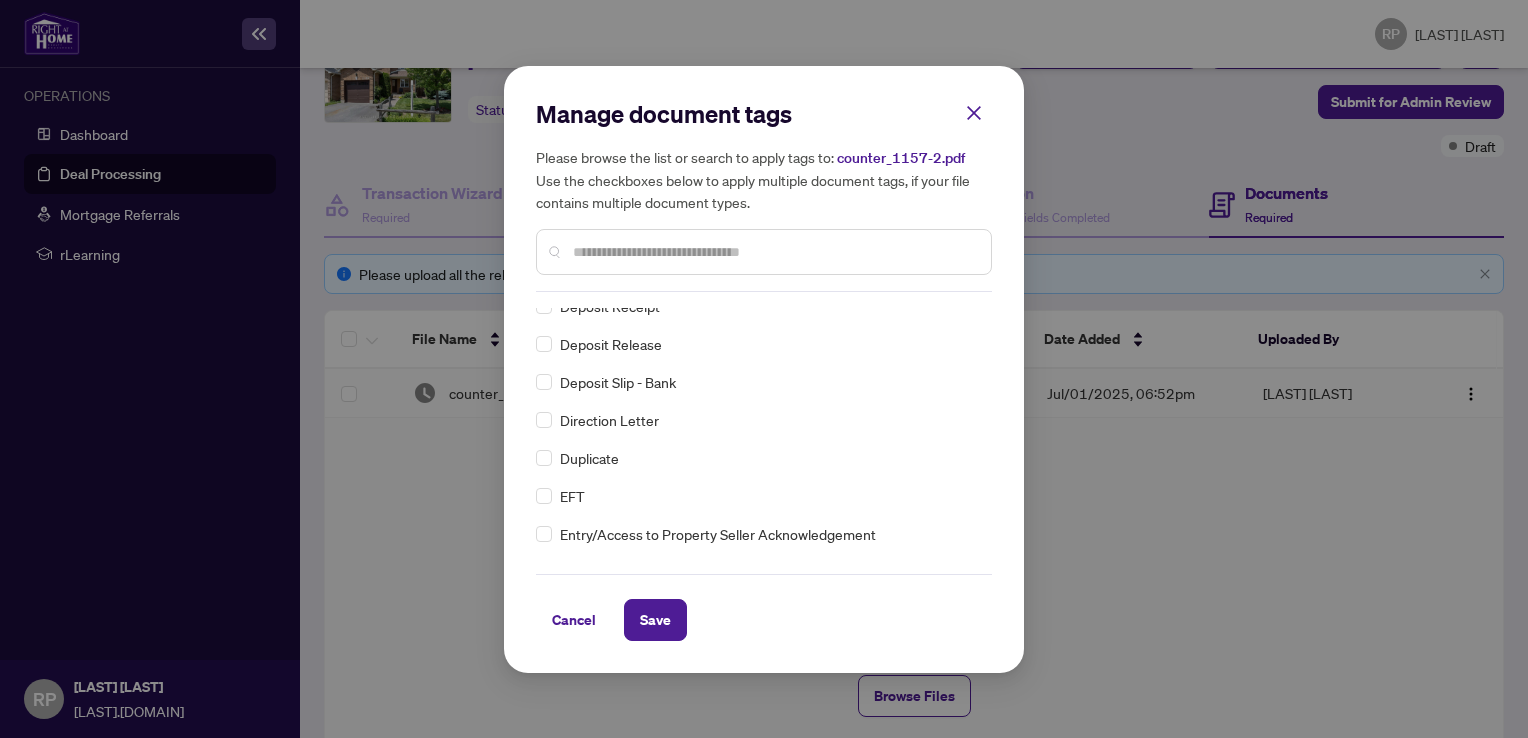 click at bounding box center (774, 252) 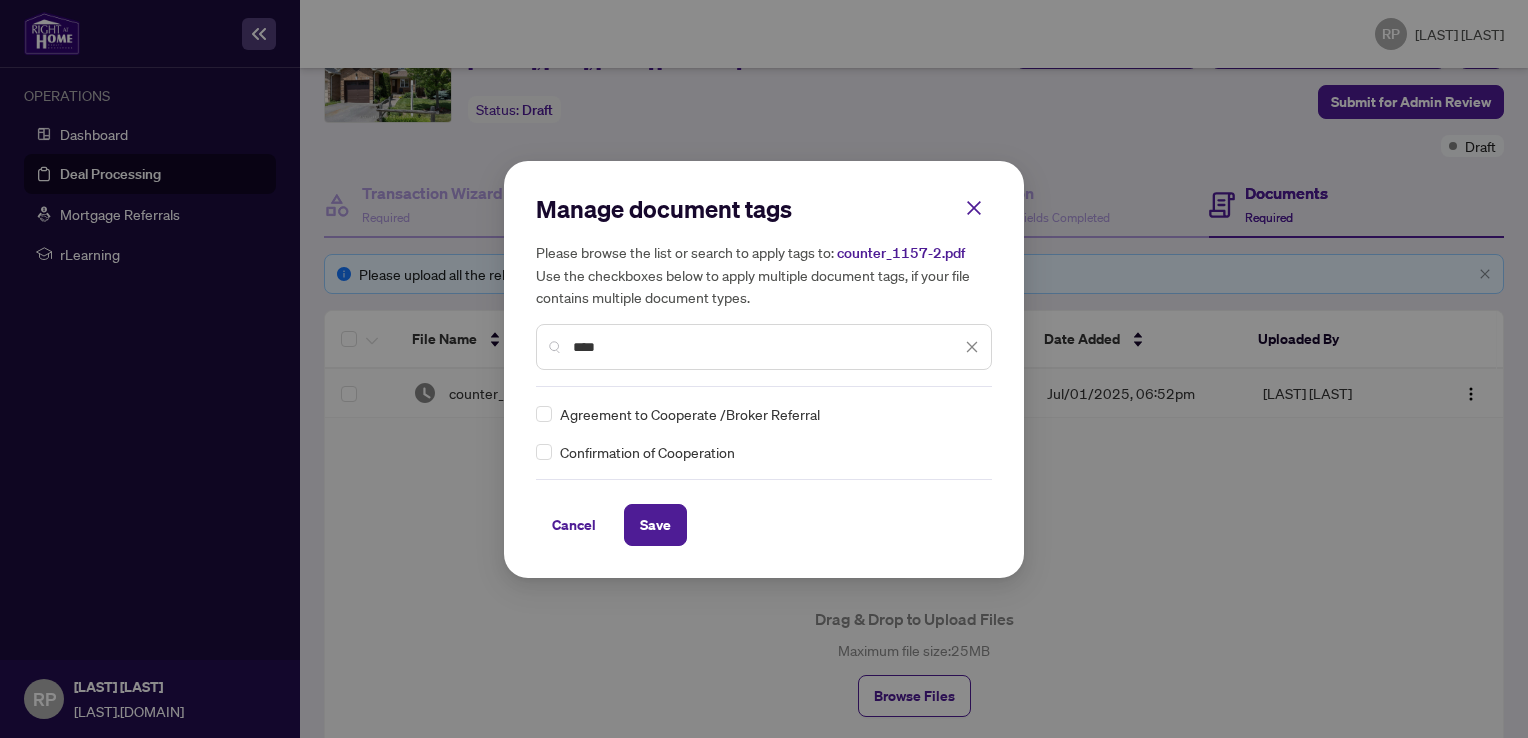 scroll, scrollTop: 0, scrollLeft: 0, axis: both 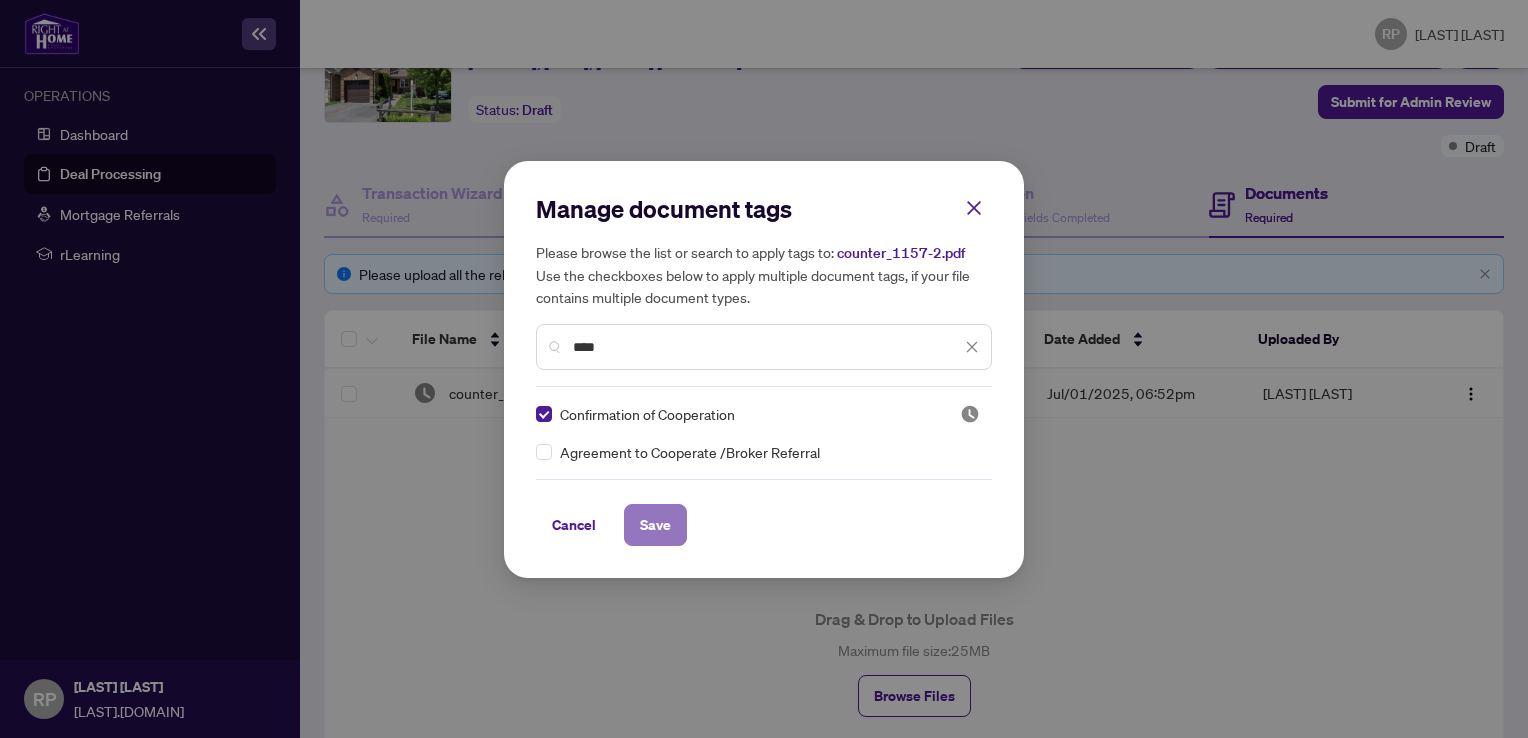 click on "Save" at bounding box center [655, 525] 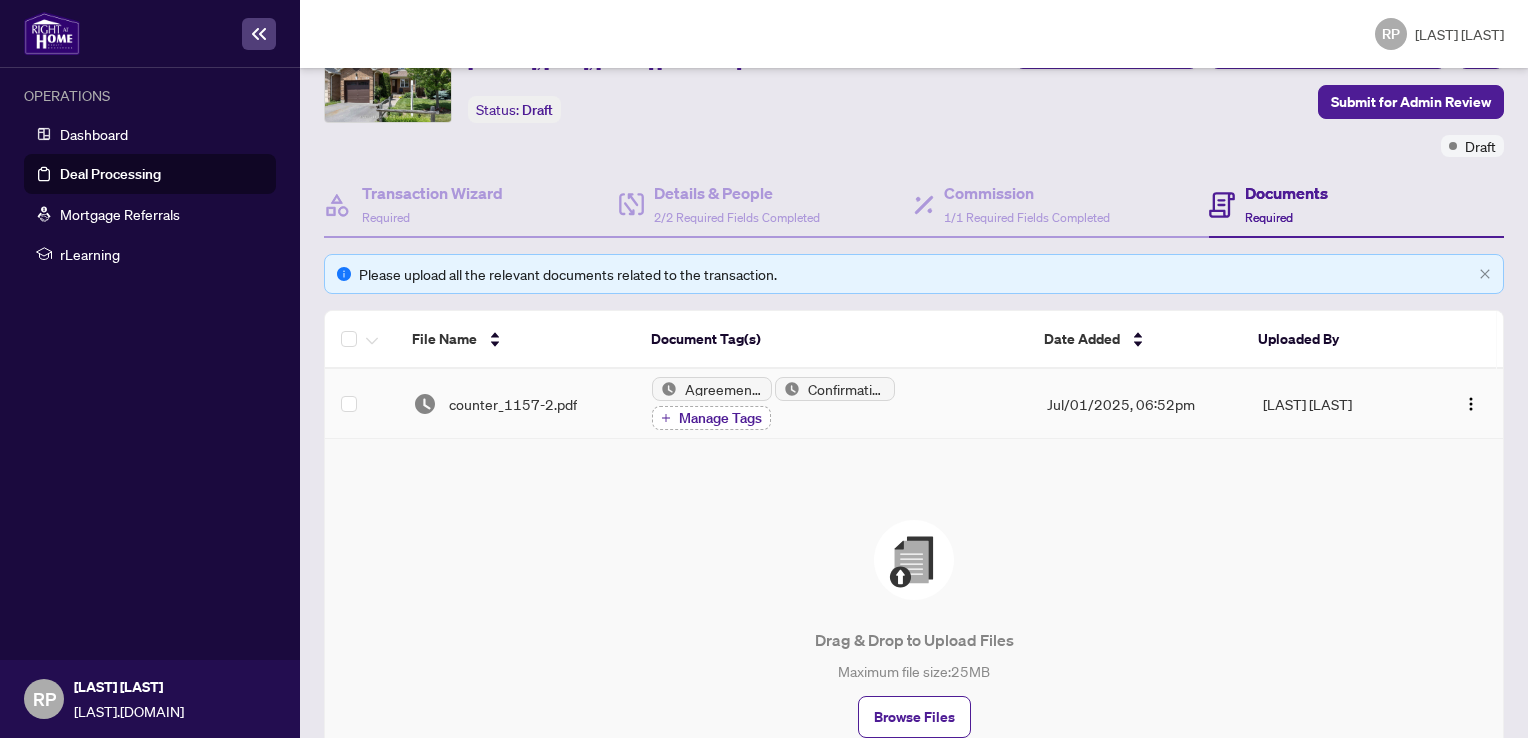 click on "Manage Tags" at bounding box center (720, 418) 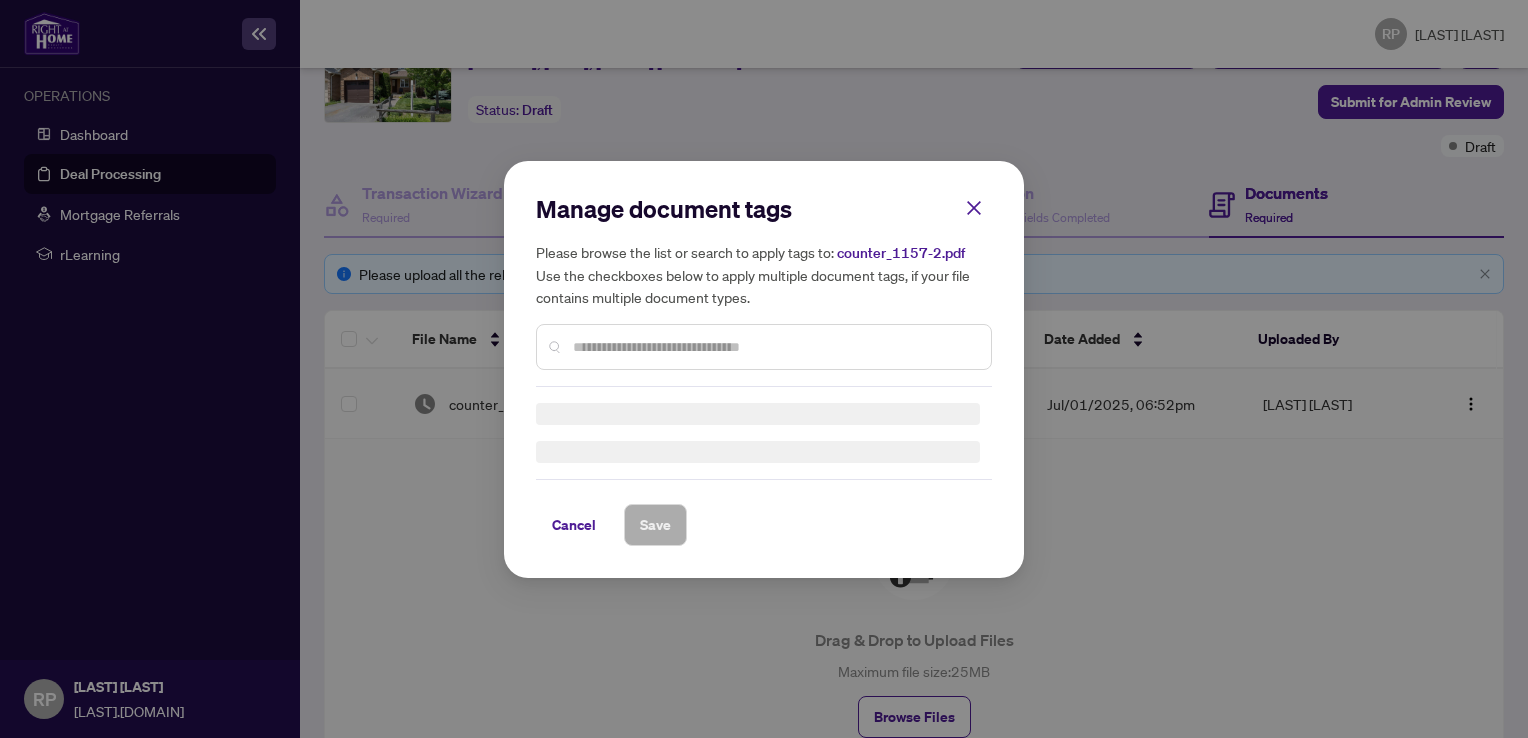 click at bounding box center (764, 433) 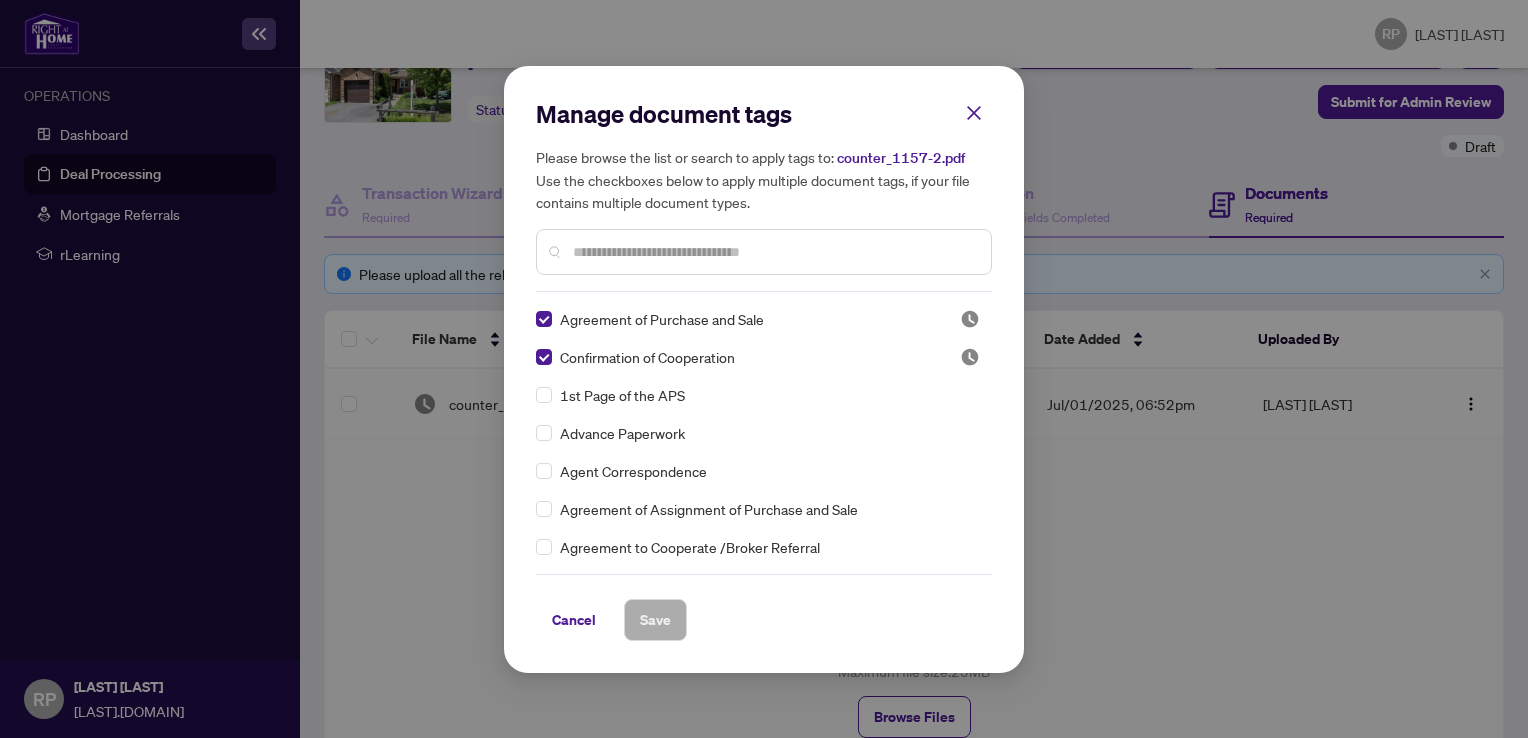 click at bounding box center [764, 252] 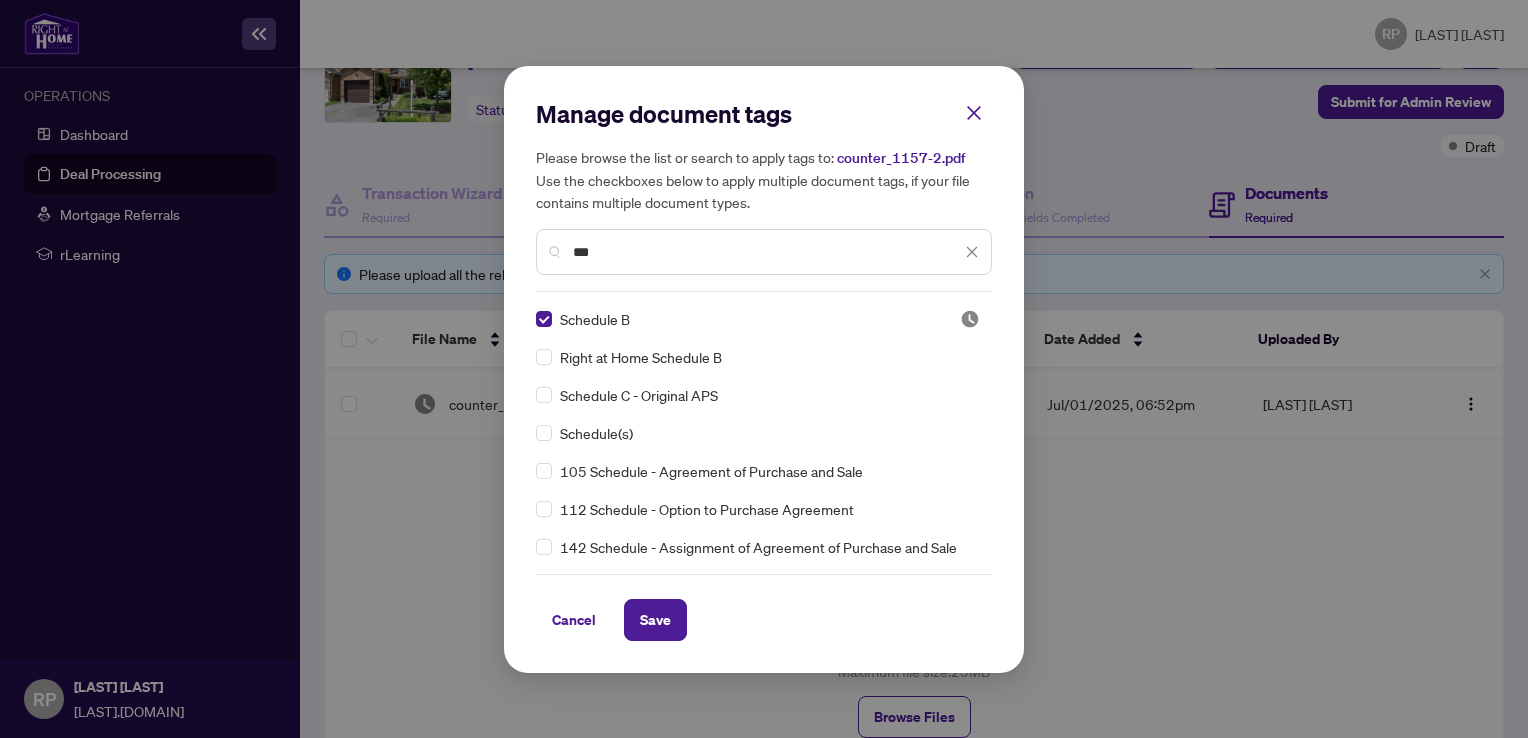click on "***" at bounding box center (767, 252) 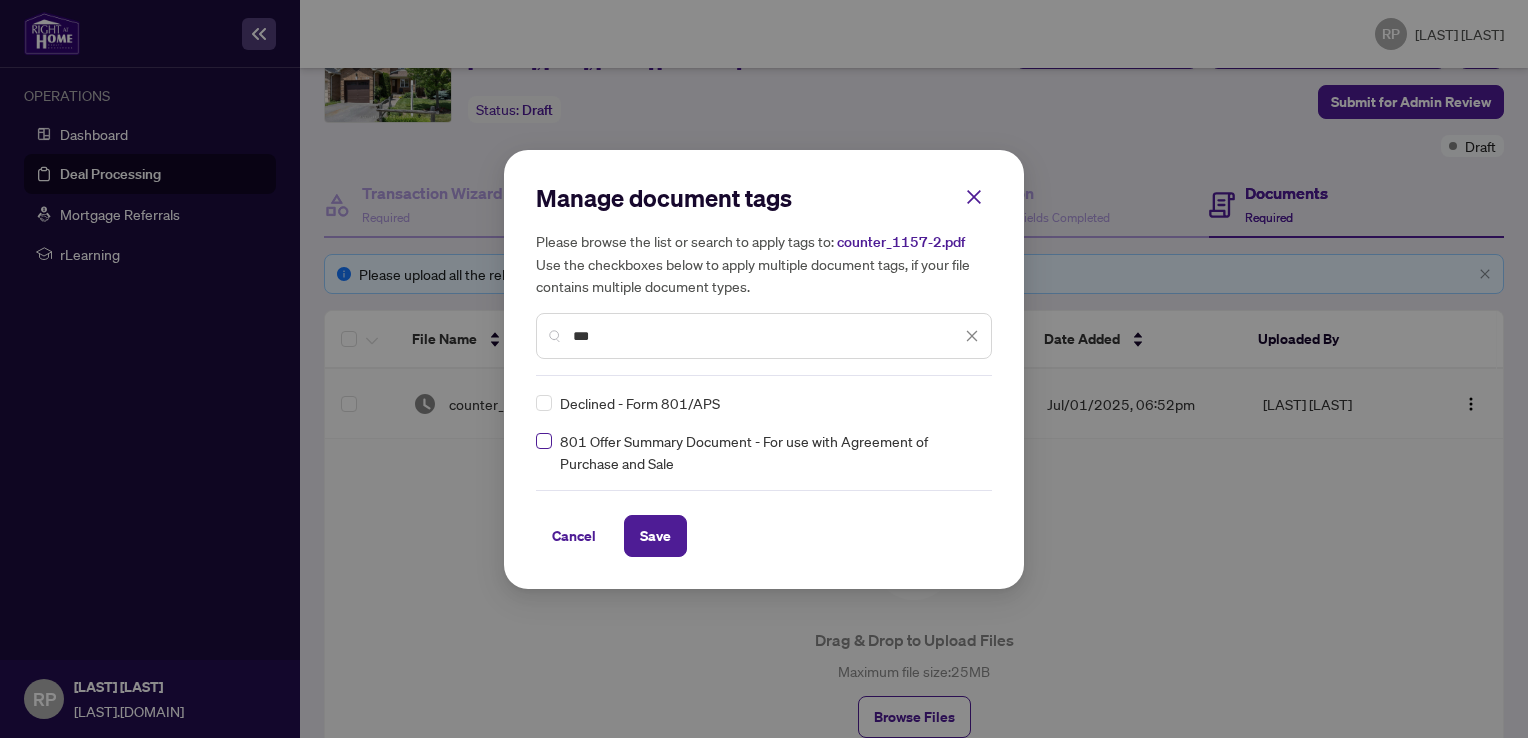 type on "***" 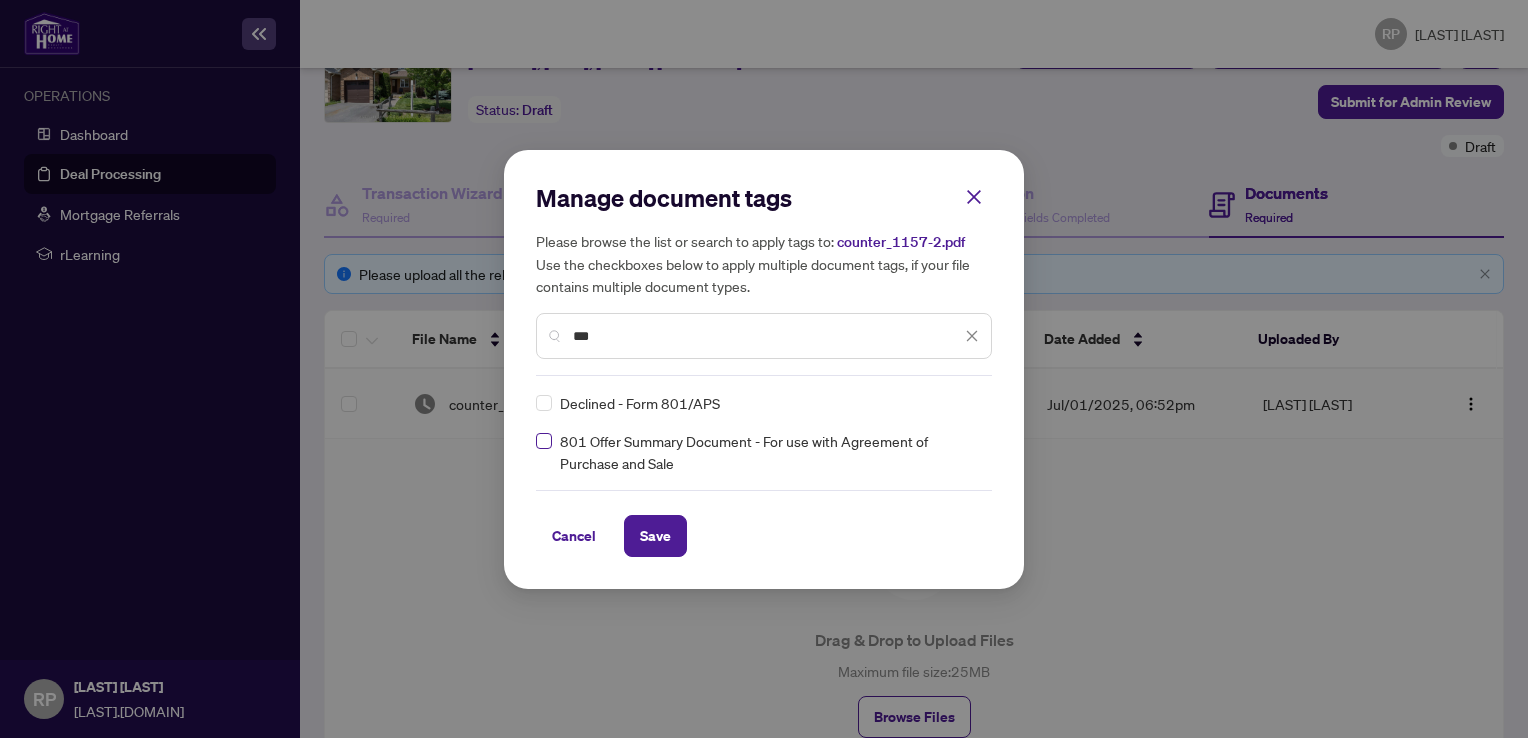 click at bounding box center (544, 403) 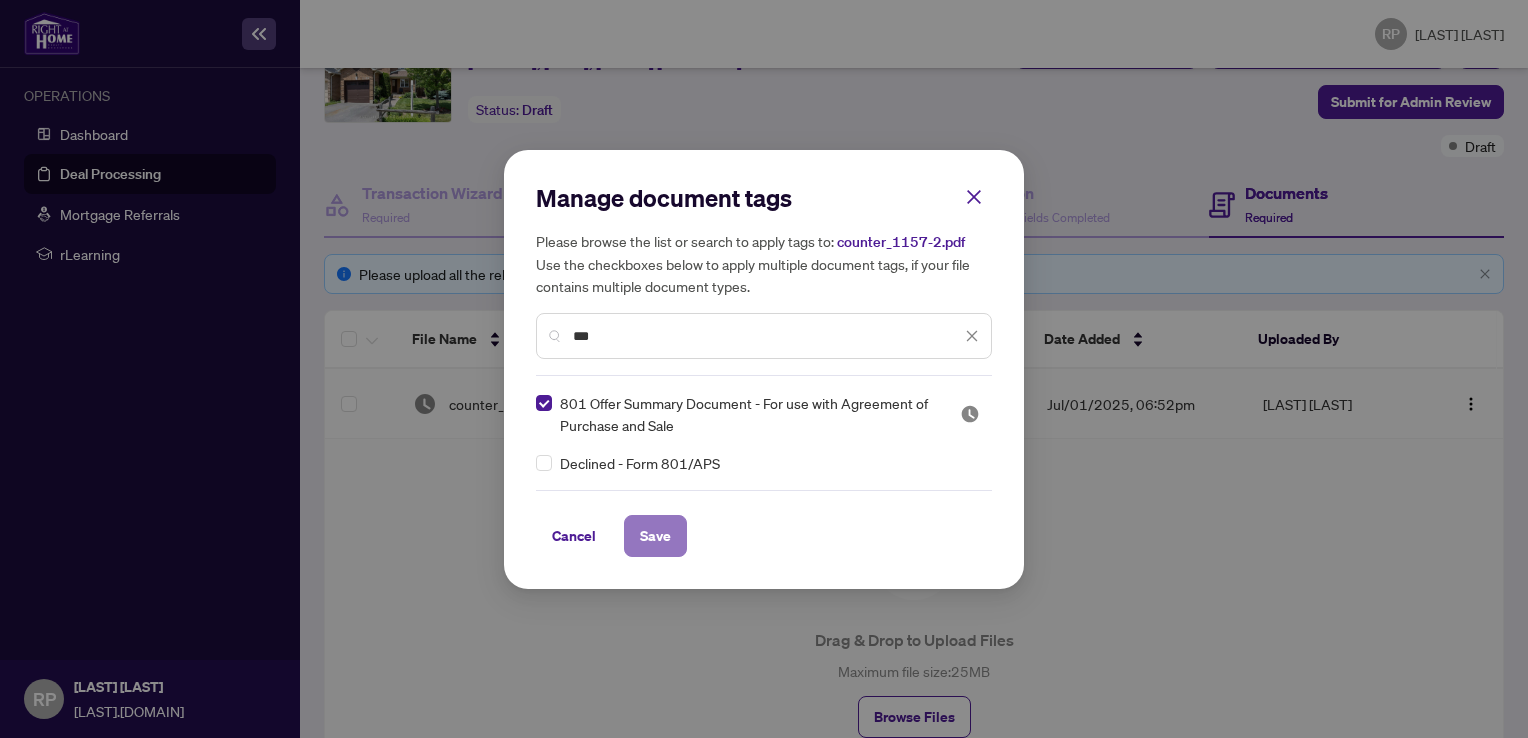 click on "Save" at bounding box center [655, 536] 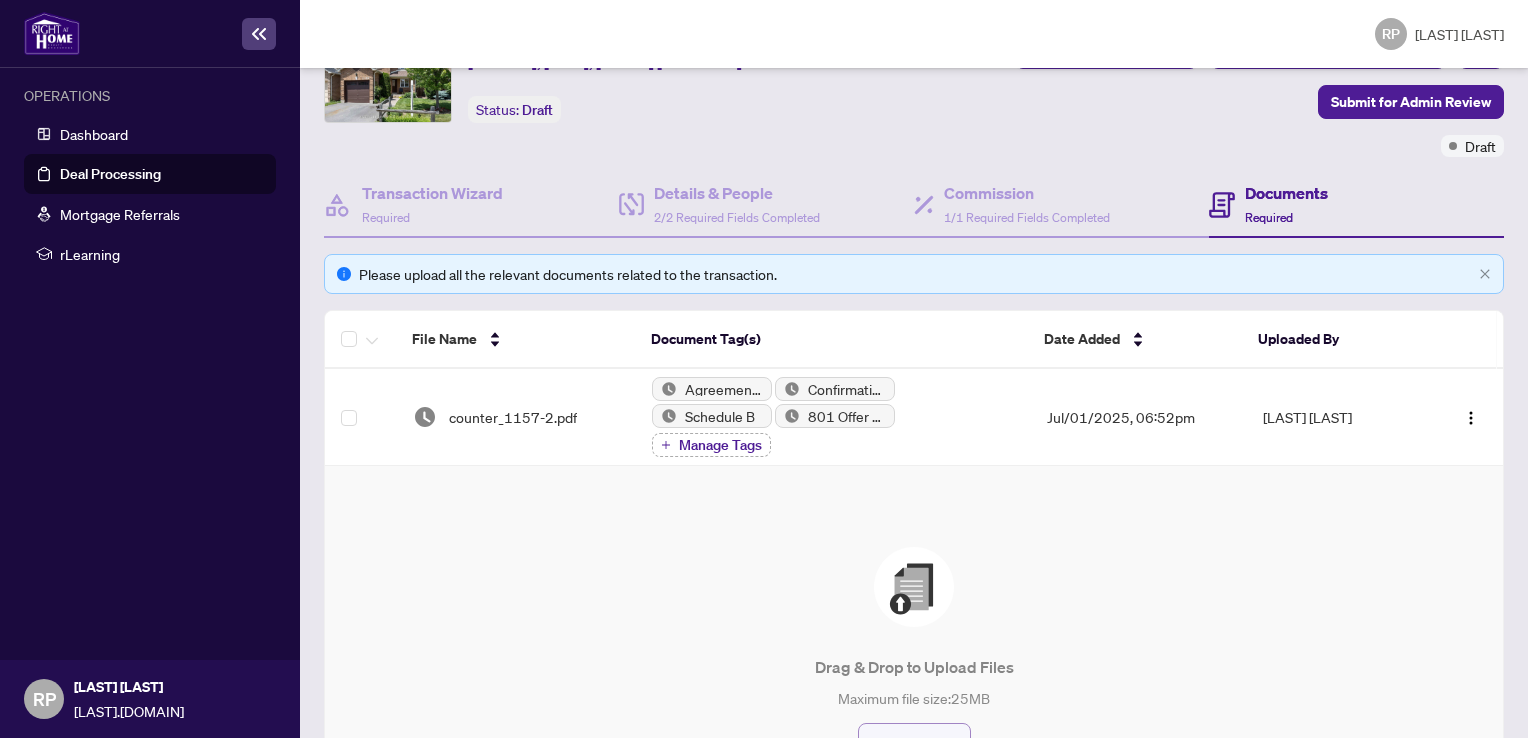 click on "Browse Files" at bounding box center (914, 744) 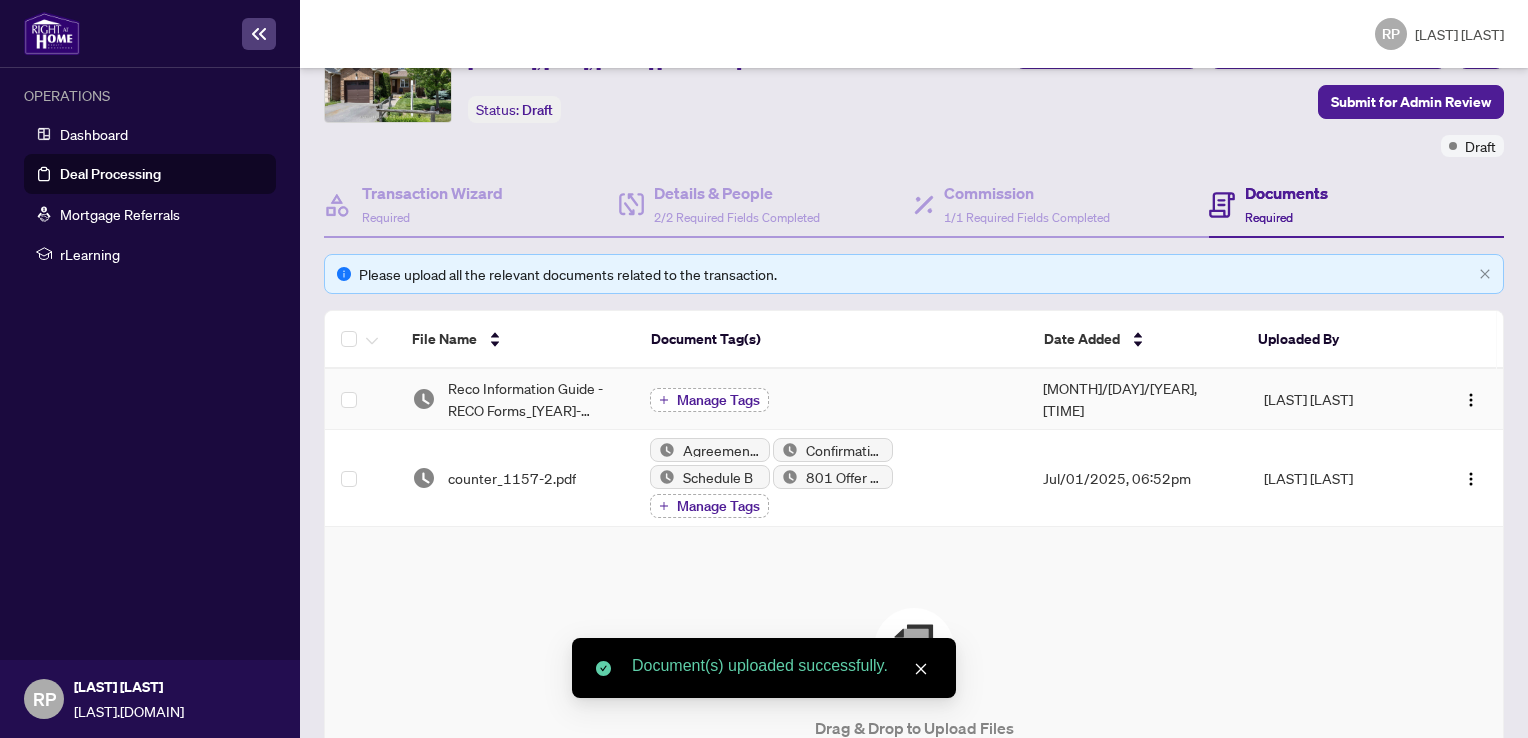 click on "Manage Tags" at bounding box center (718, 400) 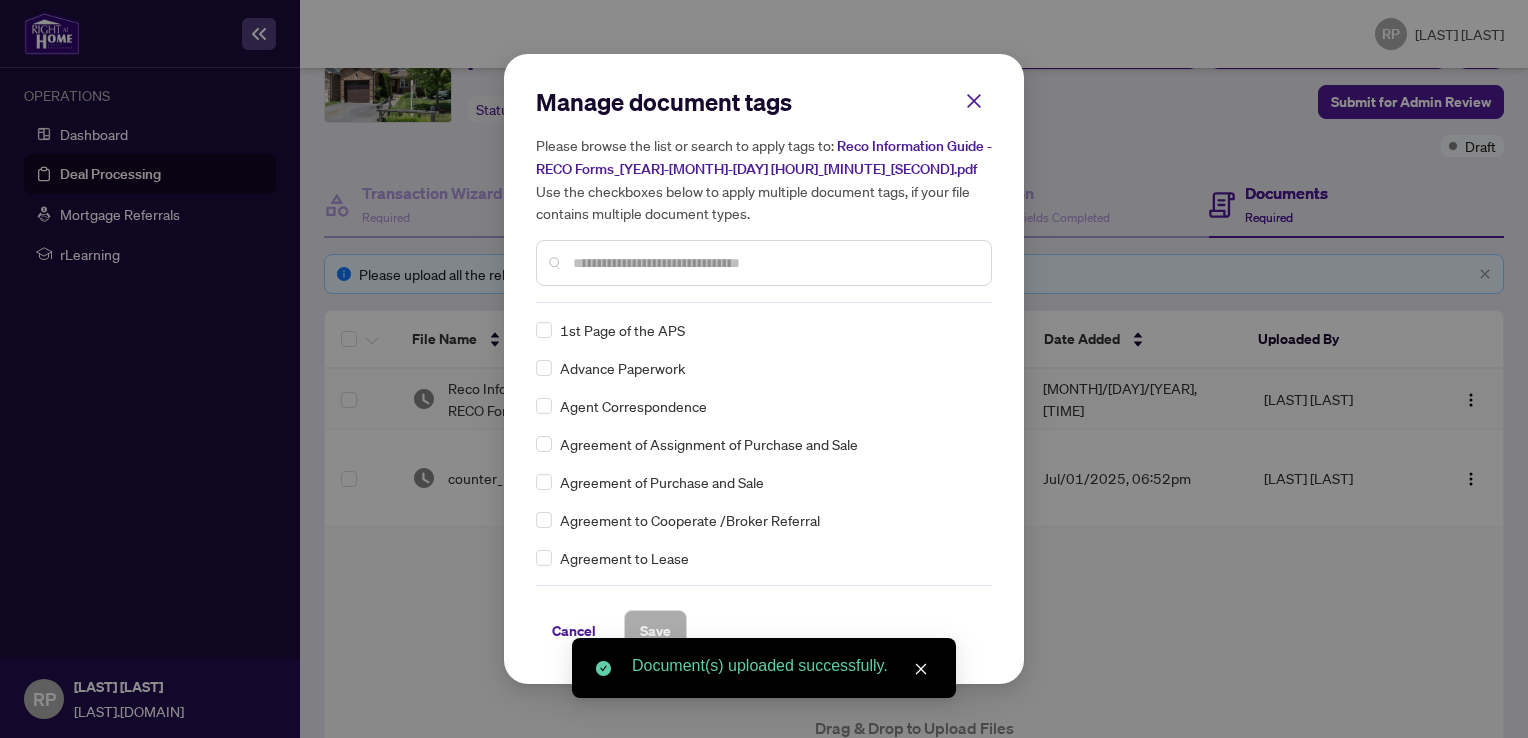 click on "Manage document tags Please browse the list or search to apply tags to: Reco Information Guide - RECO Forms_[YYYY]-[MM]-[DD] [HH]_[MM]_[SS].pdf Use the checkboxes below to apply multiple document tags, if your file contains multiple document types." at bounding box center (0, 0) 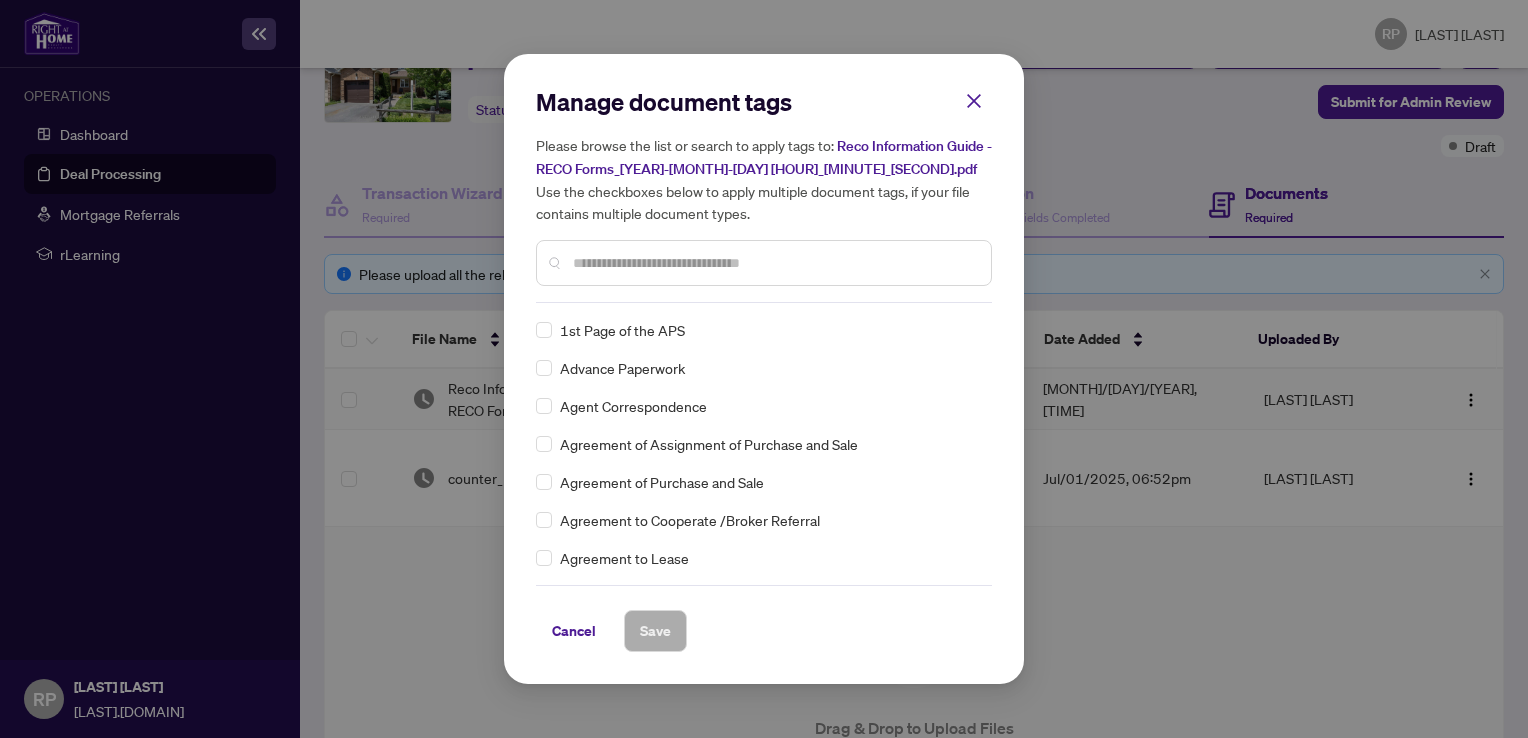 click at bounding box center (0, 0) 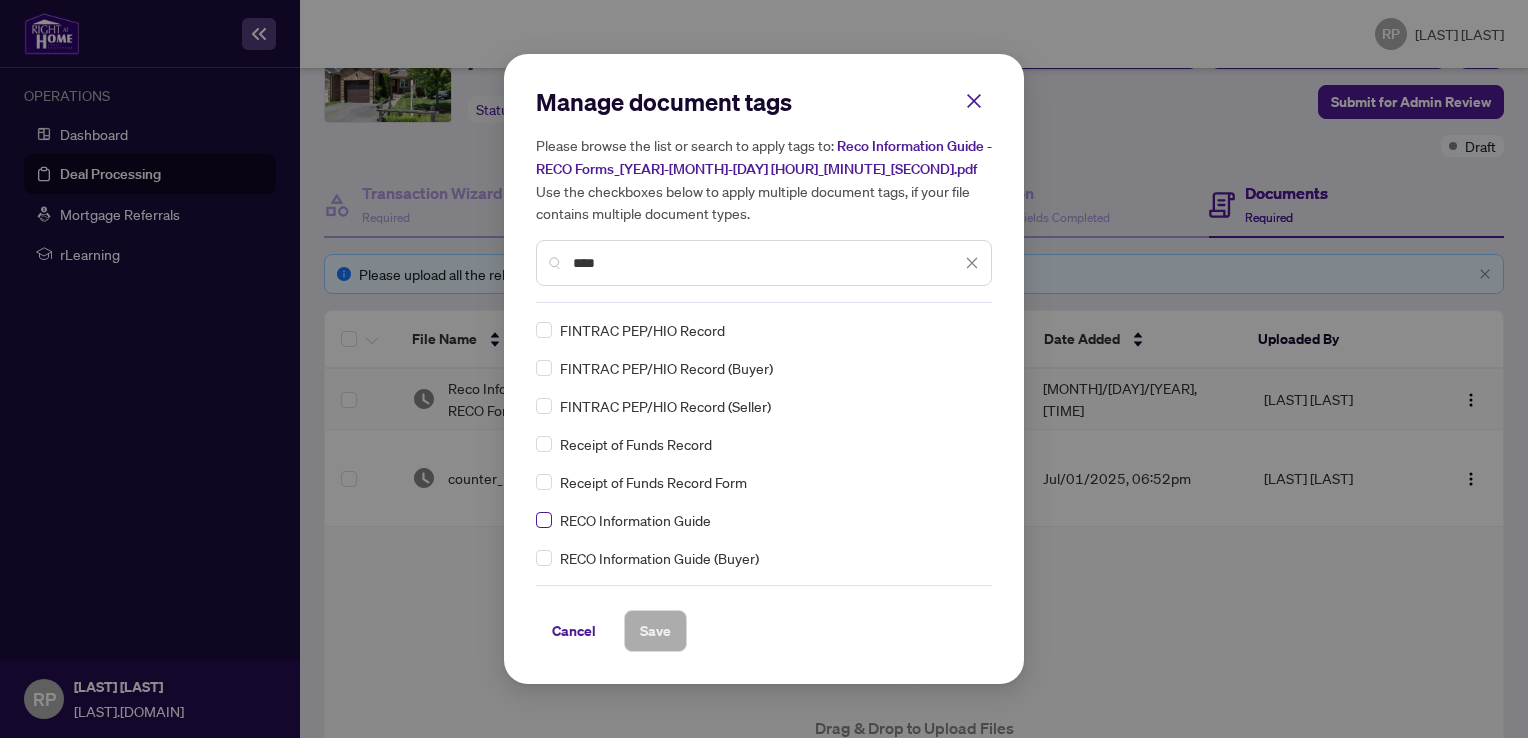 type on "****" 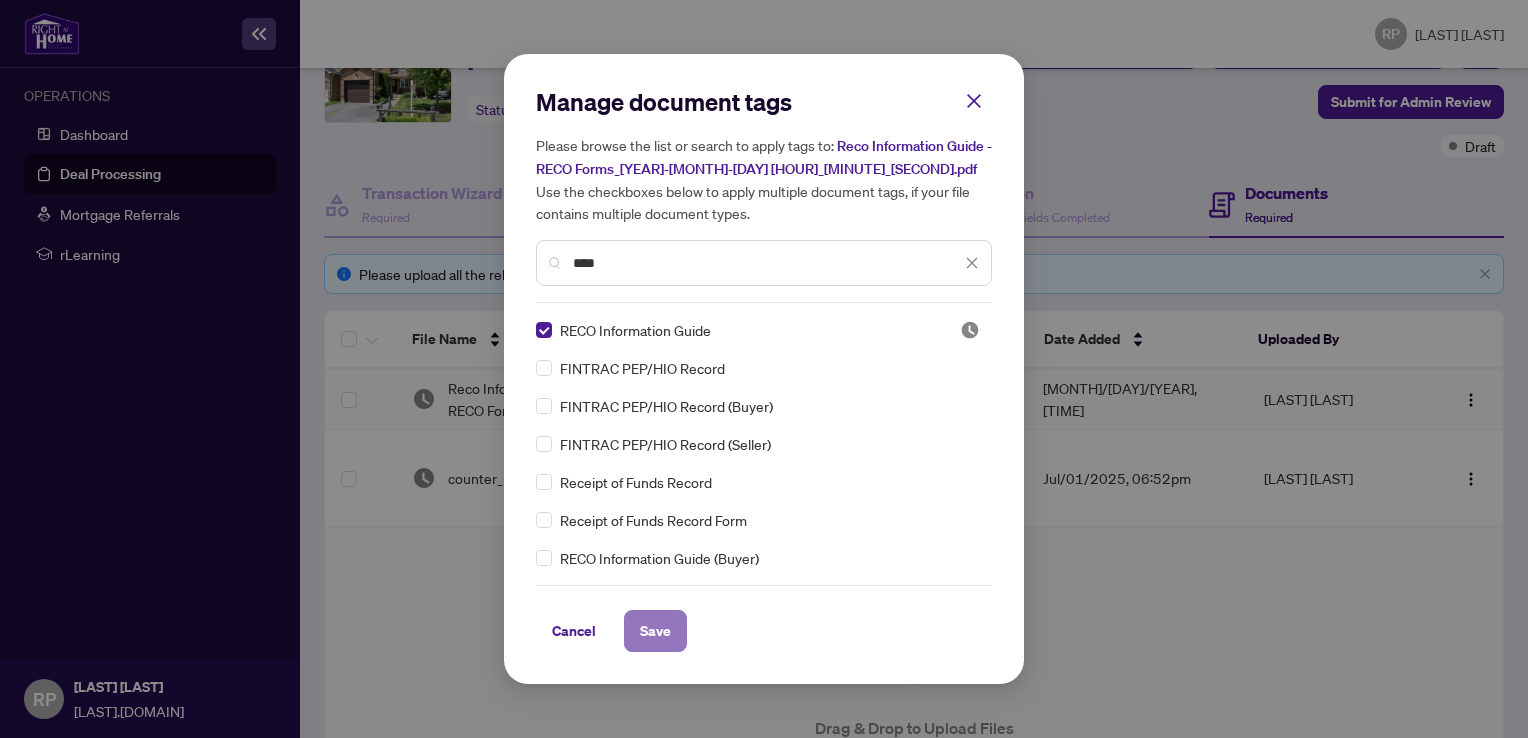 click on "Save" at bounding box center (0, 0) 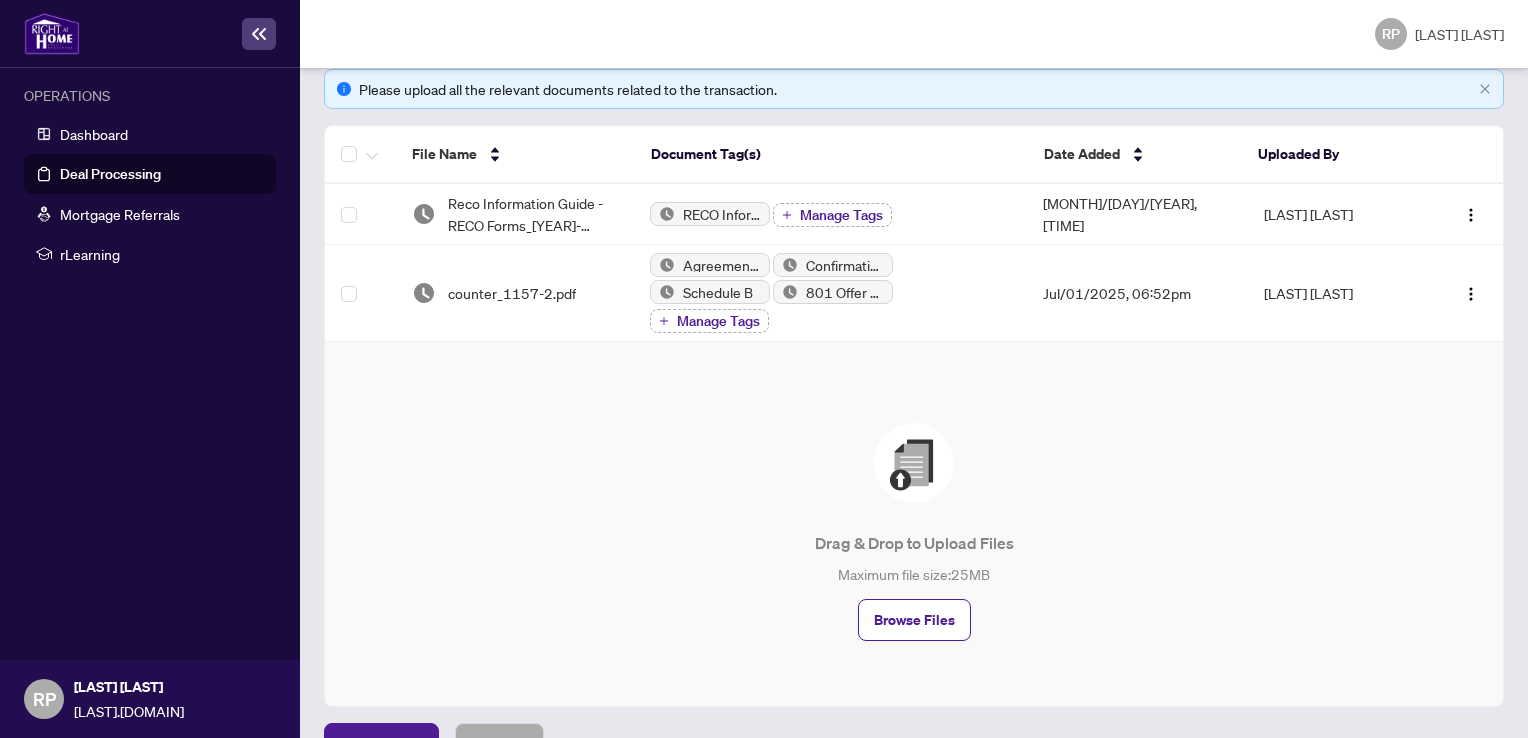scroll, scrollTop: 333, scrollLeft: 0, axis: vertical 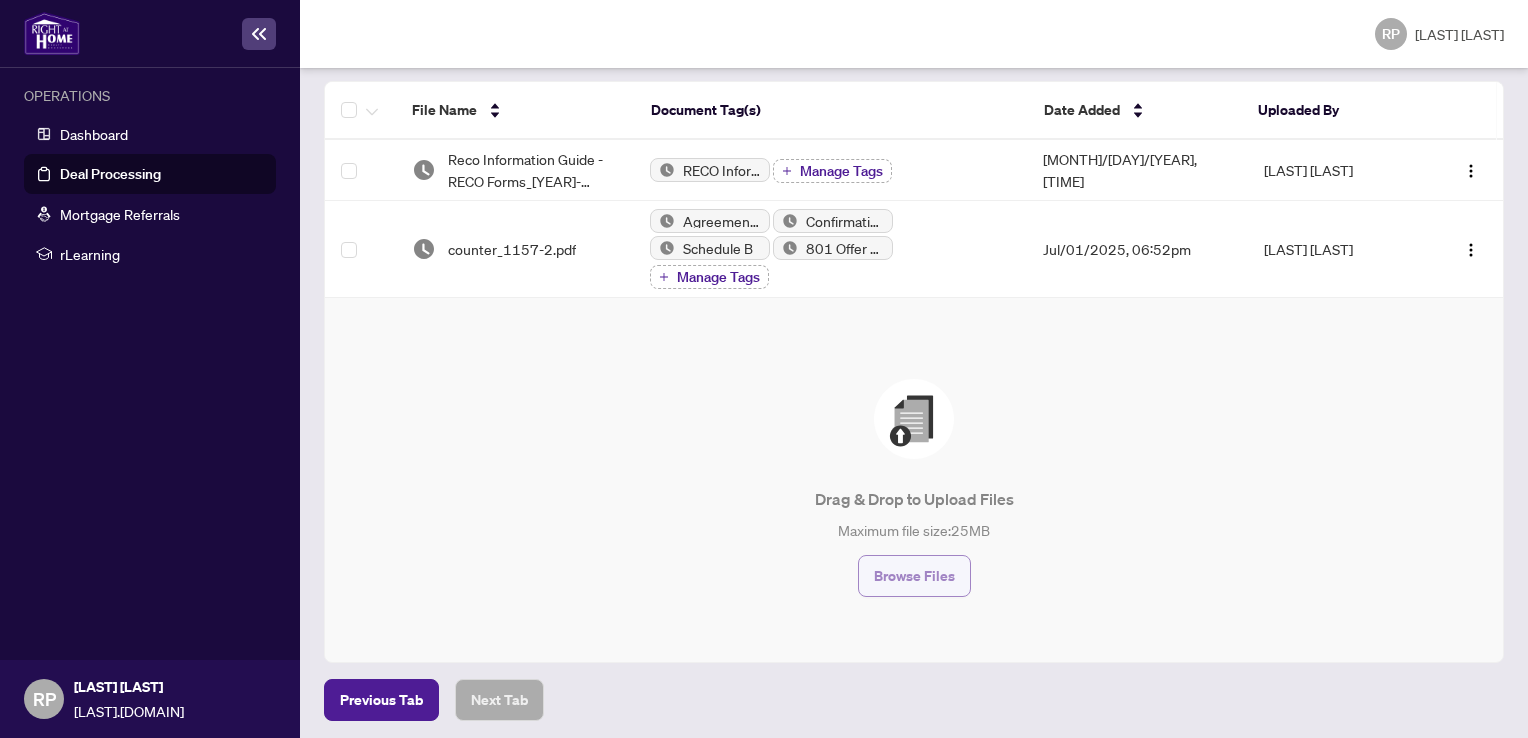 click on "Browse Files" at bounding box center (914, 576) 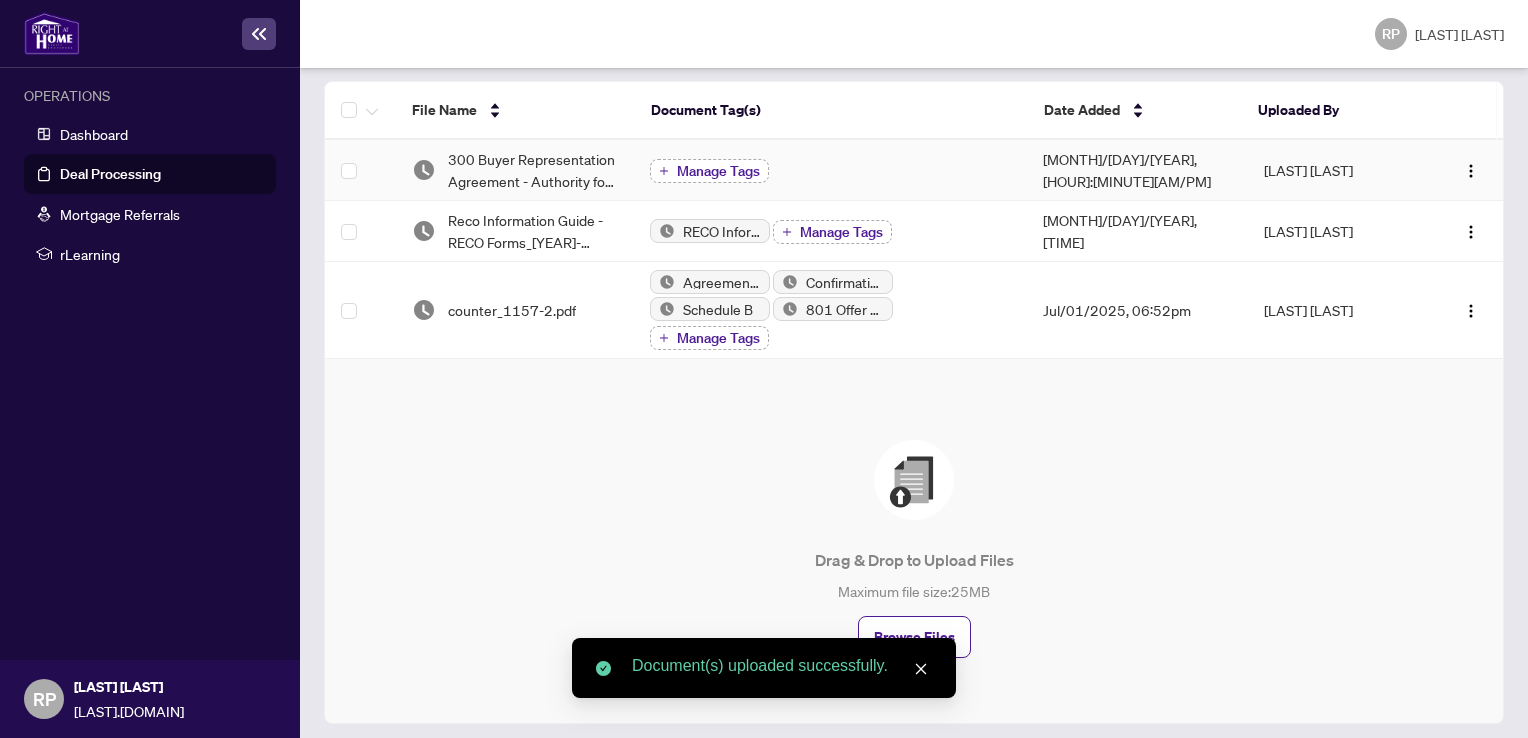 click on "Manage Tags" at bounding box center [718, 171] 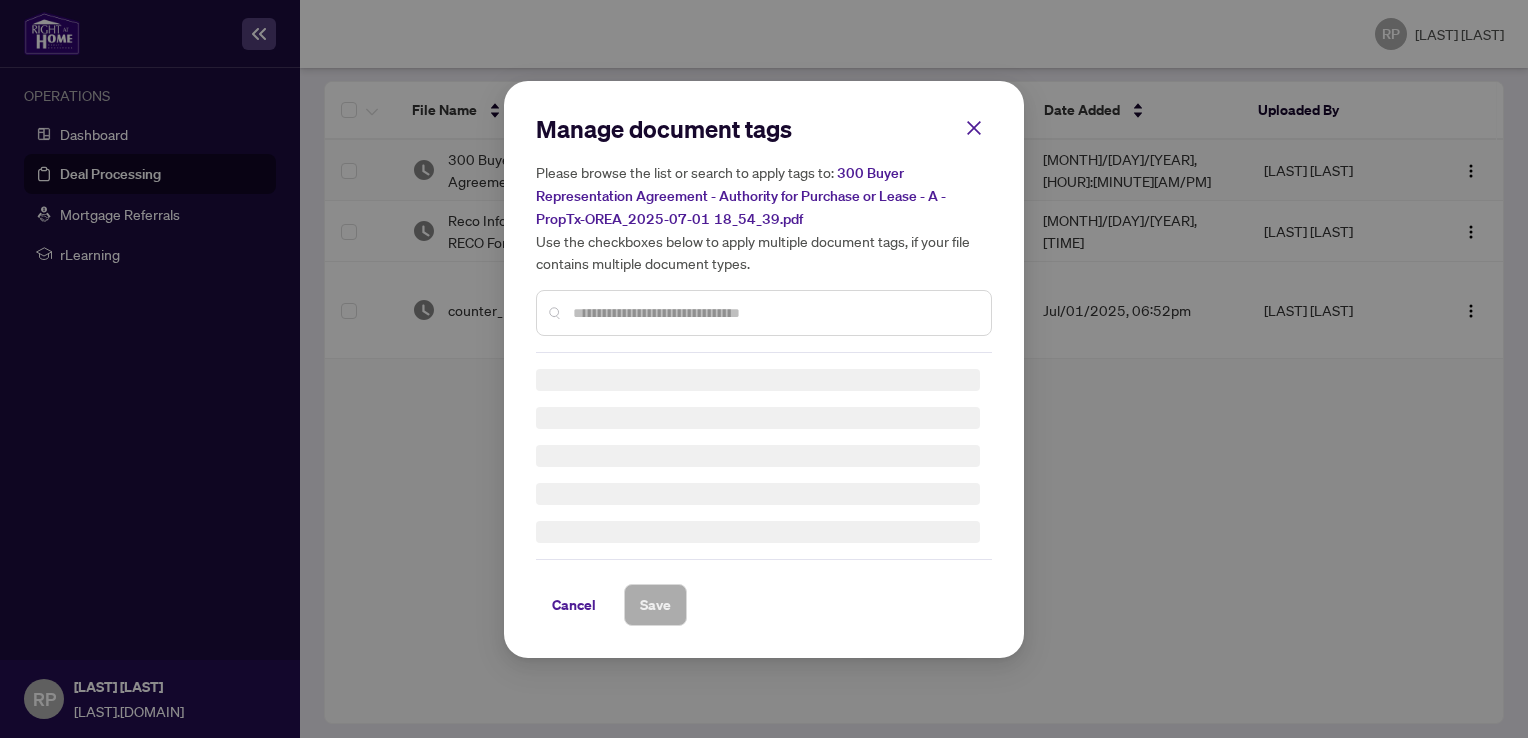 click on "Manage document tags Please browse the list or search to apply tags to: 300 Buyer Representation Agreement - Authority for Purchase or Lease - A - PropTx-OREA_2025-07-01 18_54_39.pdf Use the checkboxes below to apply multiple document tags, if your file contains multiple document types." at bounding box center [0, 0] 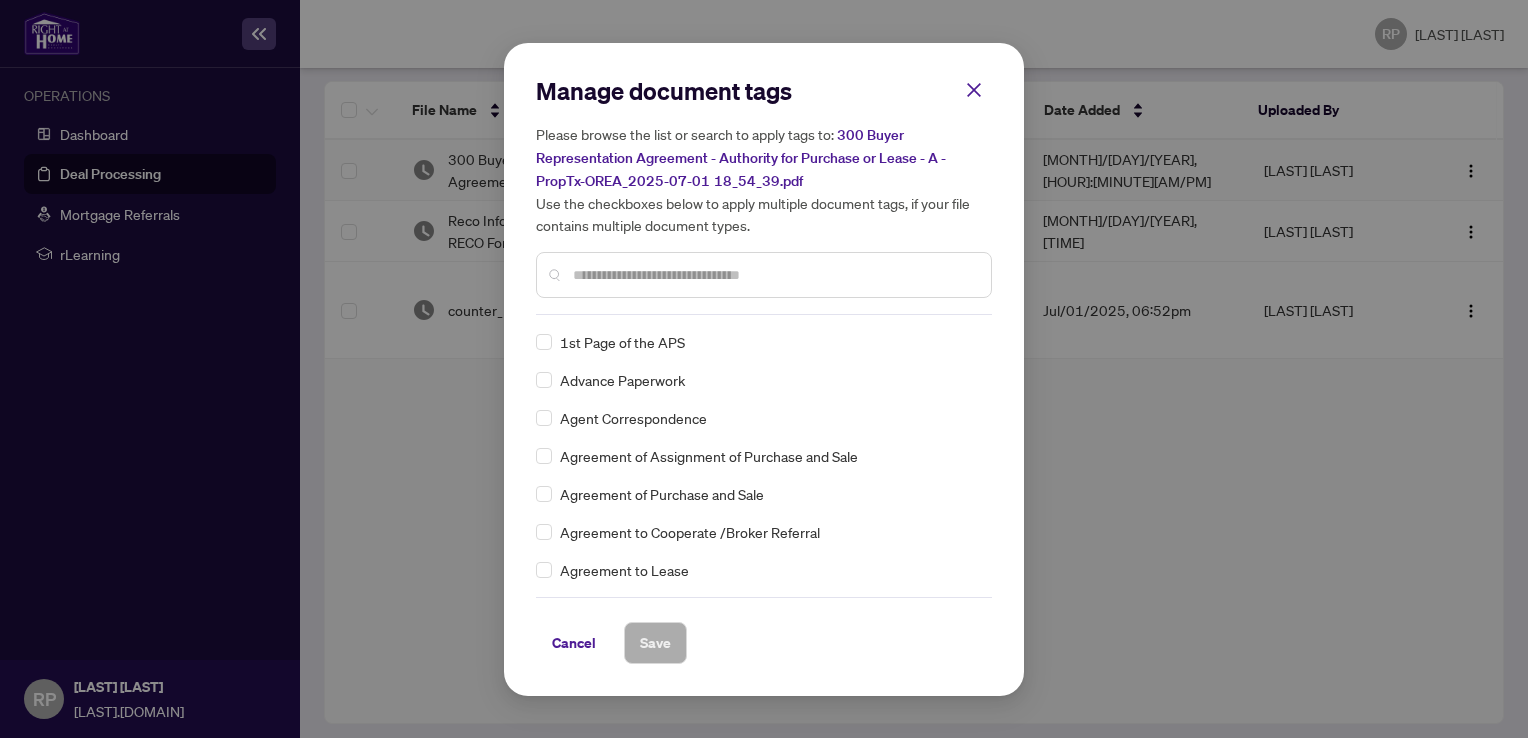 click at bounding box center [0, 0] 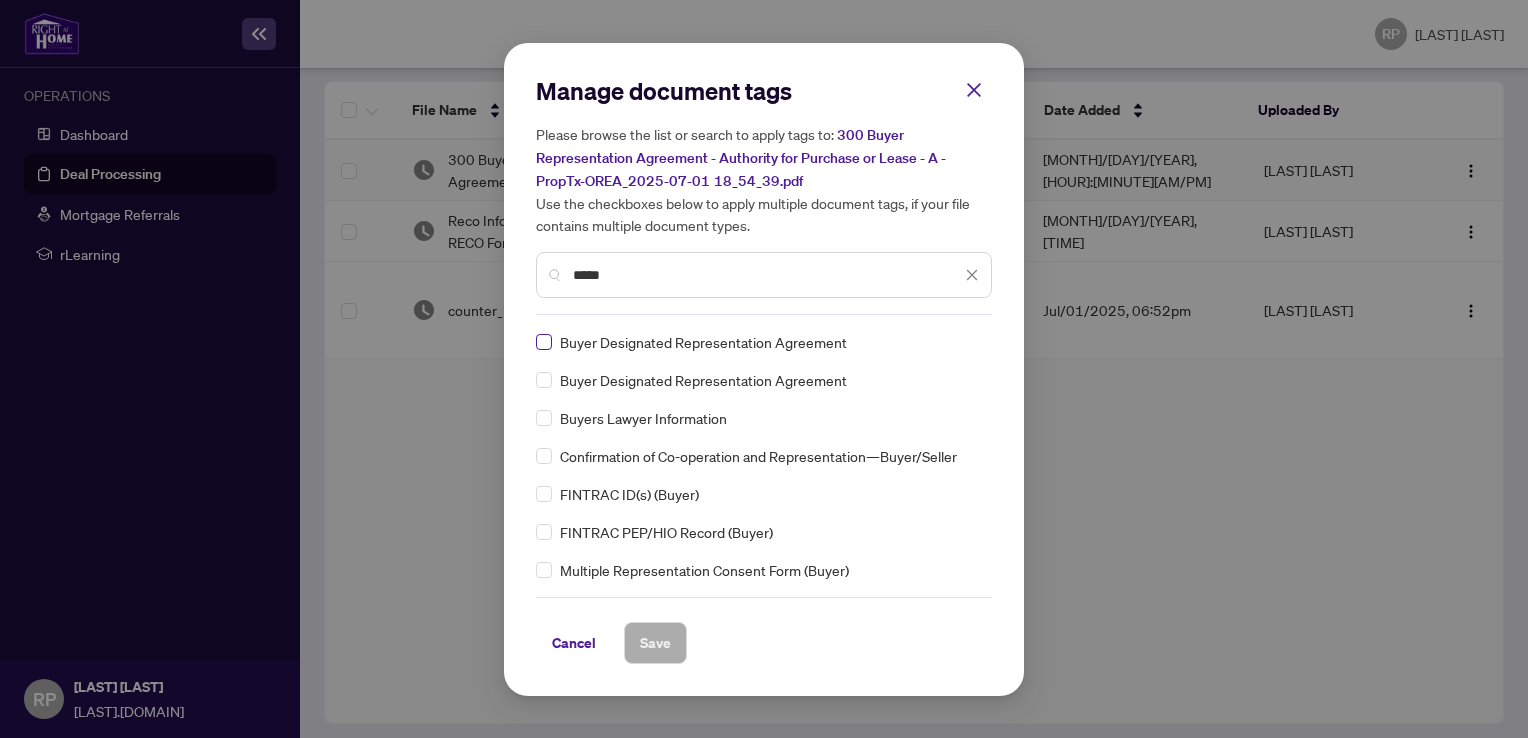 type on "*****" 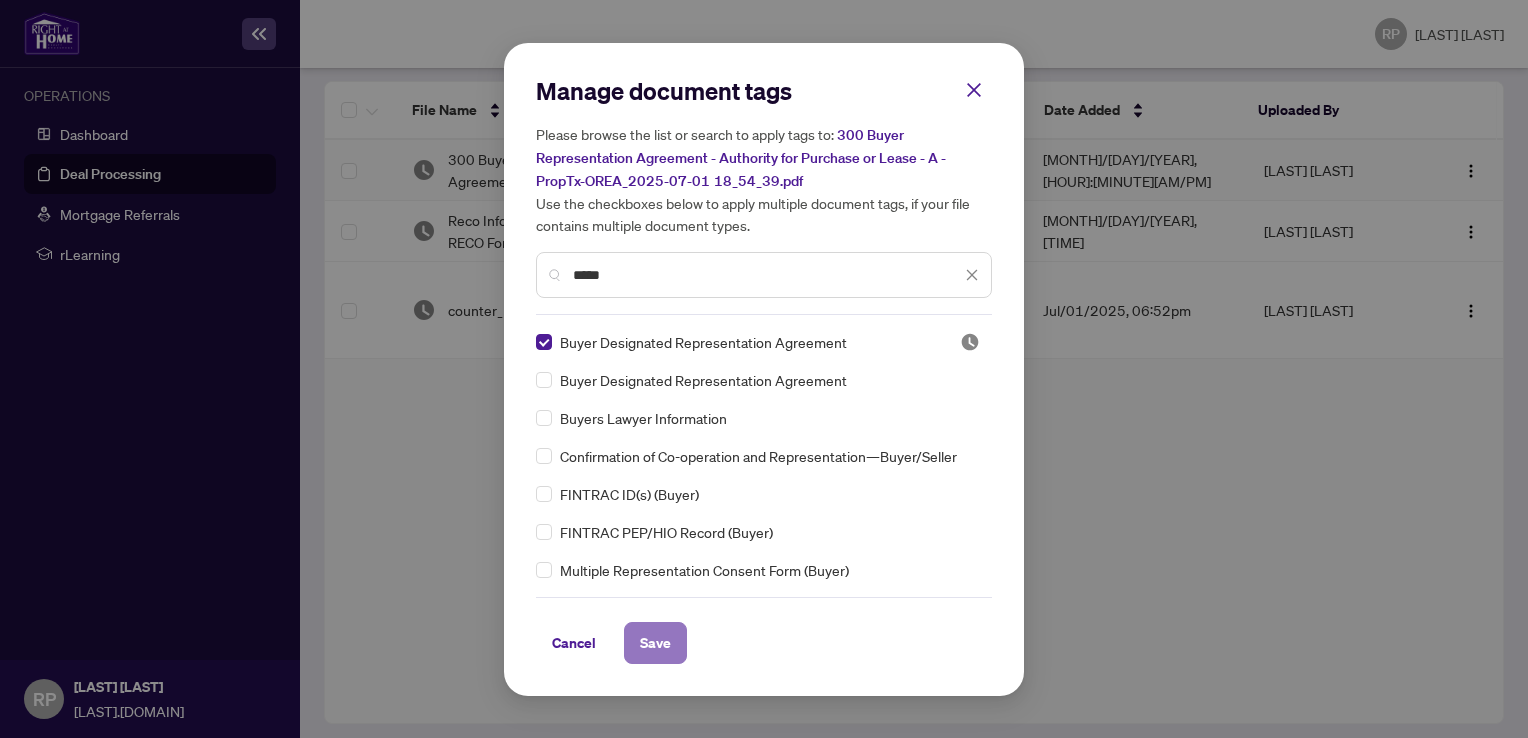 click on "Save" at bounding box center (0, 0) 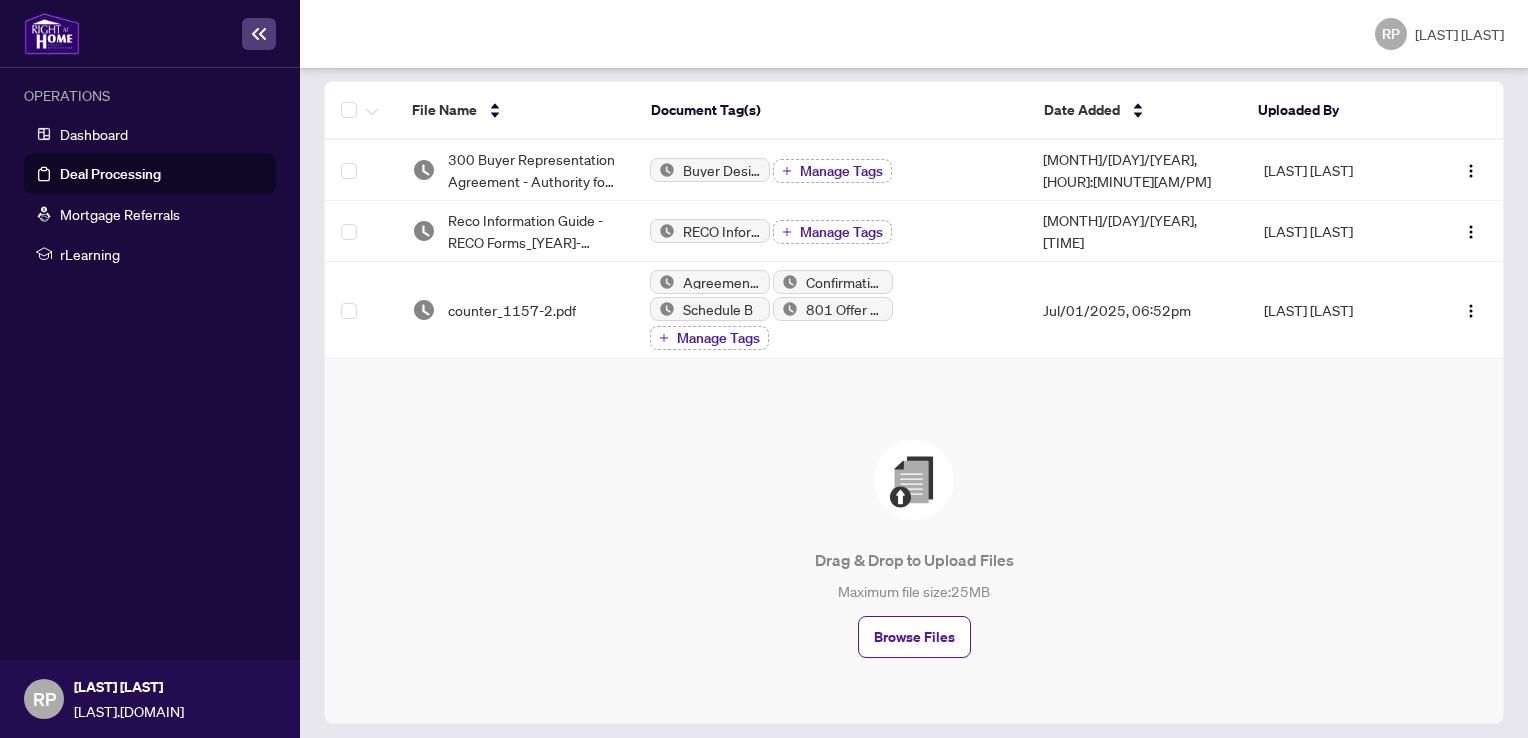 scroll, scrollTop: 0, scrollLeft: 0, axis: both 